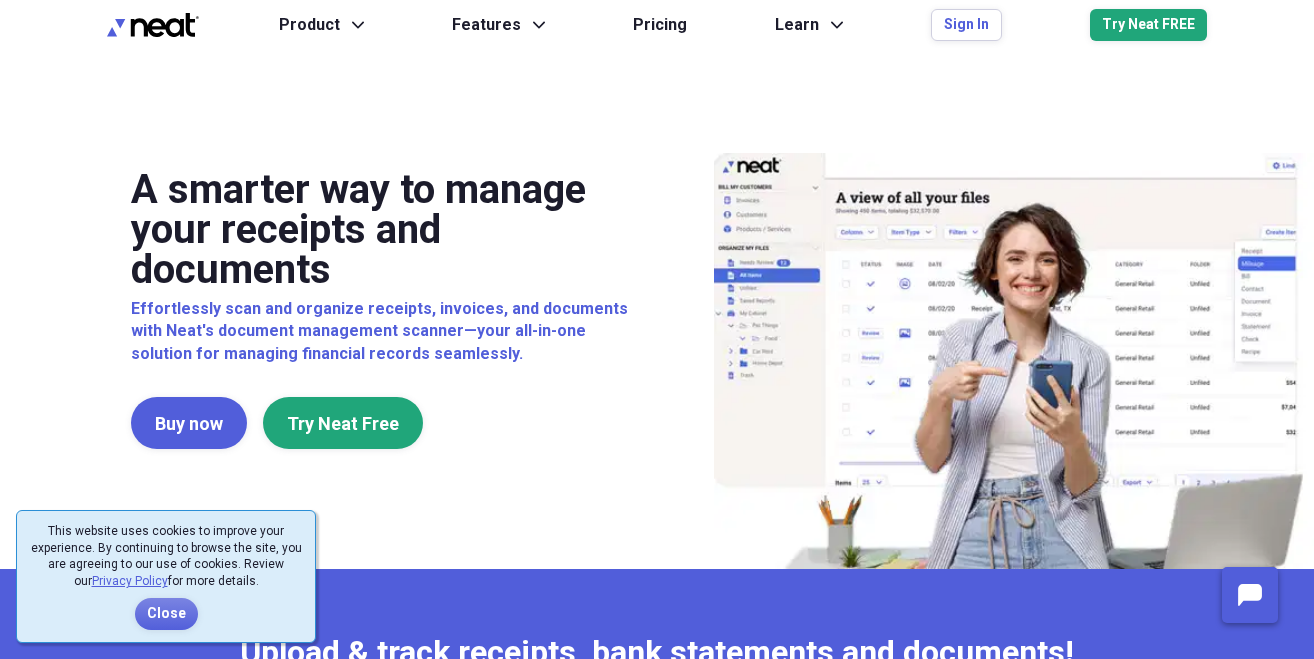 scroll, scrollTop: 0, scrollLeft: 0, axis: both 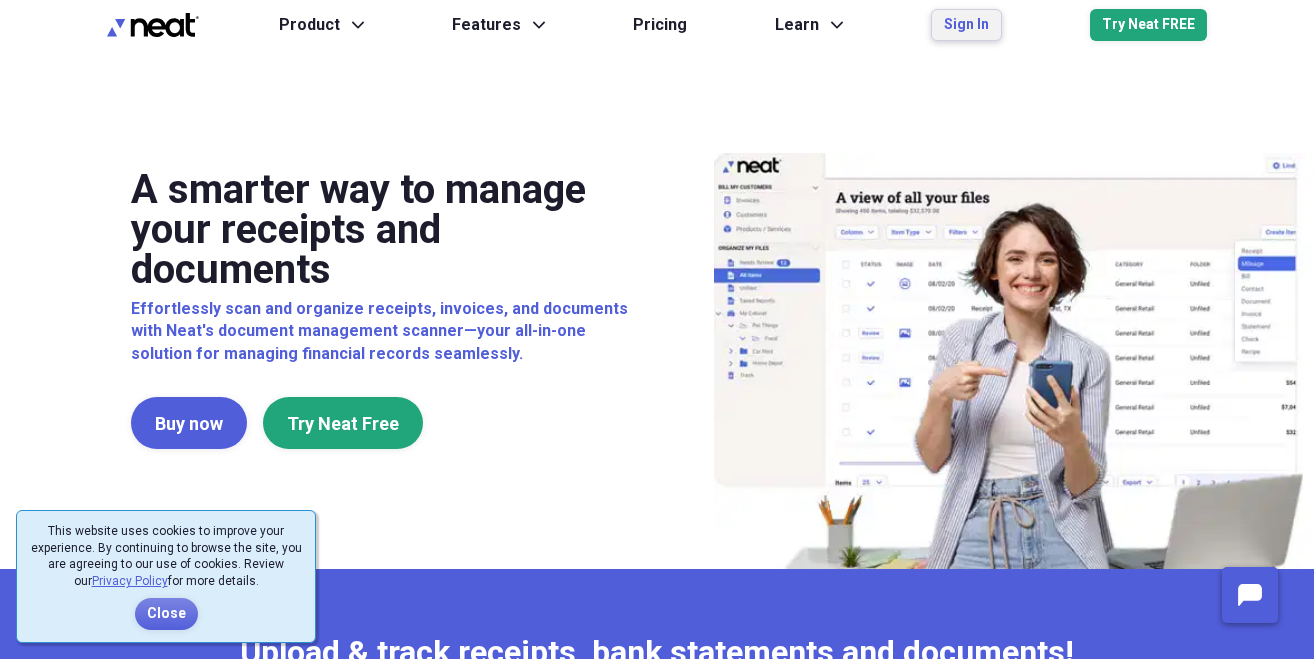 click on "Sign In" at bounding box center [966, 25] 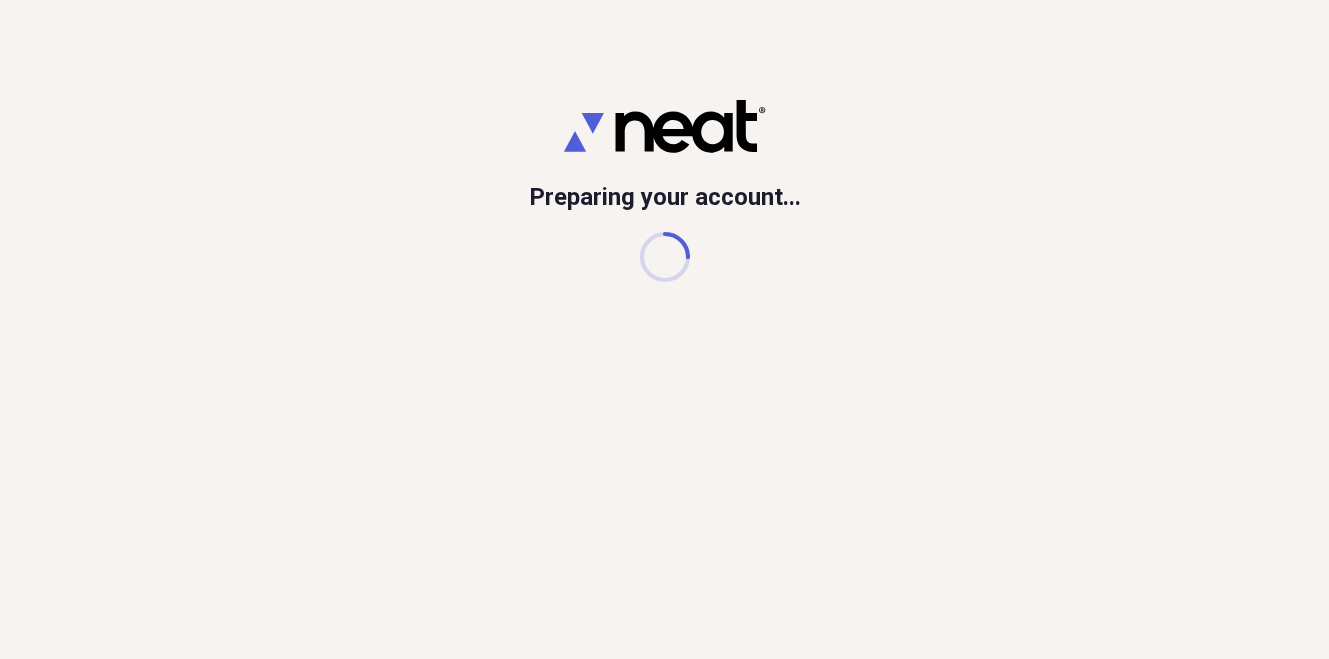 scroll, scrollTop: 0, scrollLeft: 0, axis: both 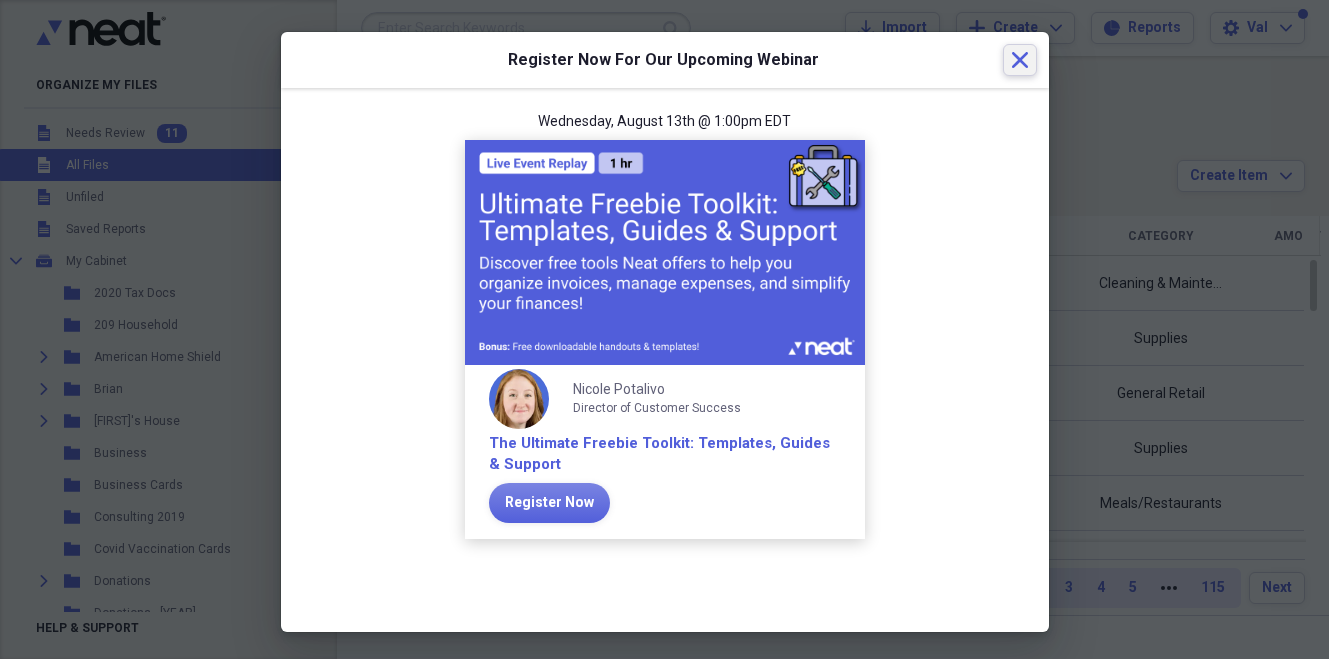 click on "Close" 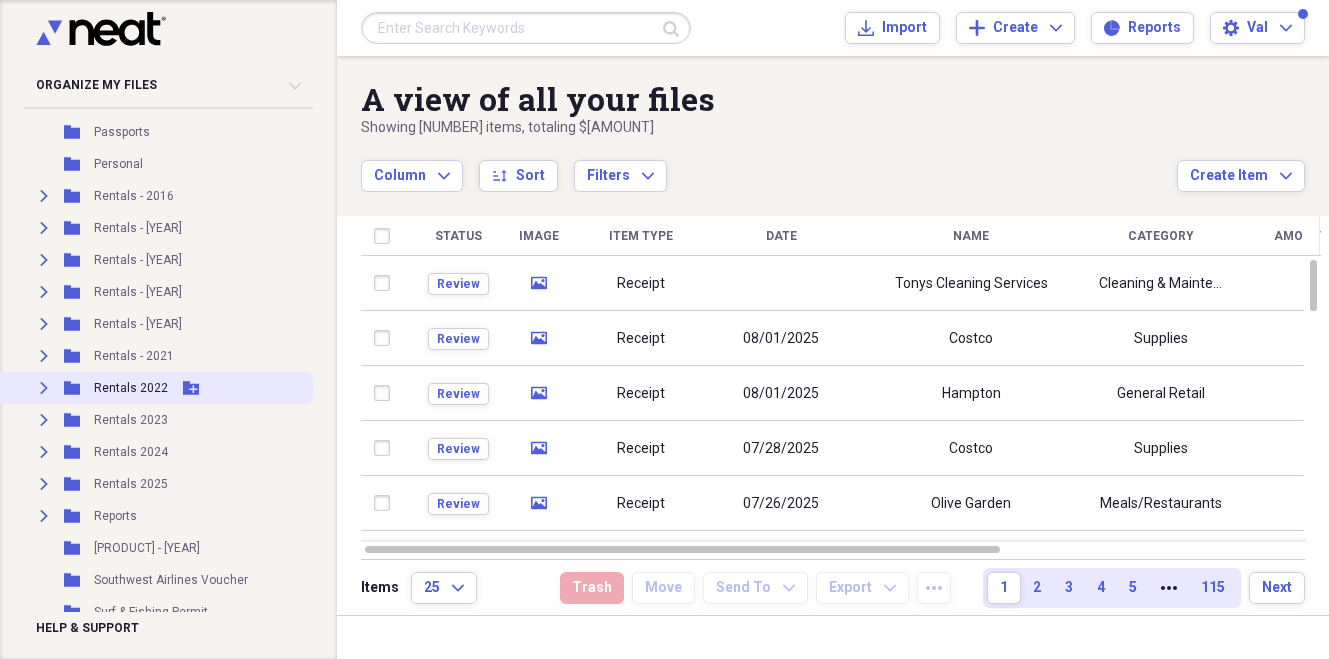 scroll, scrollTop: 868, scrollLeft: 0, axis: vertical 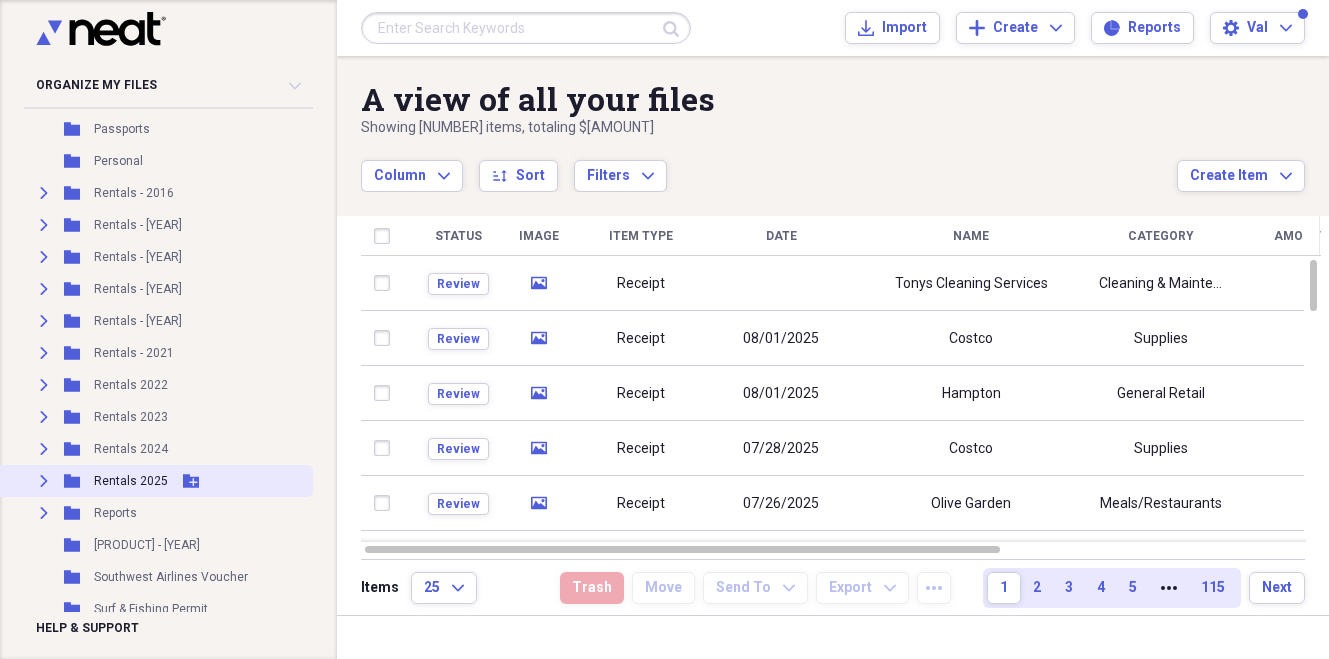 click on "Expand" at bounding box center [44, 481] 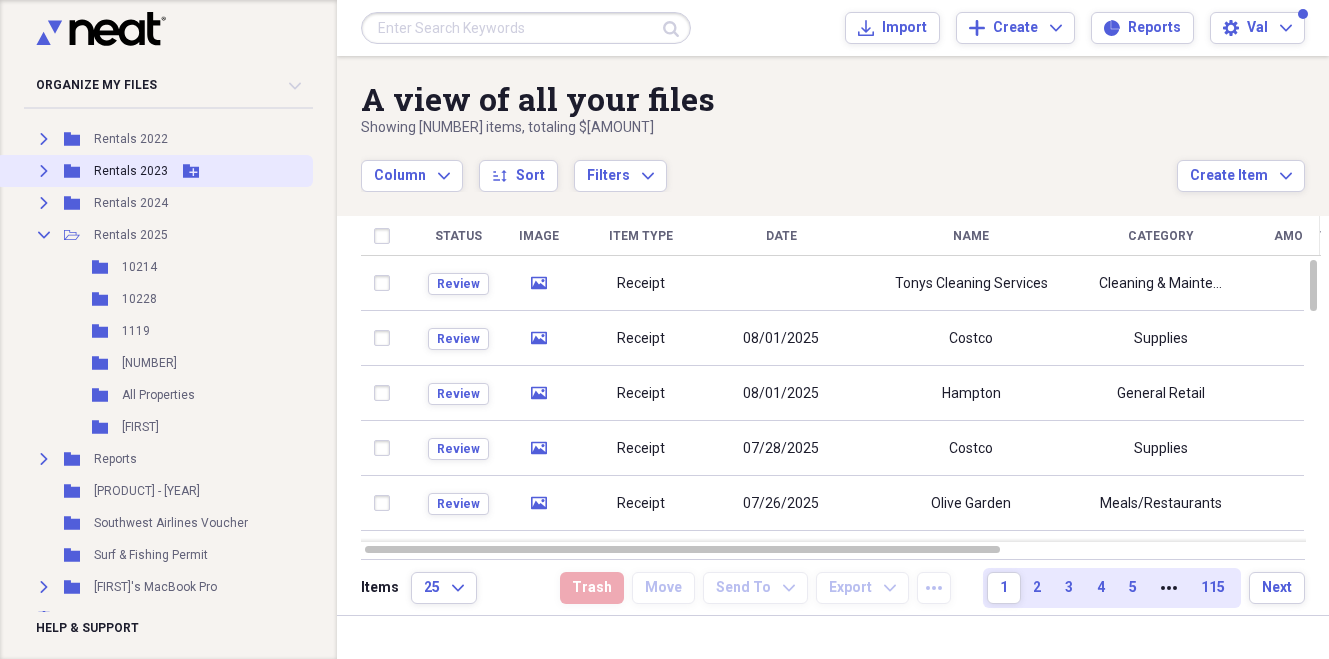 scroll, scrollTop: 1200, scrollLeft: 0, axis: vertical 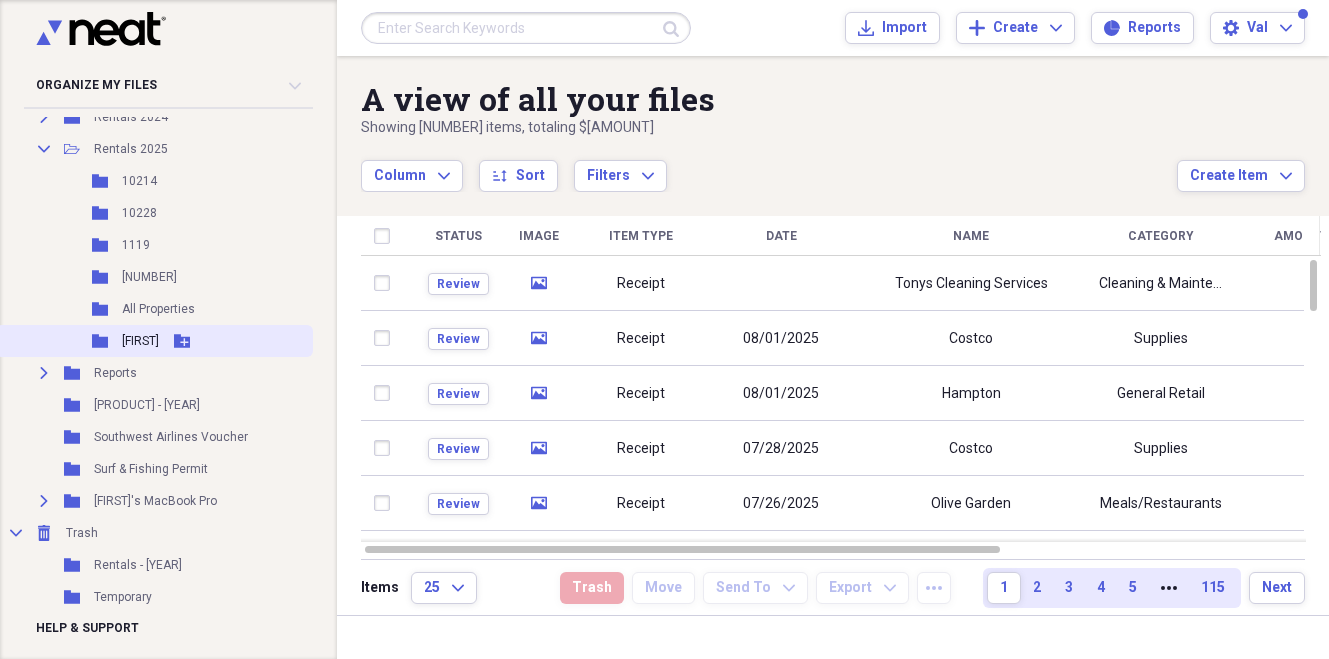 click on "[FIRST]" at bounding box center (140, 341) 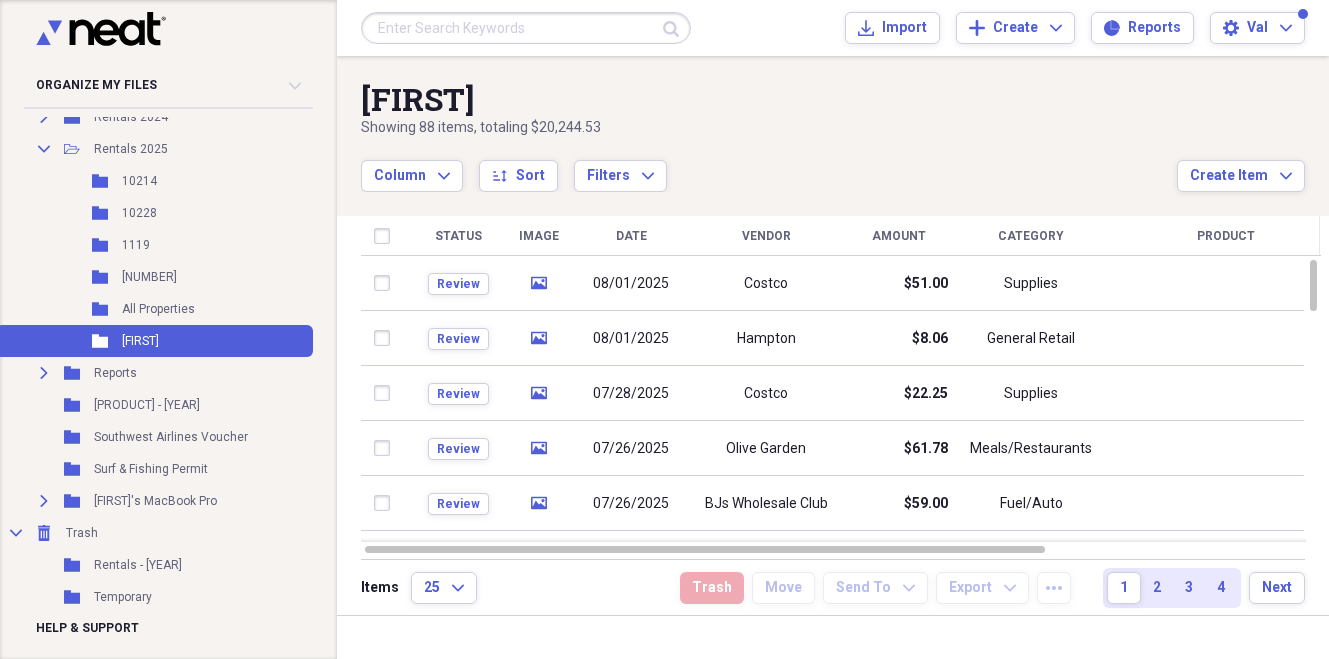 click on "Vendor" at bounding box center [766, 236] 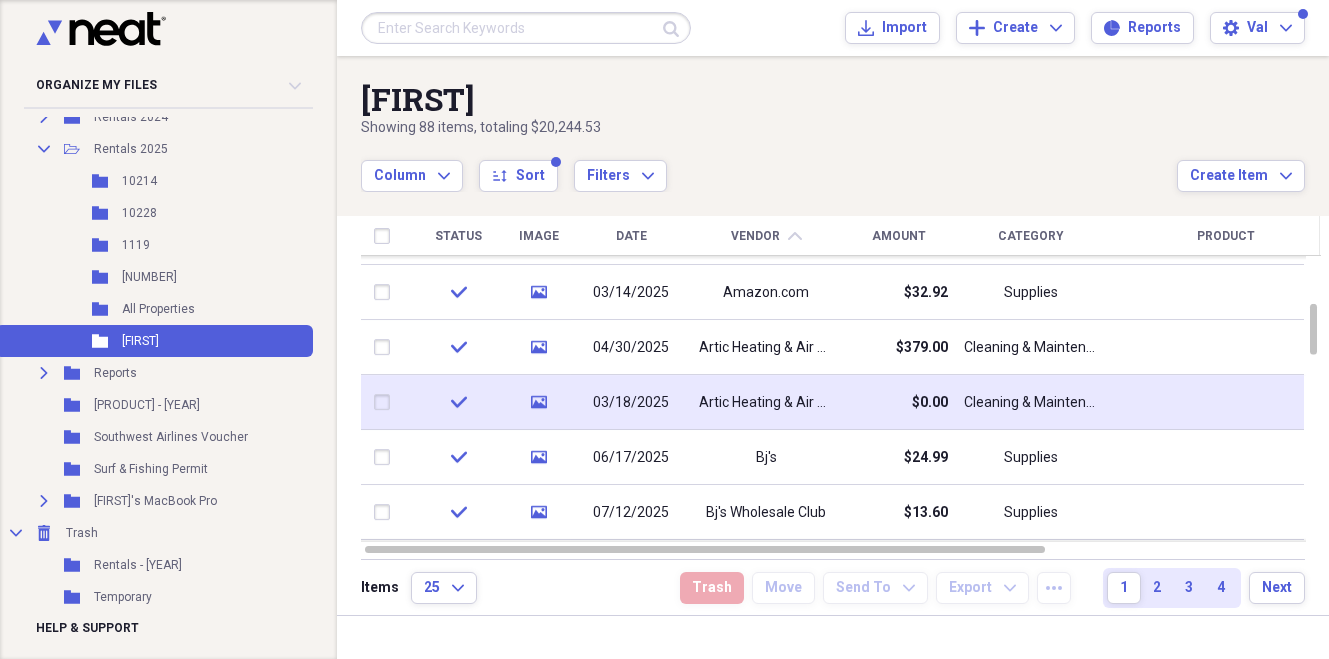 click on "Artic Heating & Air Conditioning" at bounding box center [766, 403] 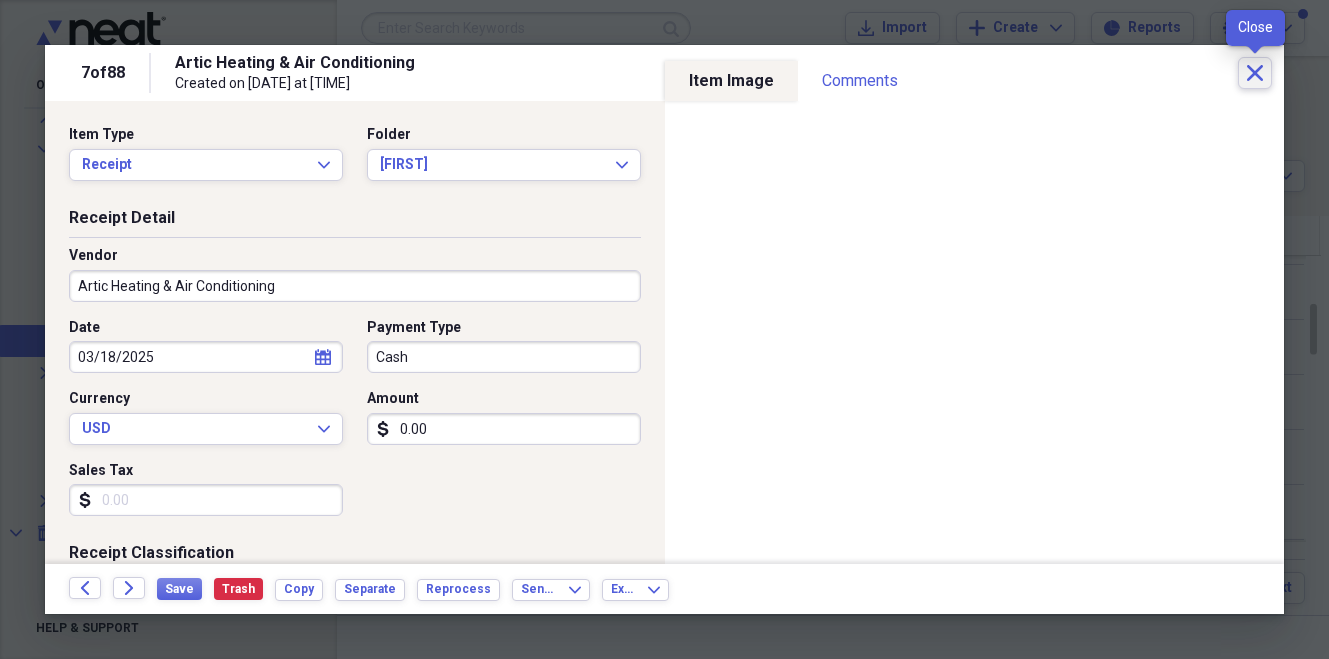 click on "Close" 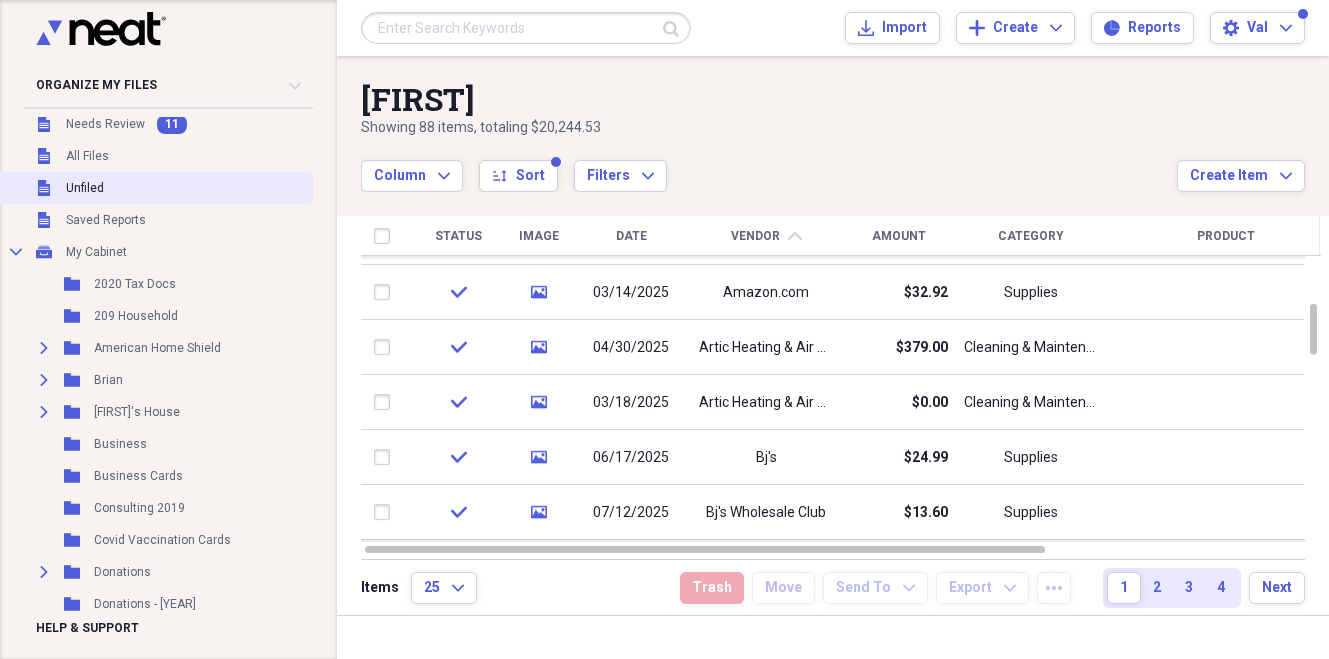 scroll, scrollTop: 0, scrollLeft: 0, axis: both 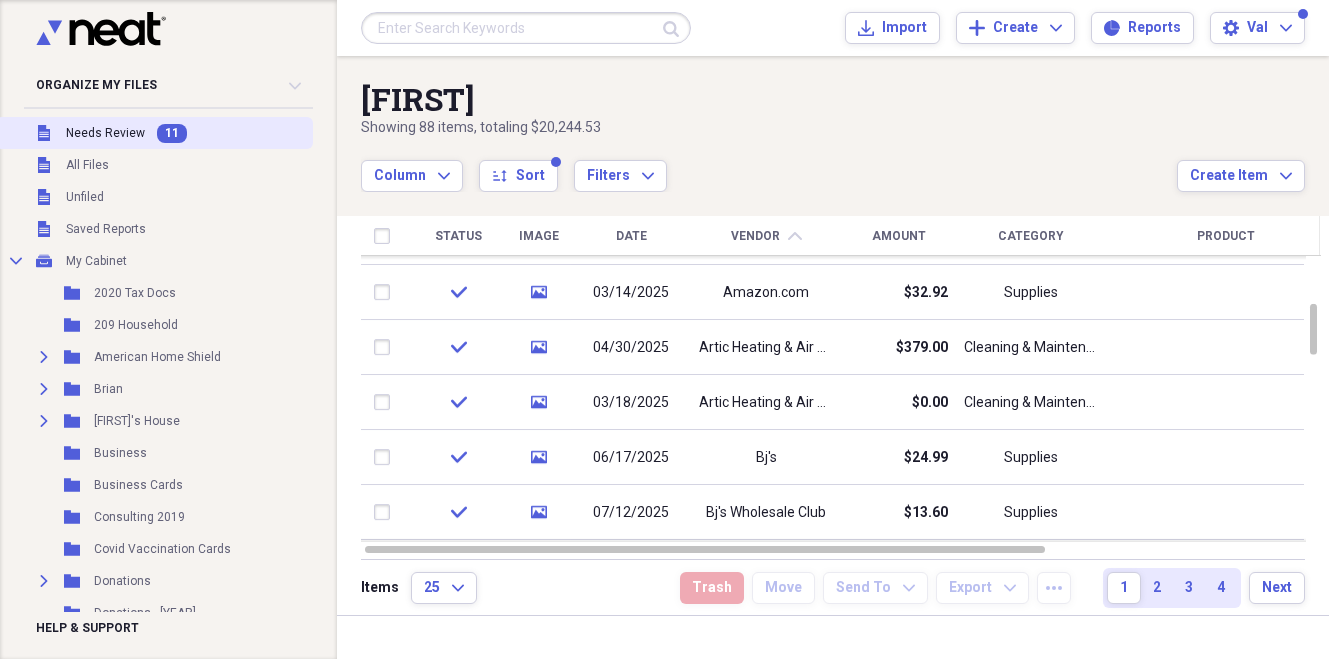 click on "Unfiled Needs Review 11" at bounding box center [154, 133] 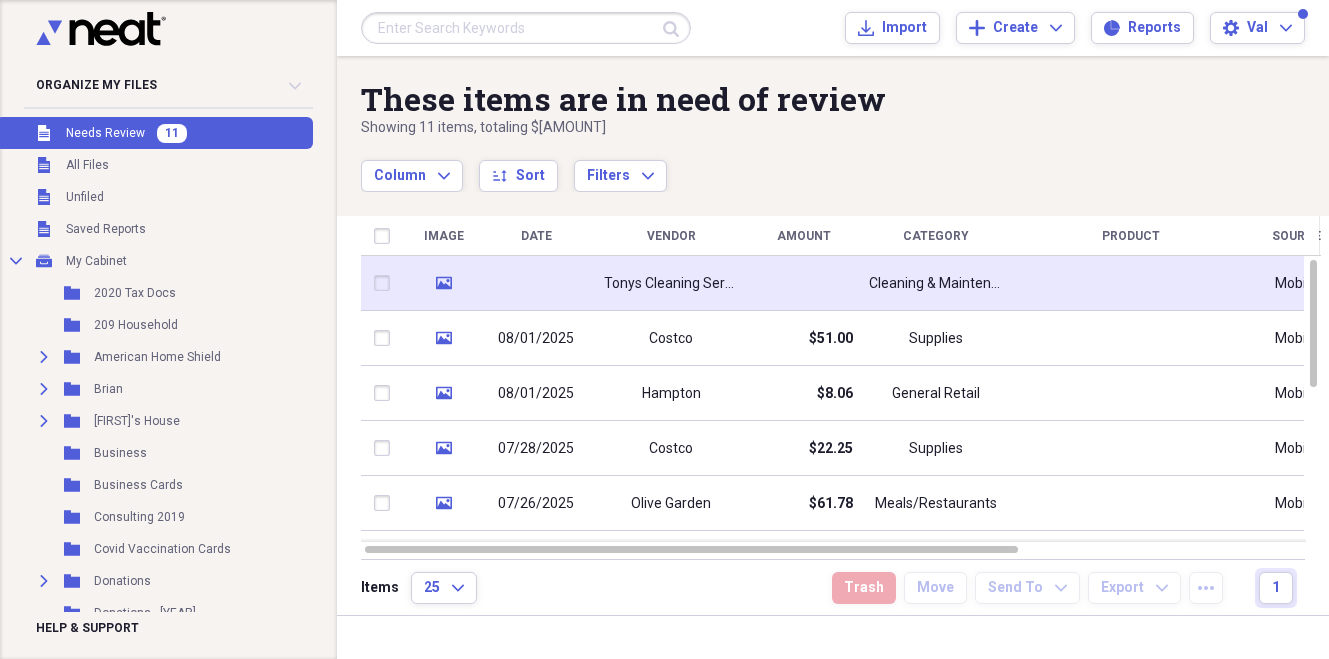 click on "Tonys Cleaning Services" at bounding box center (671, 284) 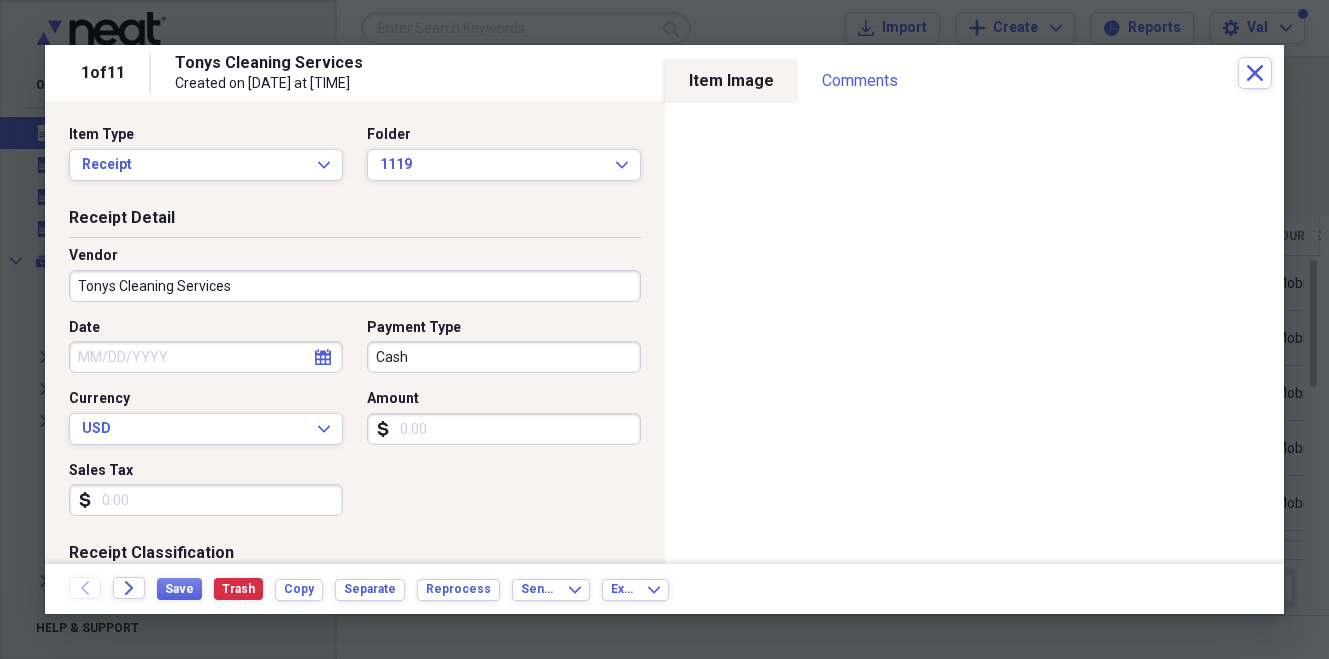 click on "Date" at bounding box center (206, 357) 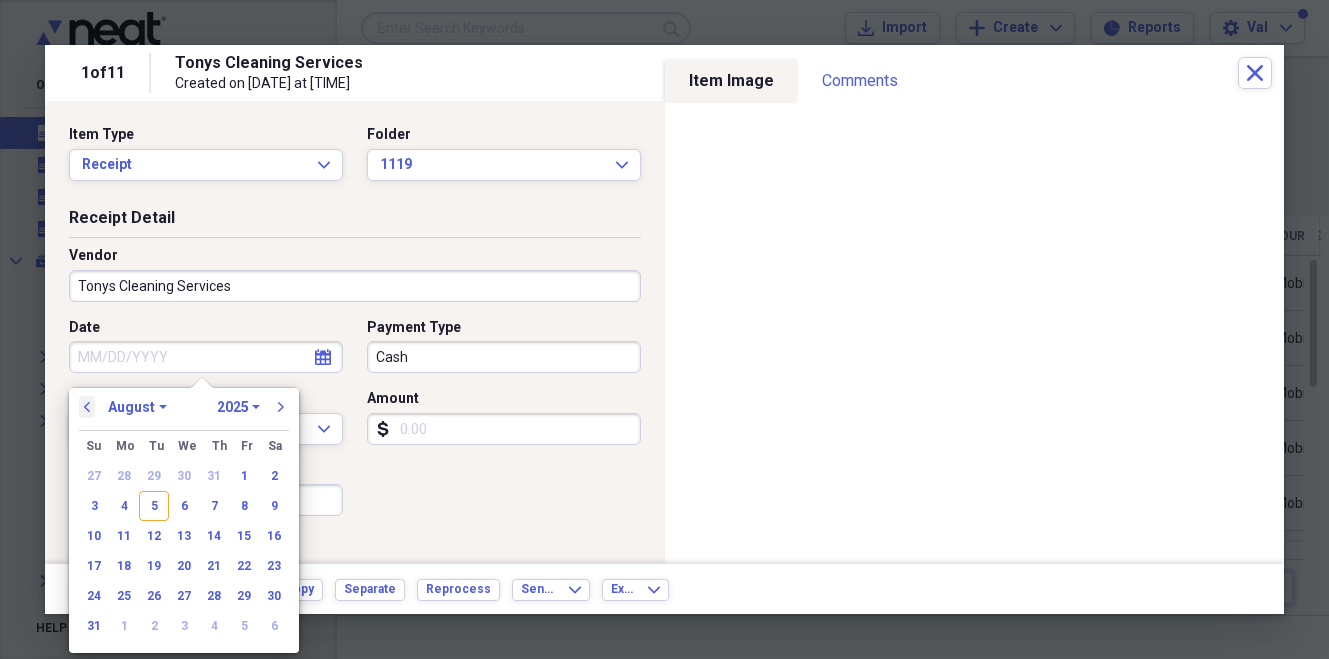 click on "previous" at bounding box center (87, 407) 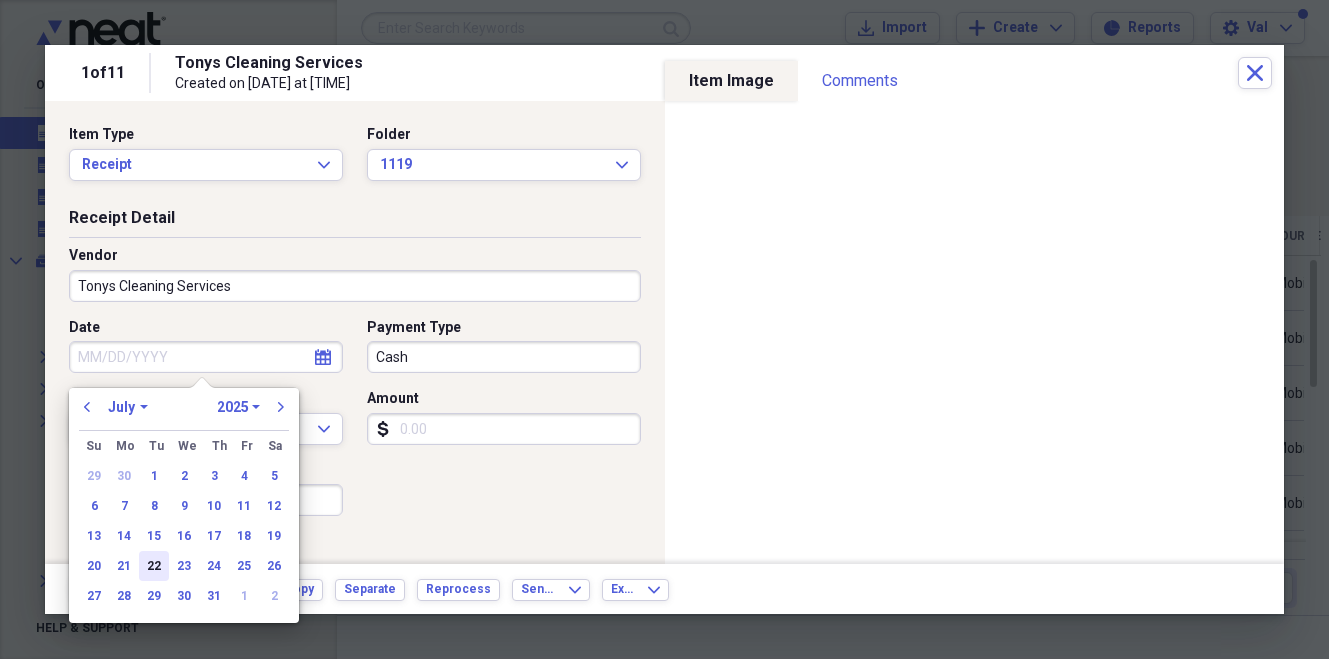 click on "22" at bounding box center (154, 566) 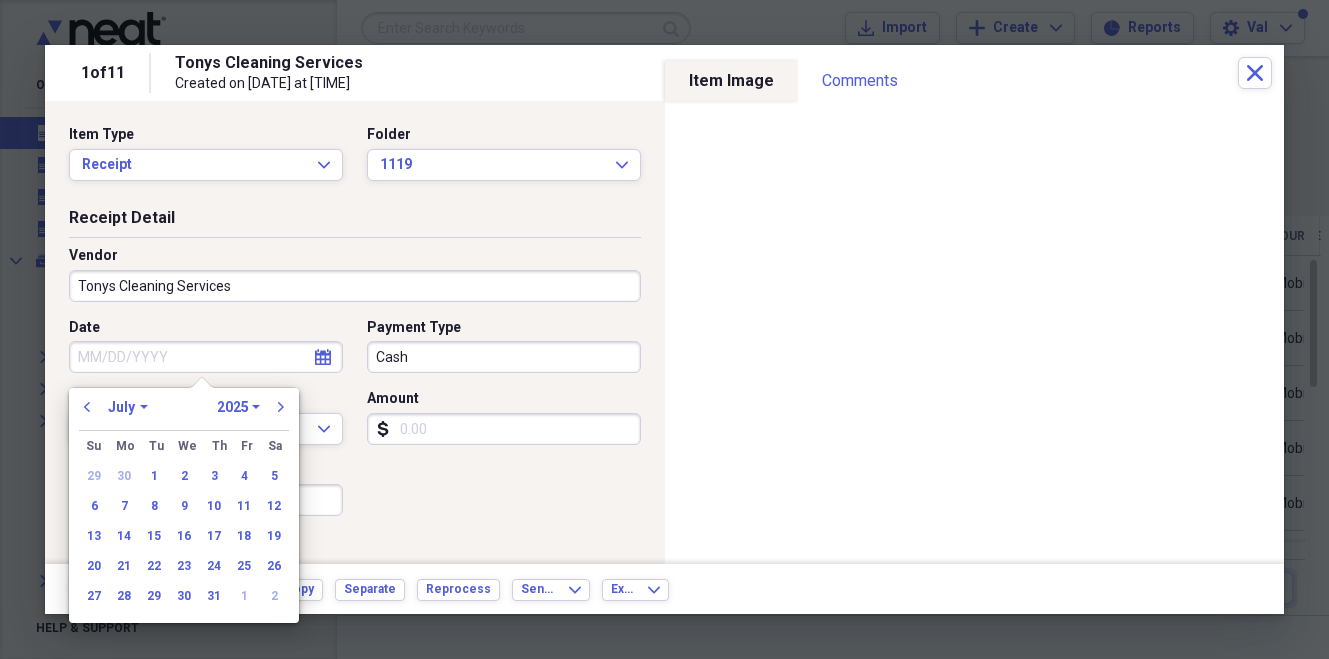 type on "07/22/2025" 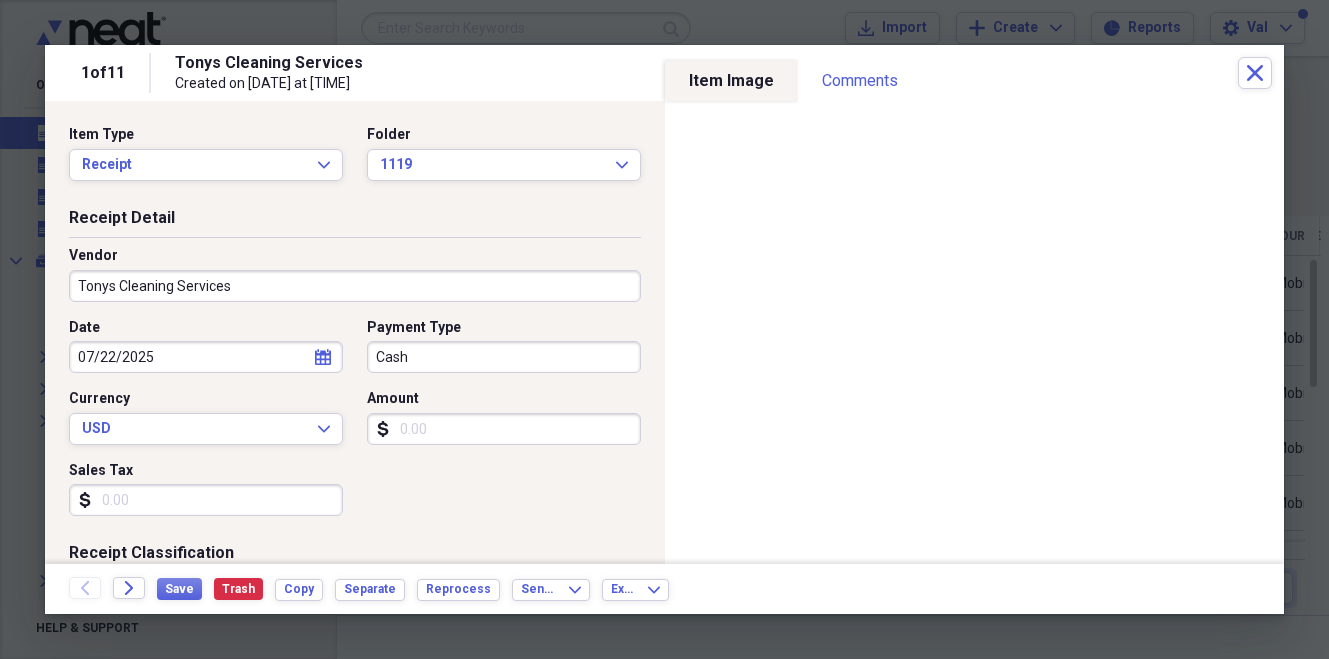 click on "Amount" at bounding box center (504, 429) 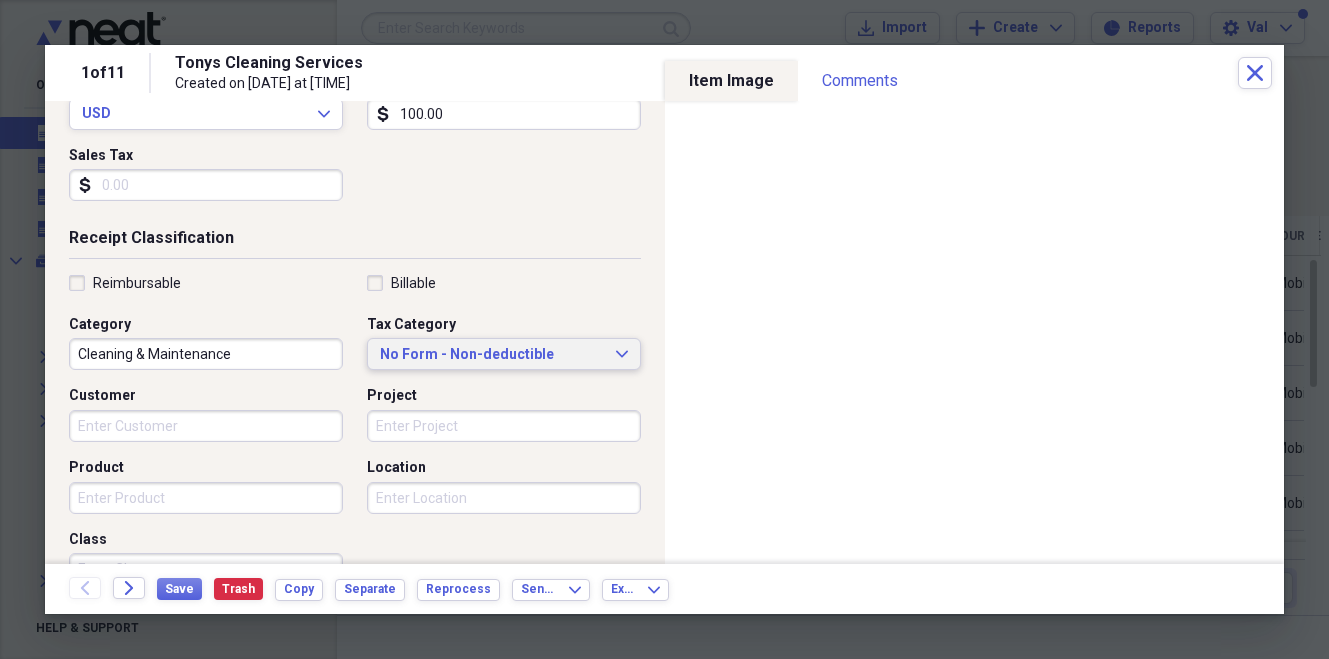 scroll, scrollTop: 322, scrollLeft: 0, axis: vertical 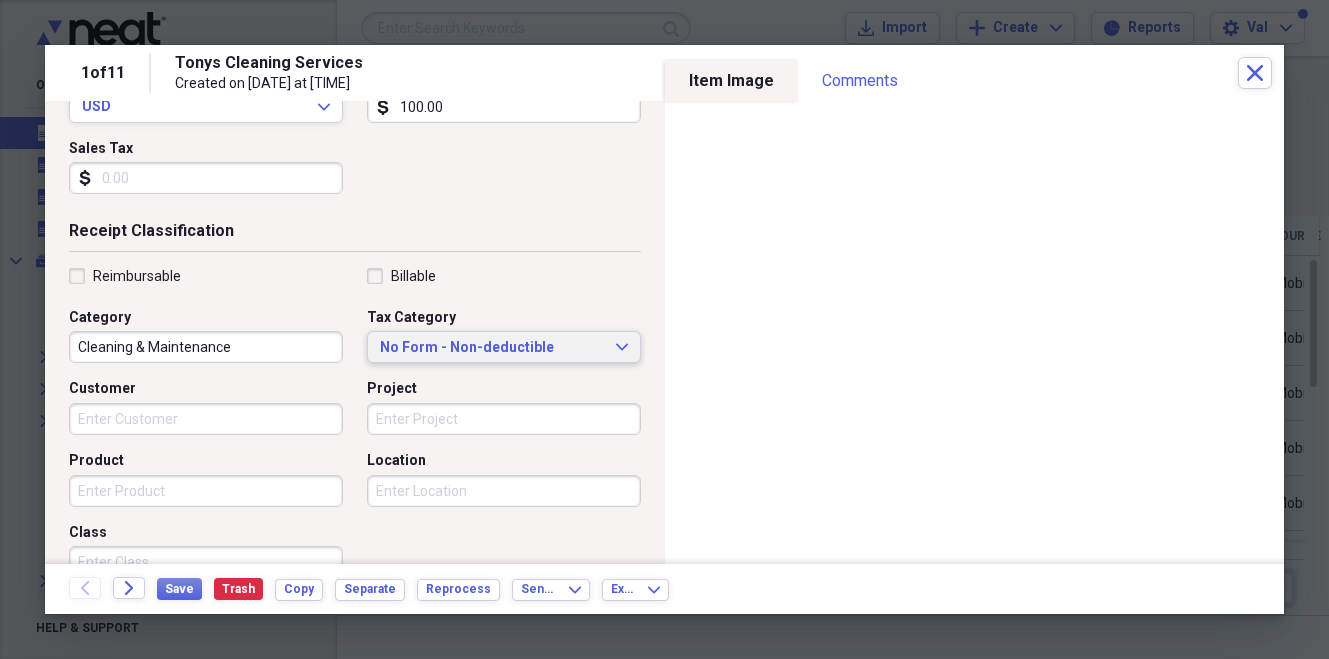 type on "100.00" 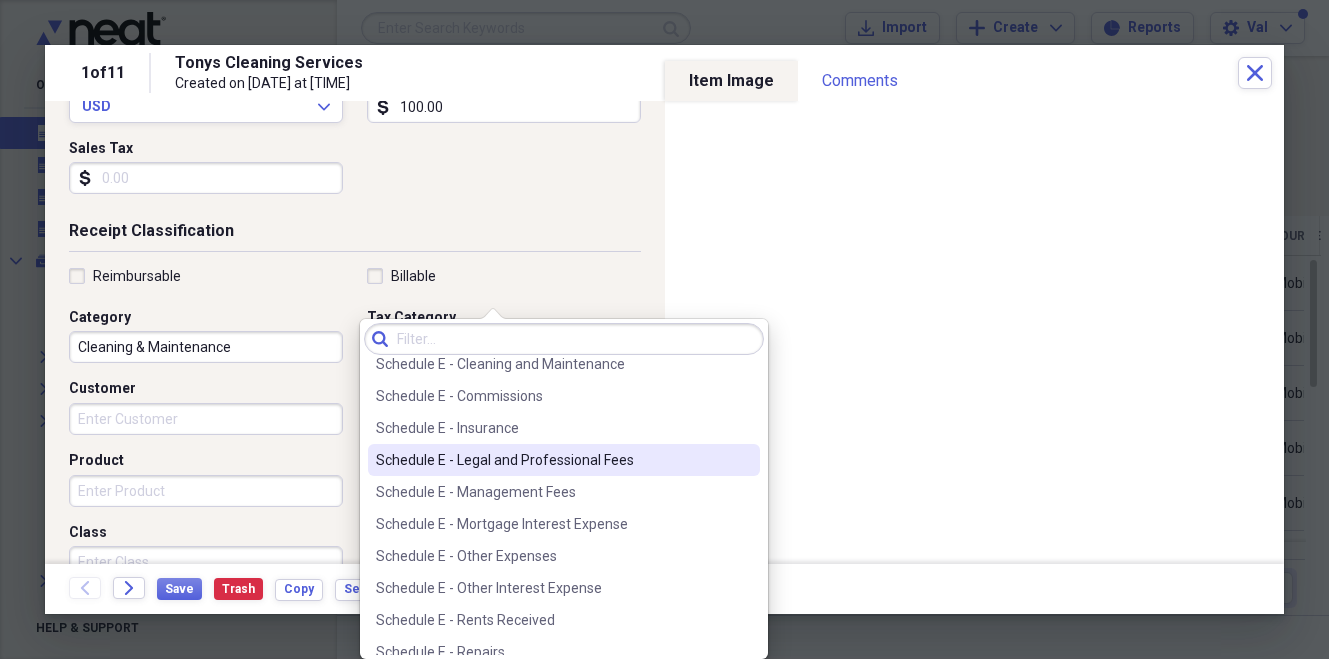 scroll, scrollTop: 3178, scrollLeft: 0, axis: vertical 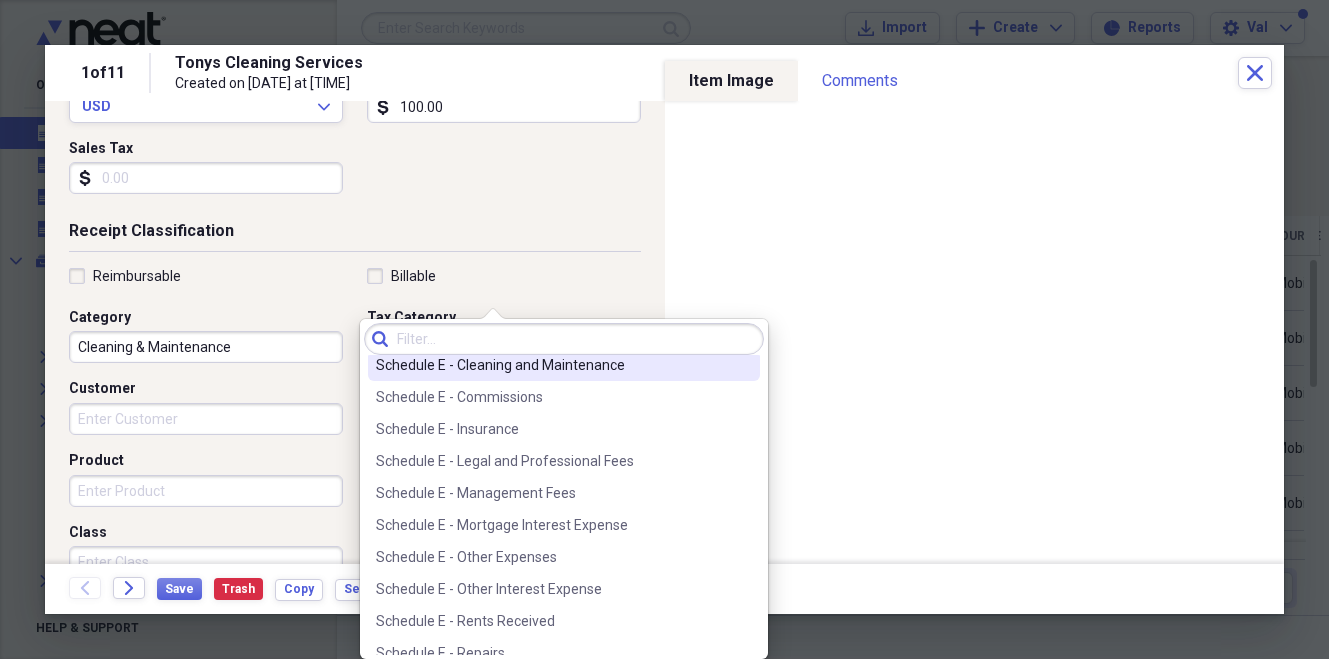 click on "Schedule E - Cleaning and Maintenance" at bounding box center [552, 365] 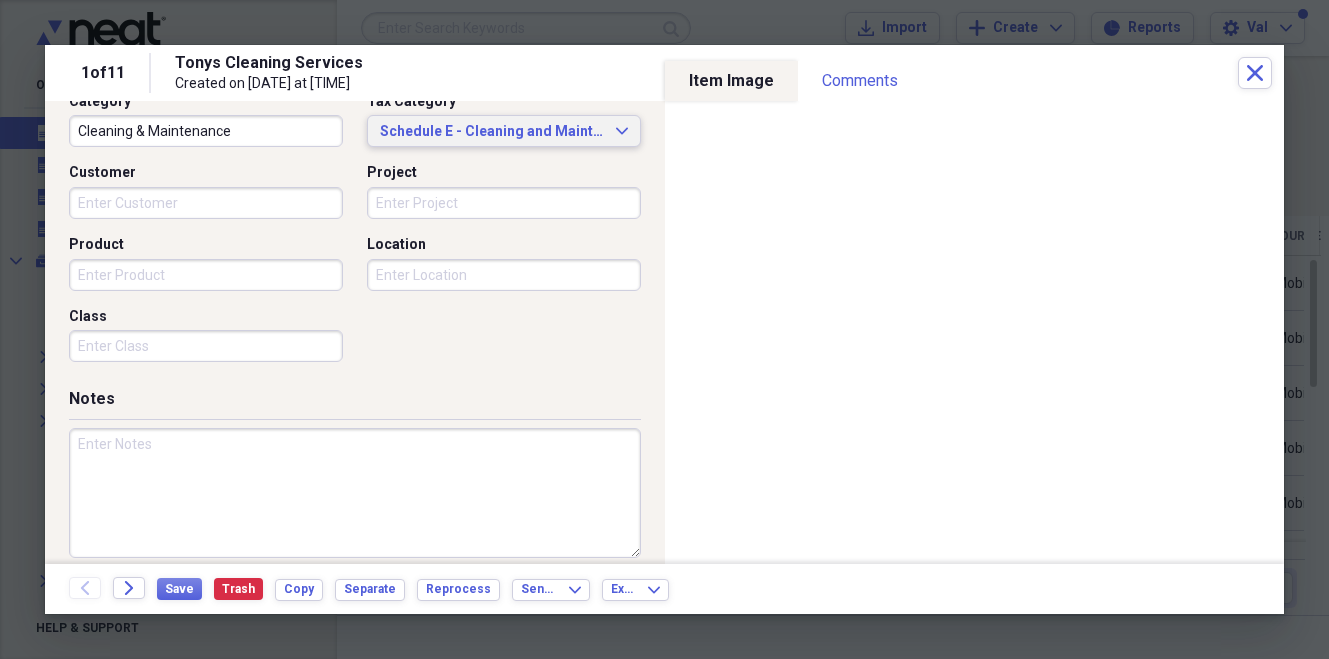 scroll, scrollTop: 540, scrollLeft: 0, axis: vertical 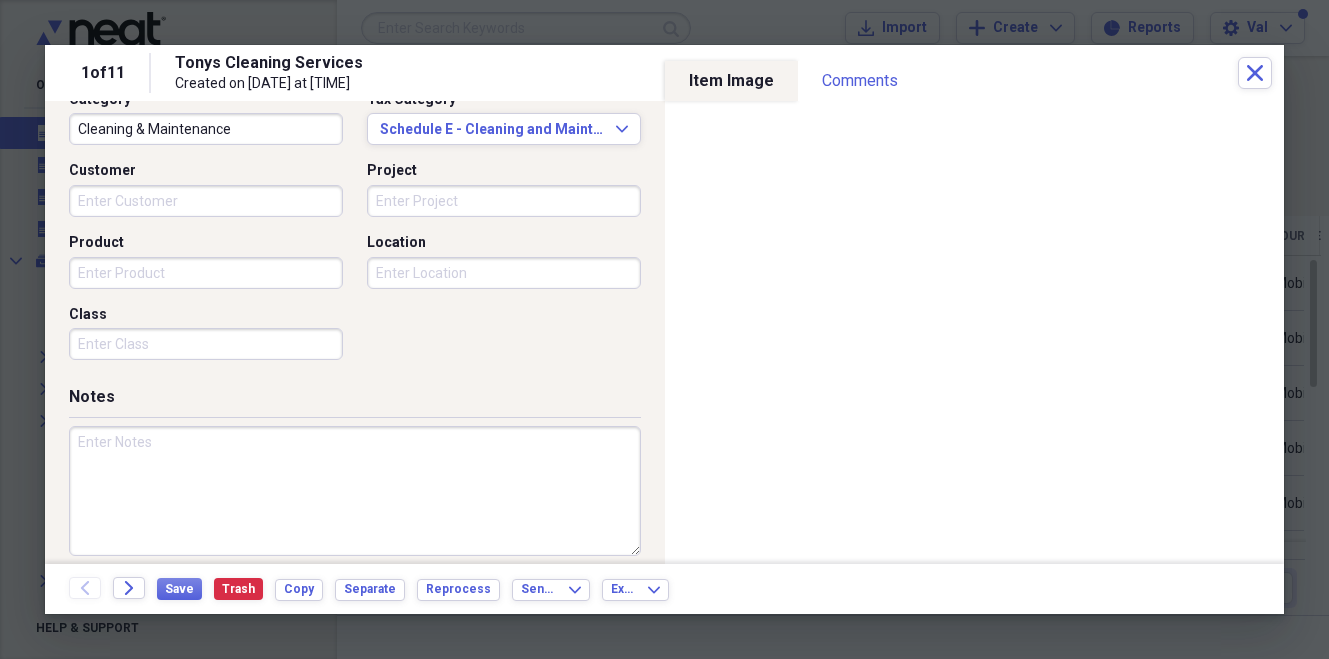 click at bounding box center [355, 491] 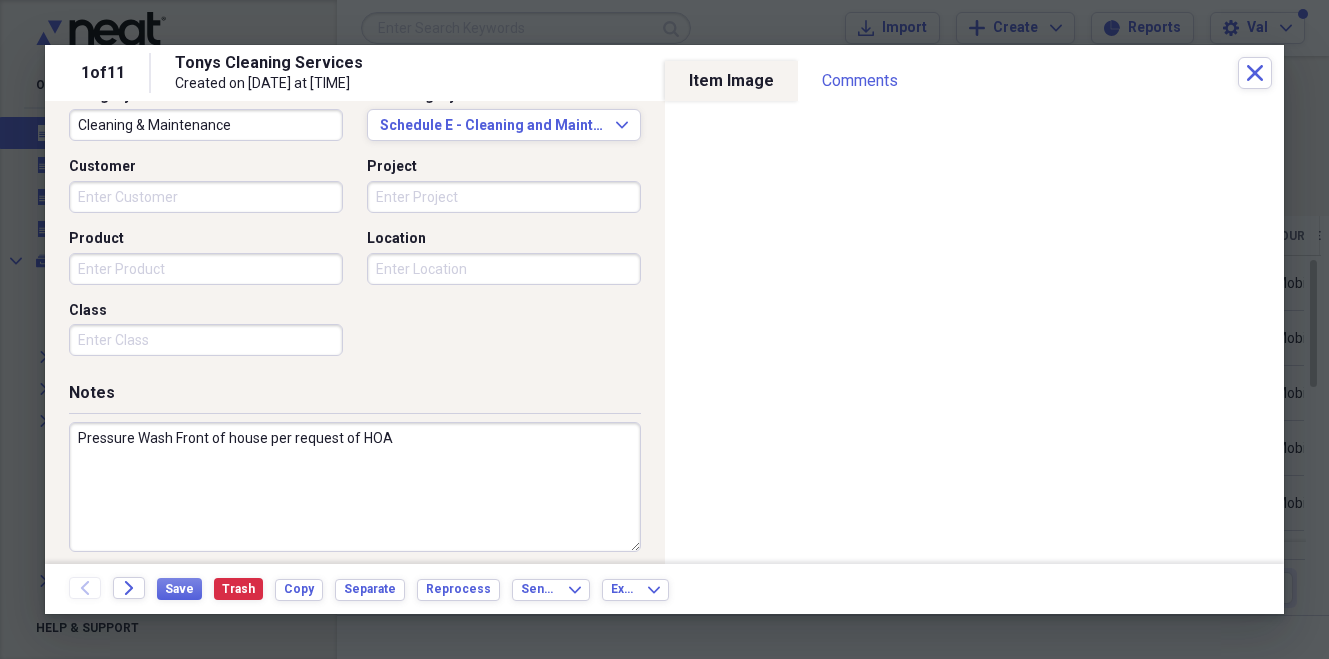 scroll, scrollTop: 557, scrollLeft: 0, axis: vertical 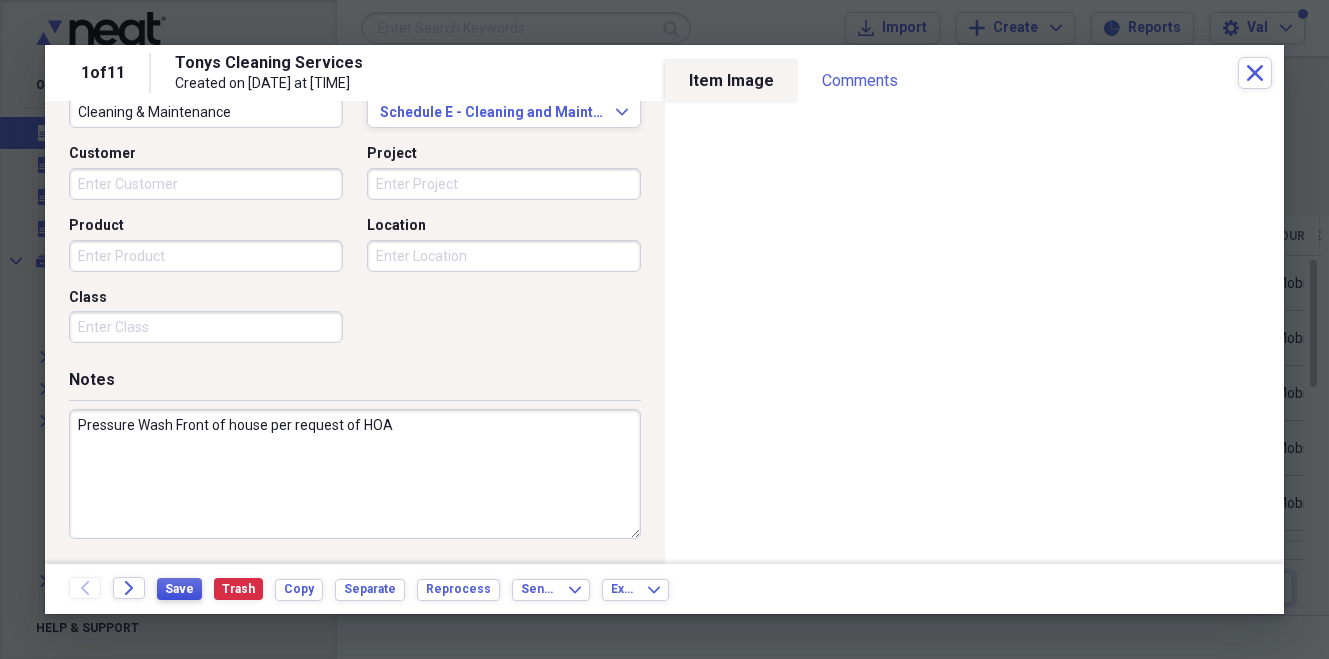 type on "Pressure Wash Front of house per request of HOA" 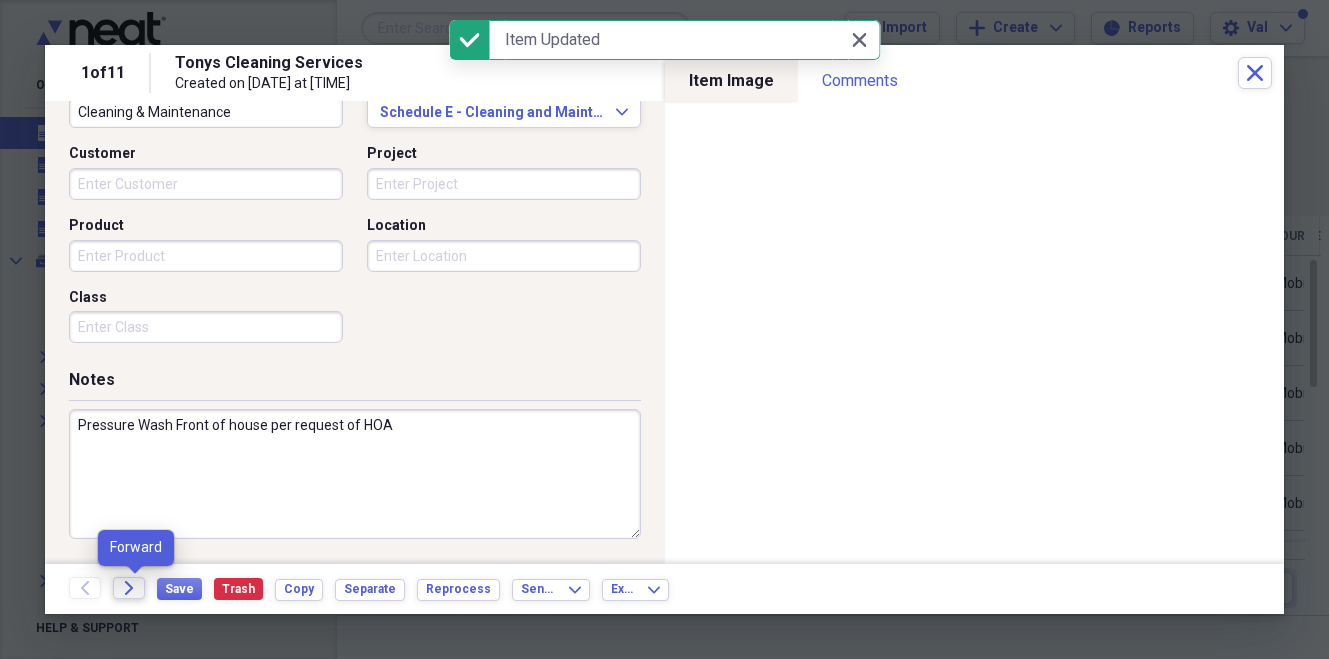 click on "Forward" 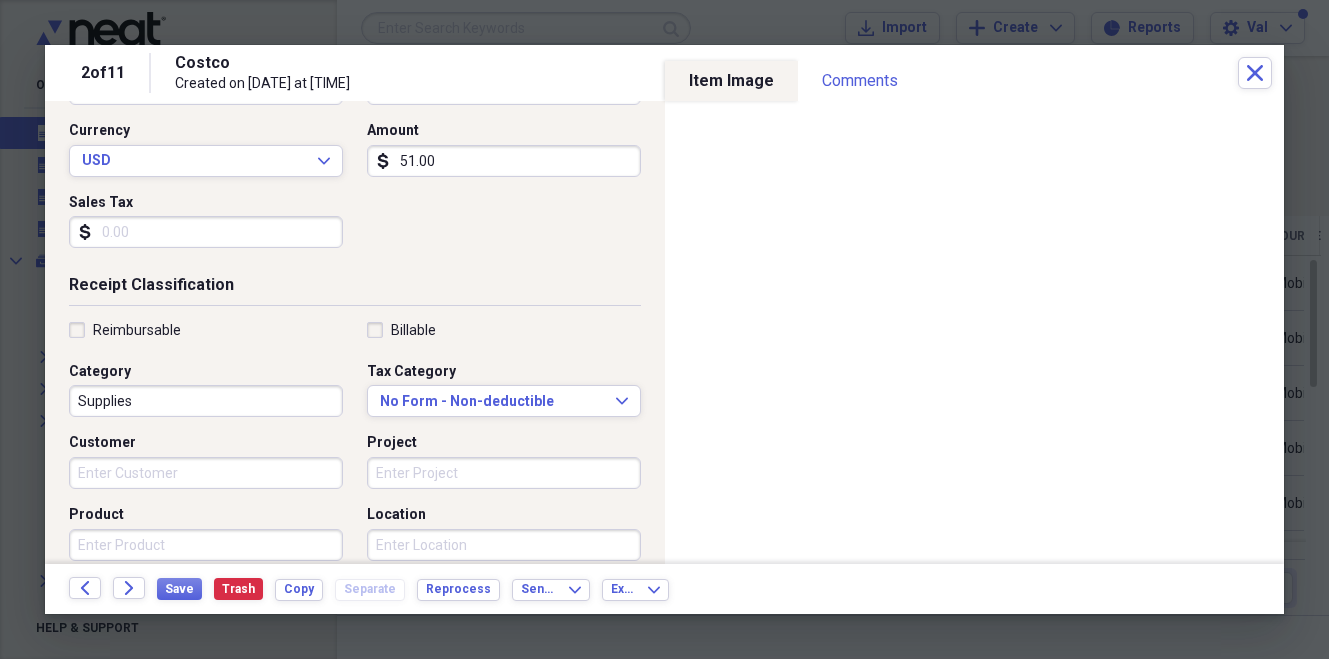 scroll, scrollTop: 280, scrollLeft: 0, axis: vertical 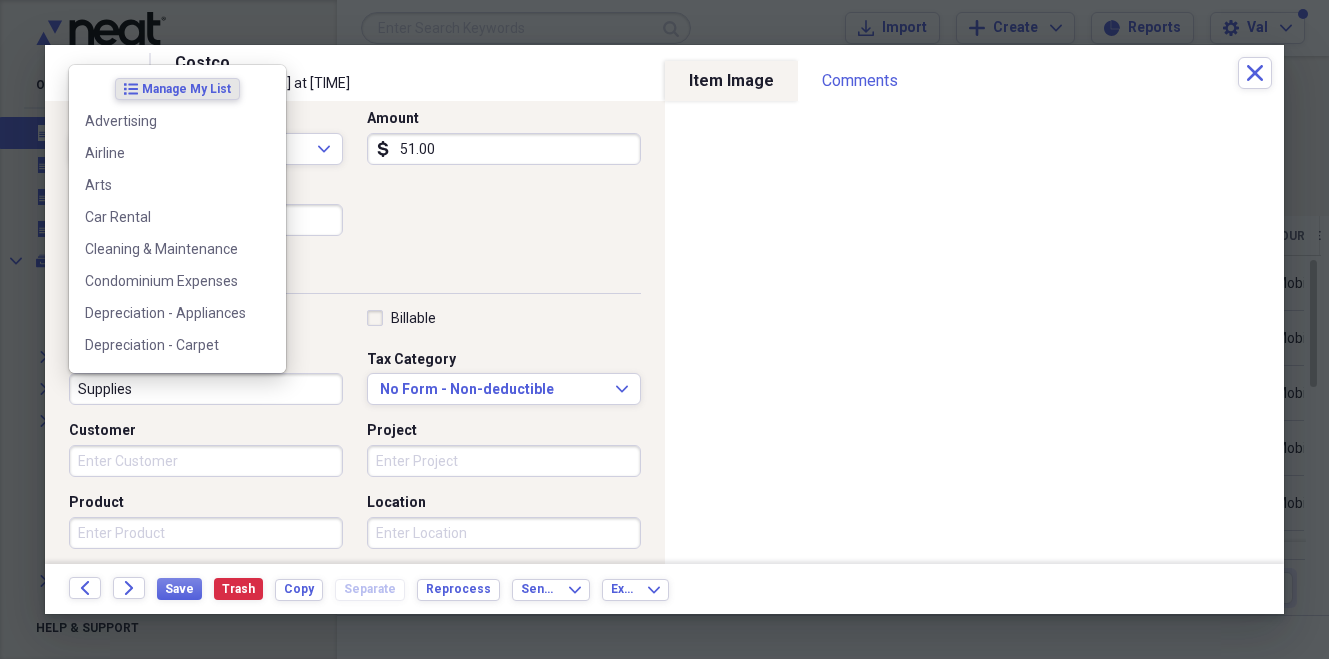 click on "Supplies" at bounding box center [206, 389] 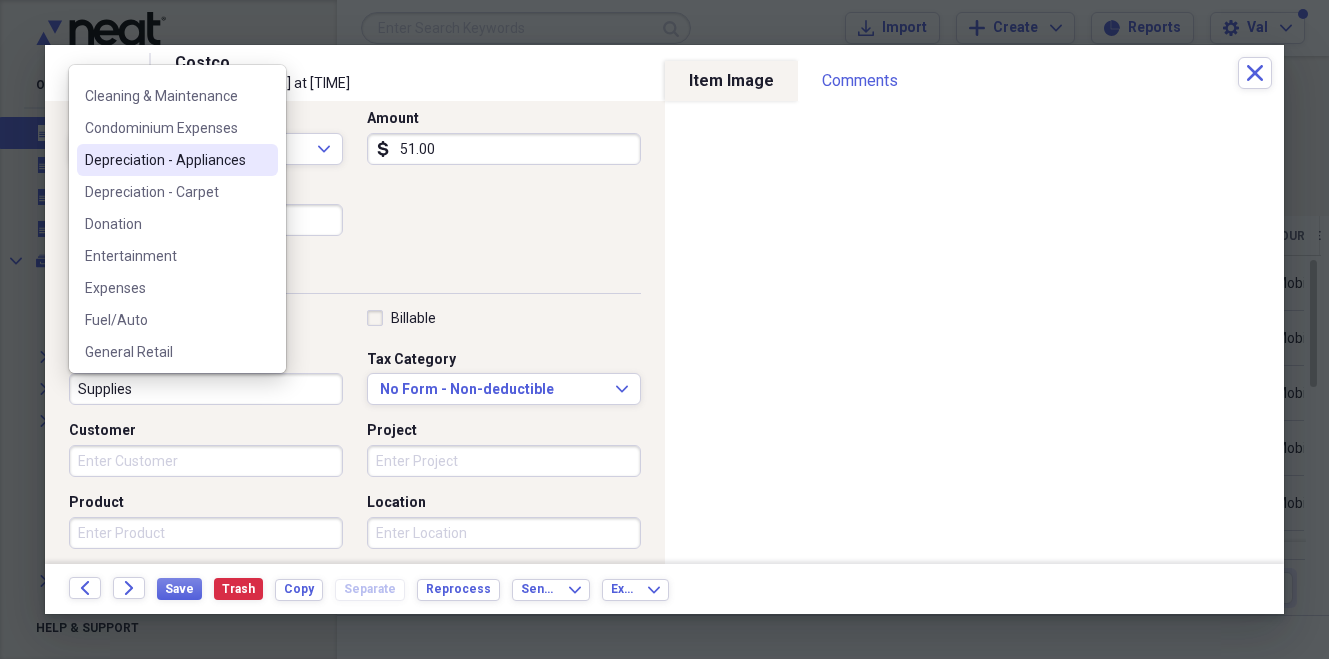 scroll, scrollTop: 175, scrollLeft: 0, axis: vertical 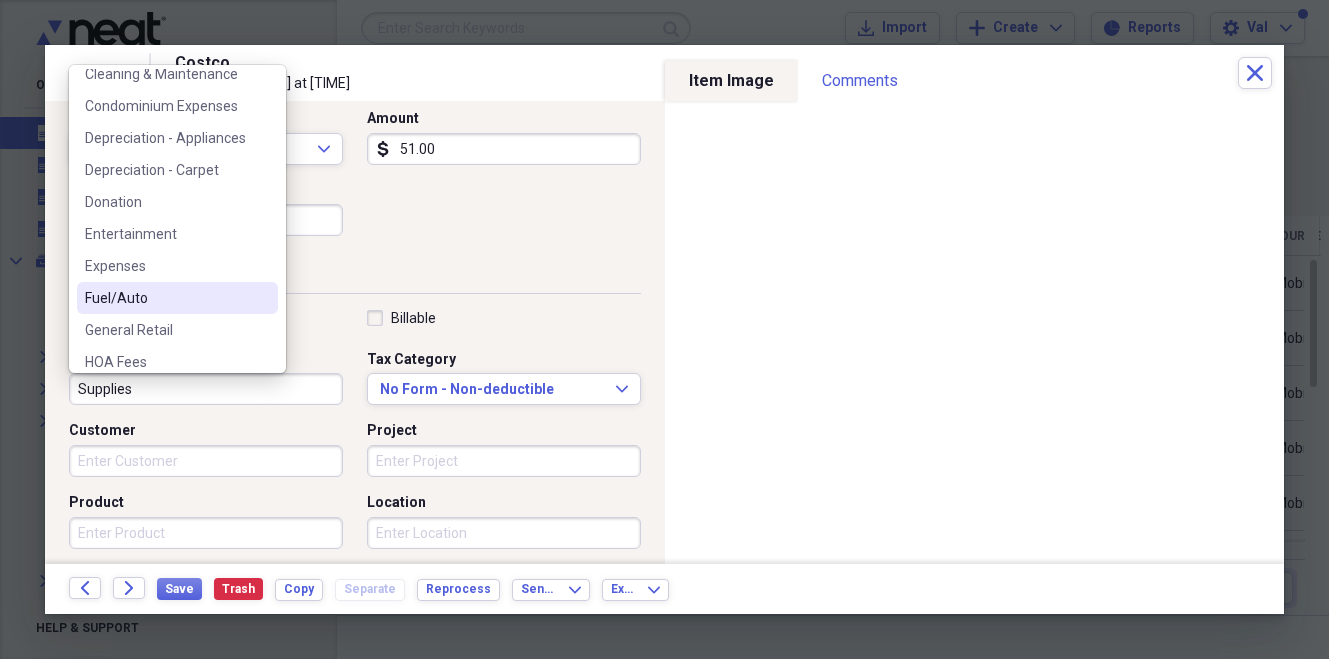 click on "Fuel/Auto" at bounding box center [165, 298] 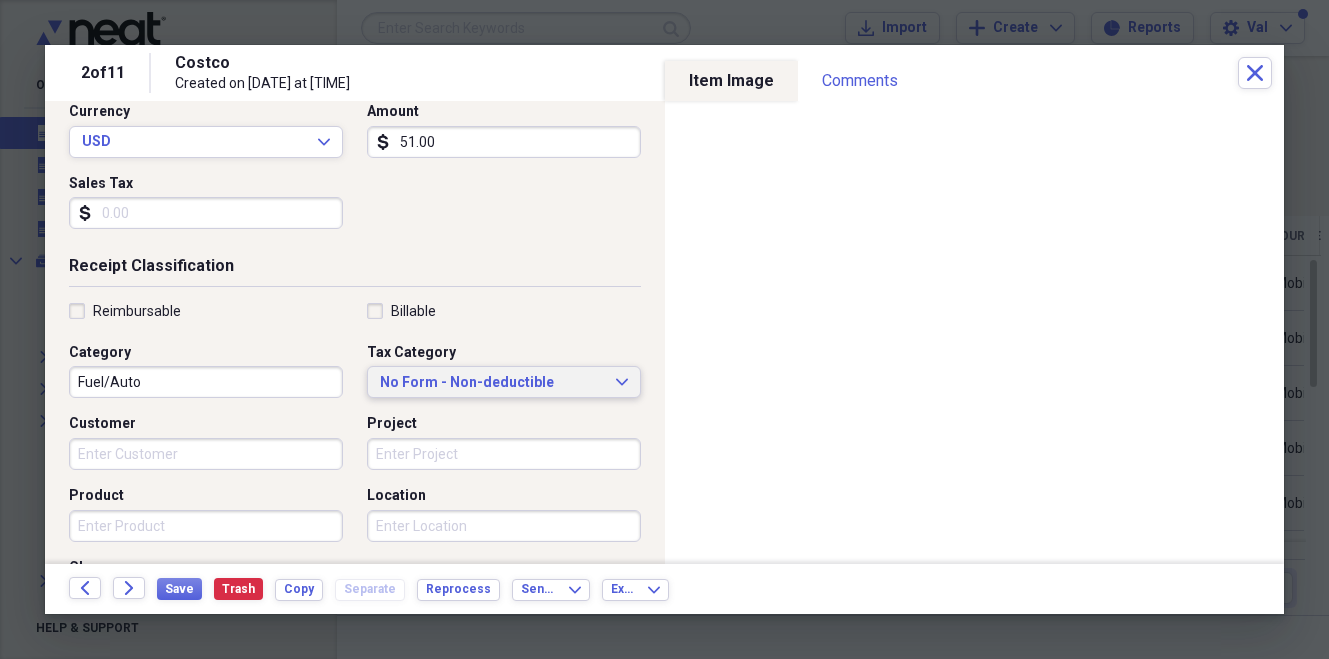 scroll, scrollTop: 290, scrollLeft: 0, axis: vertical 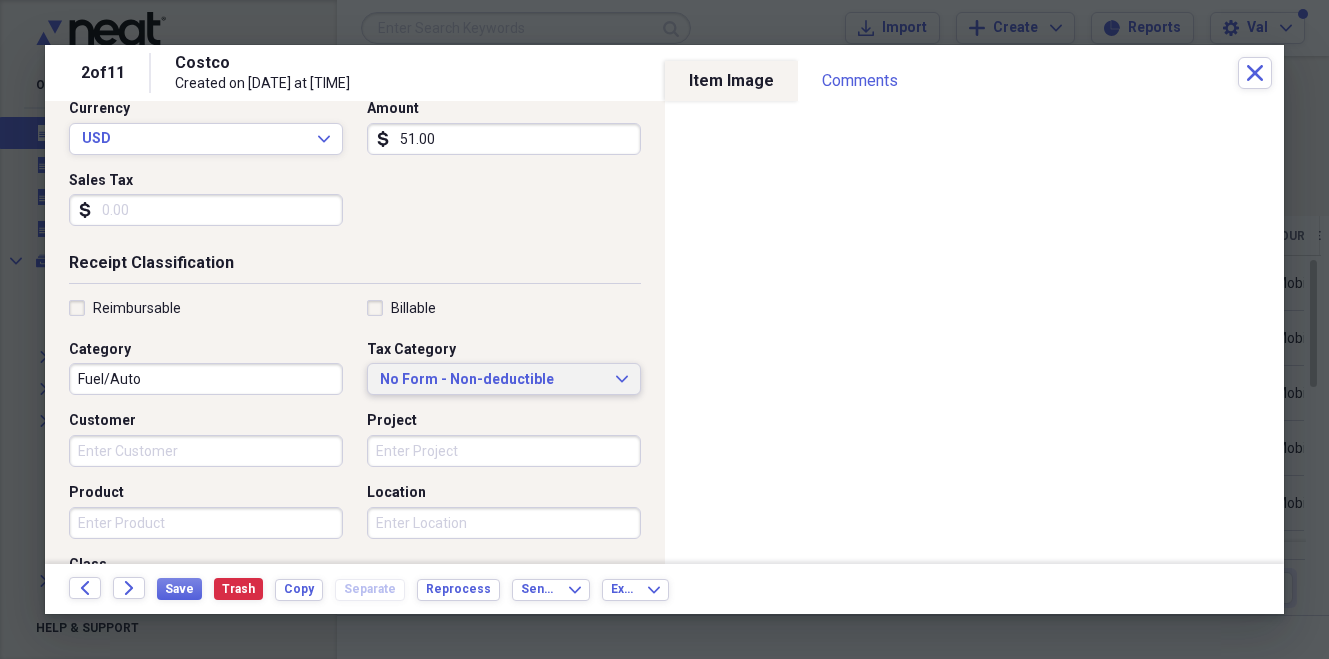 click 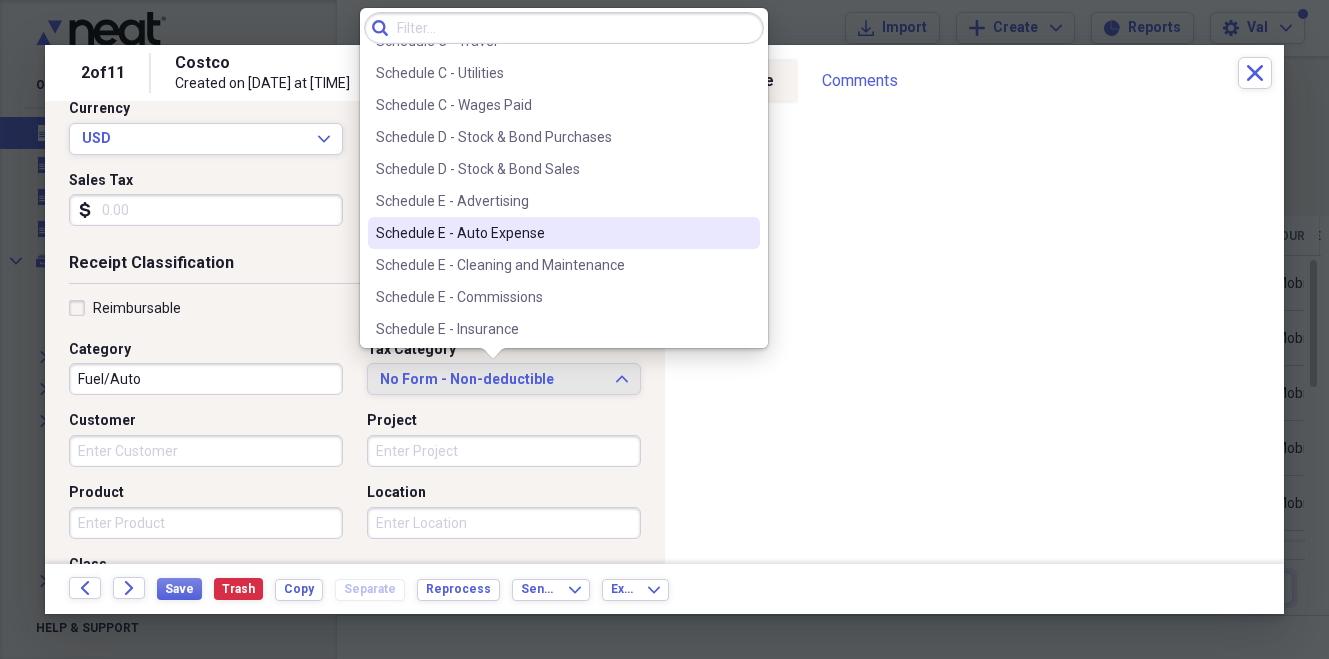 scroll, scrollTop: 2968, scrollLeft: 0, axis: vertical 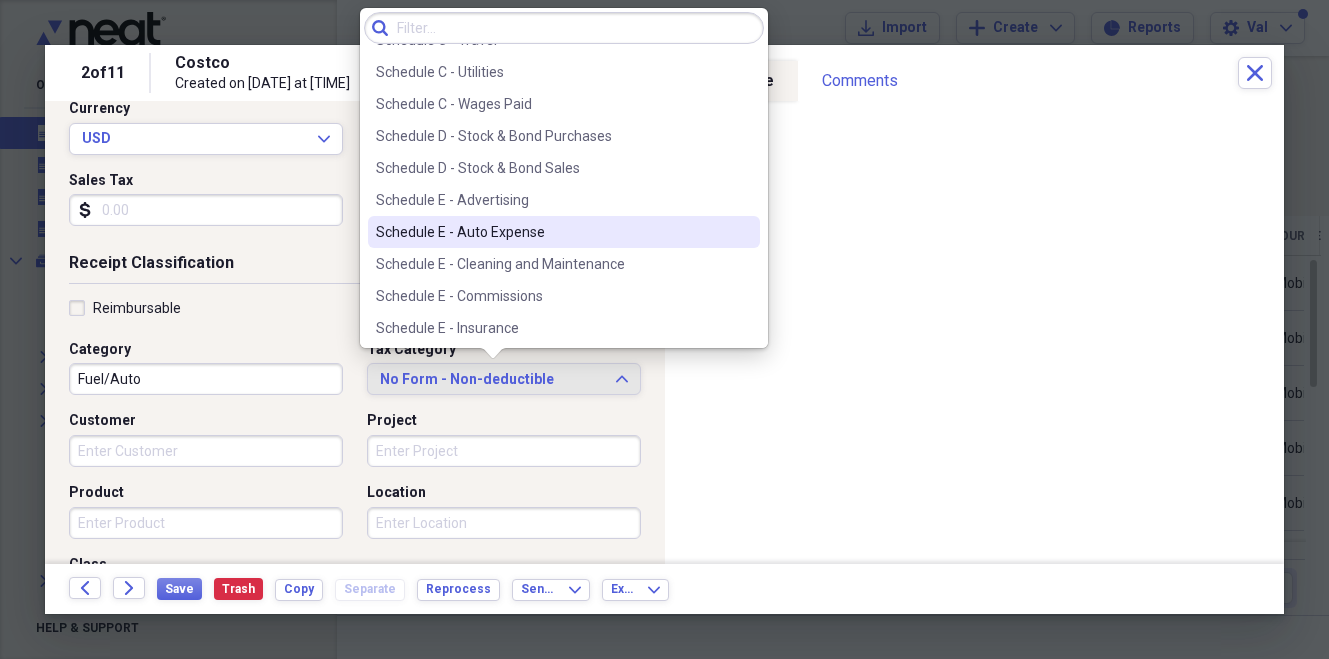 click on "Schedule E - Auto Expense" at bounding box center (552, 232) 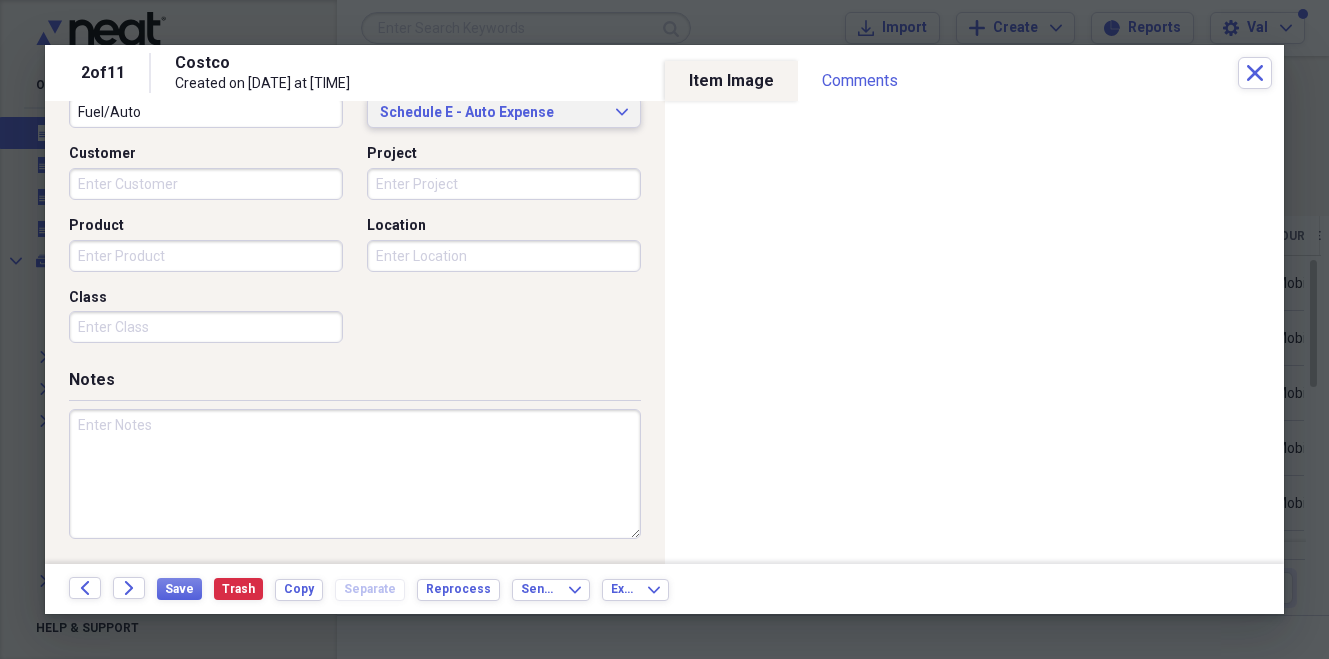 scroll, scrollTop: 557, scrollLeft: 0, axis: vertical 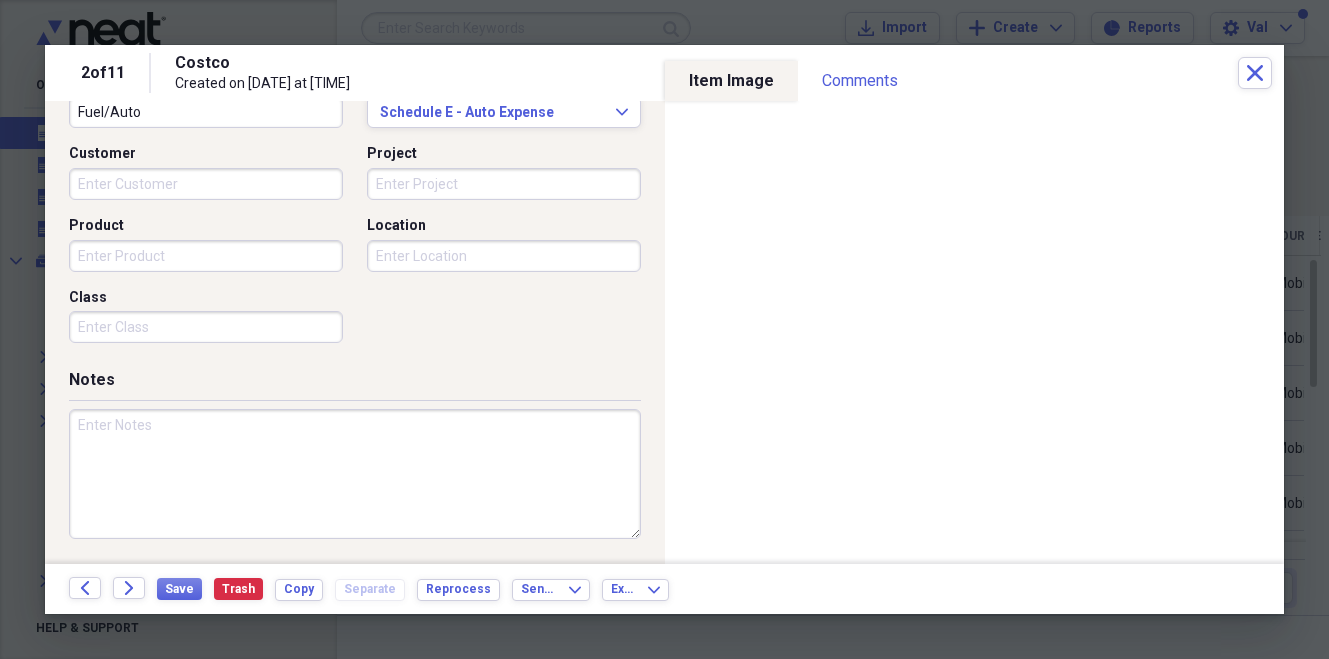 click at bounding box center (355, 474) 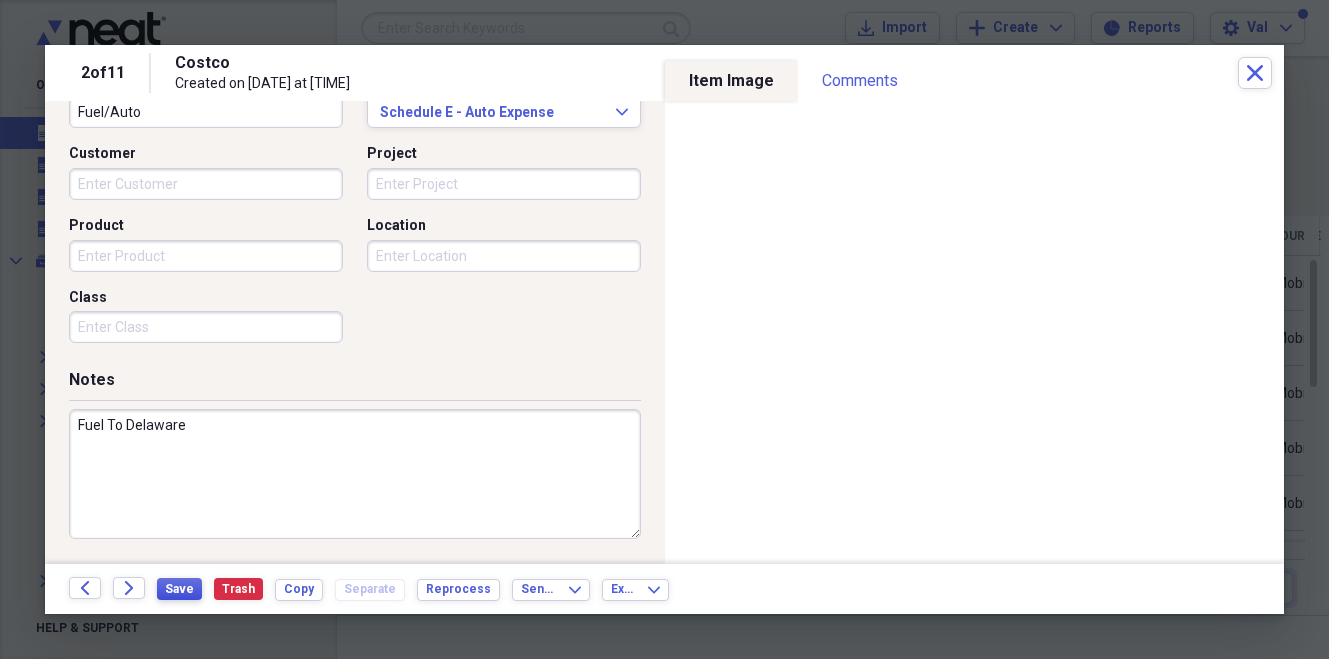 type on "Fuel To Delaware" 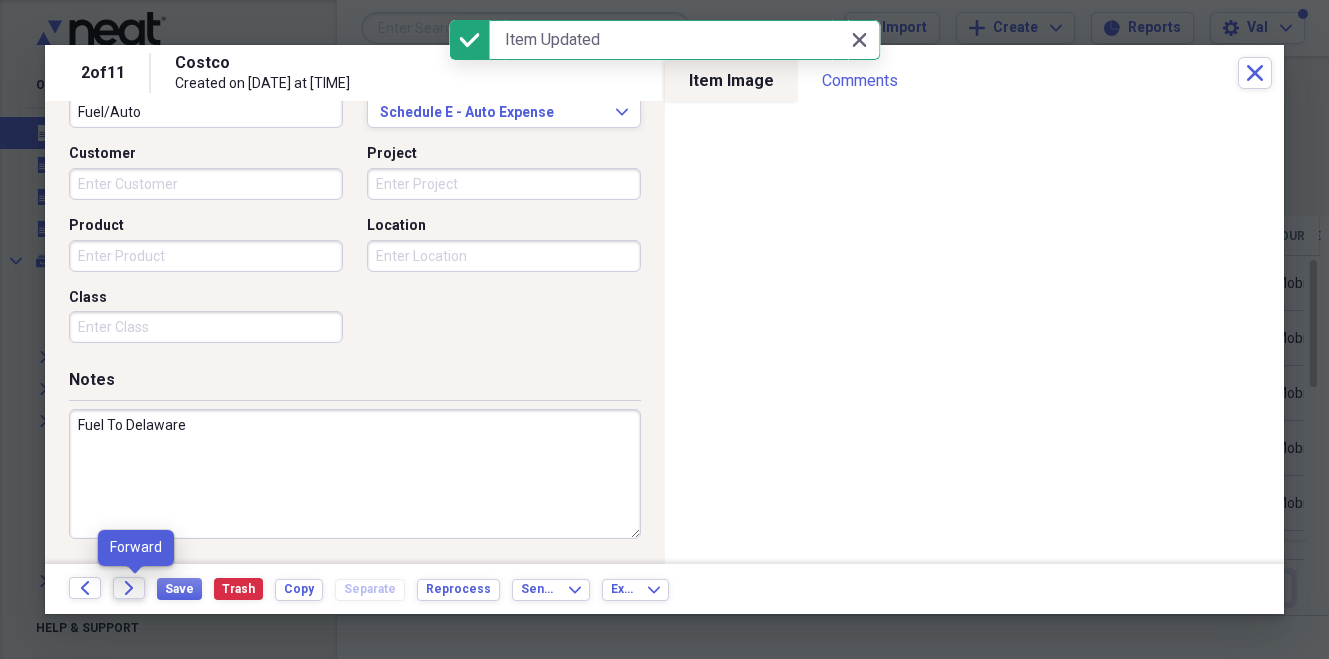 click 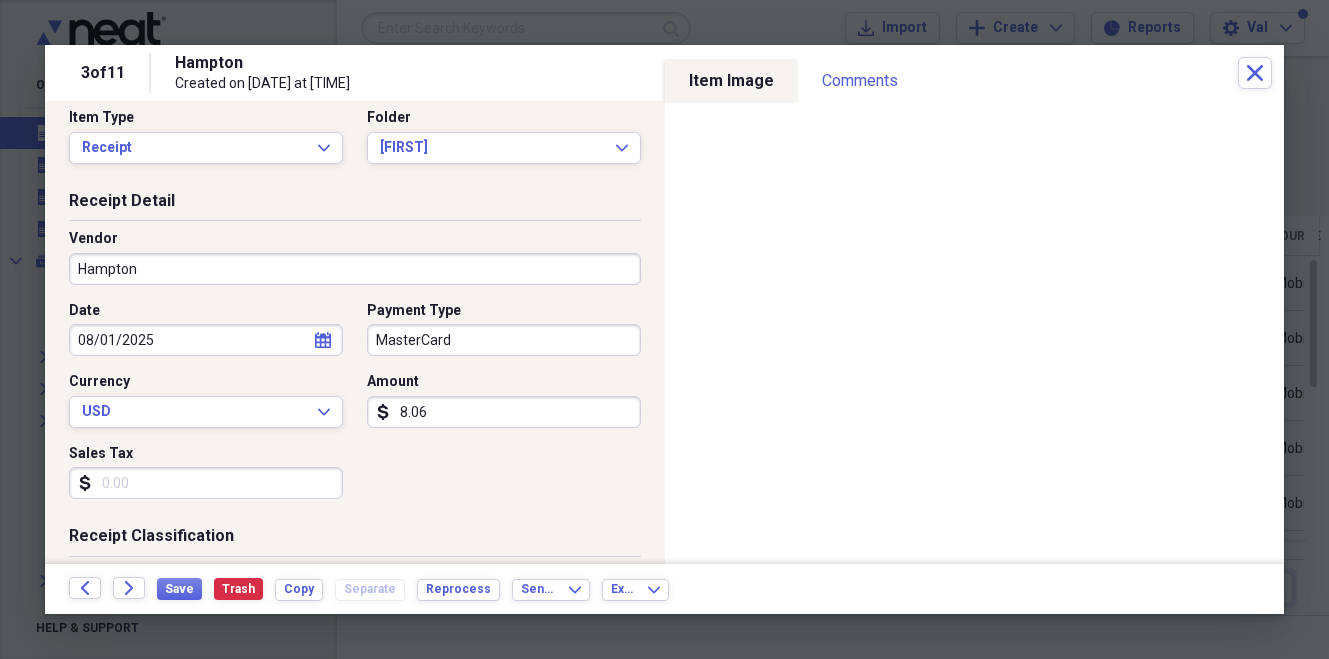 scroll, scrollTop: 0, scrollLeft: 0, axis: both 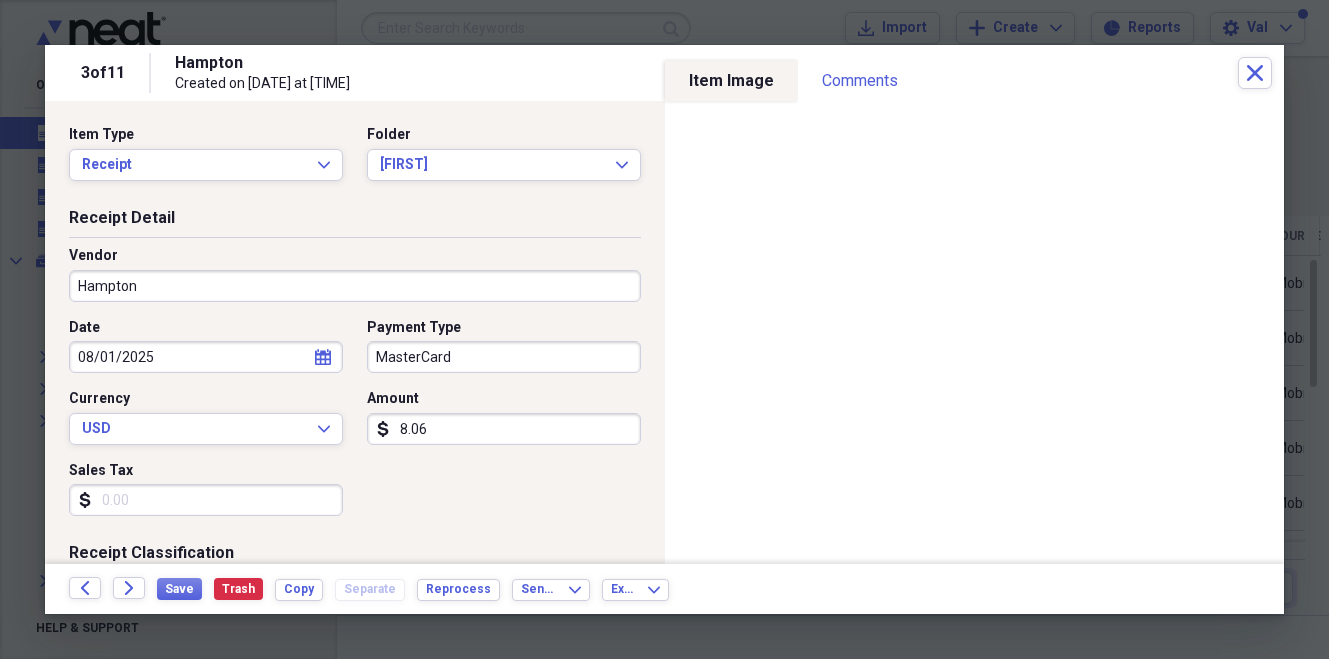 click on "Hampton" at bounding box center [355, 286] 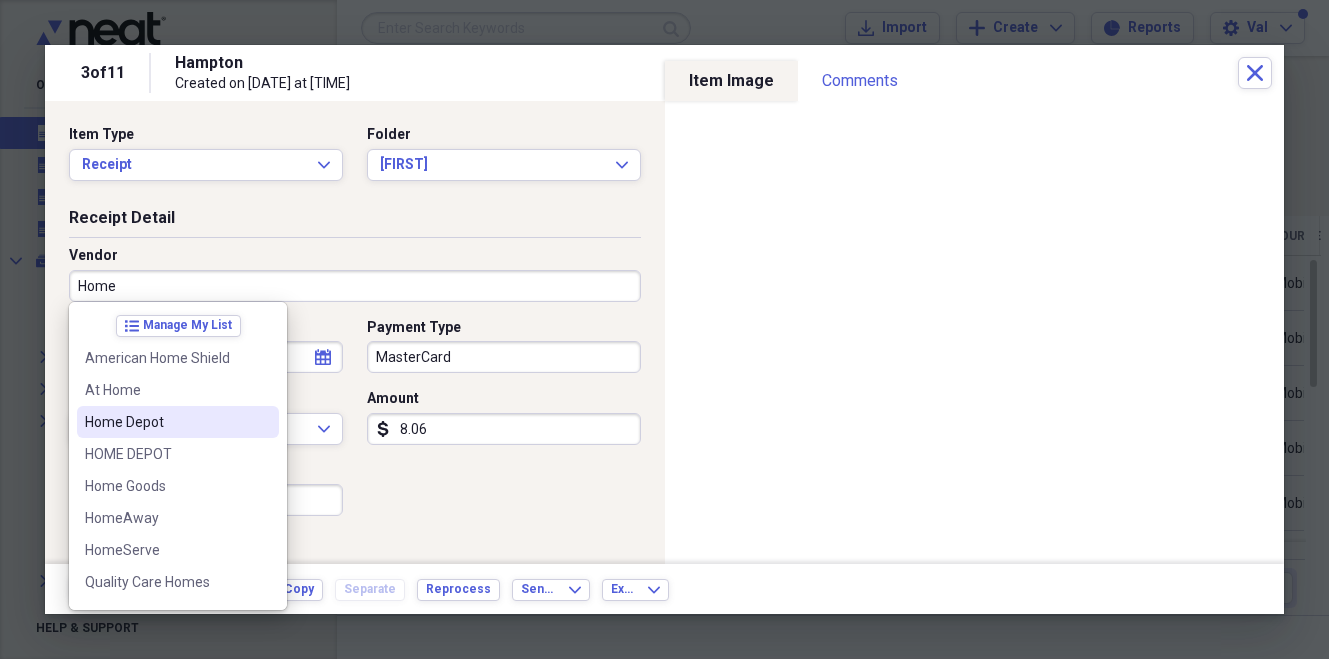 click on "Home Depot" at bounding box center (166, 422) 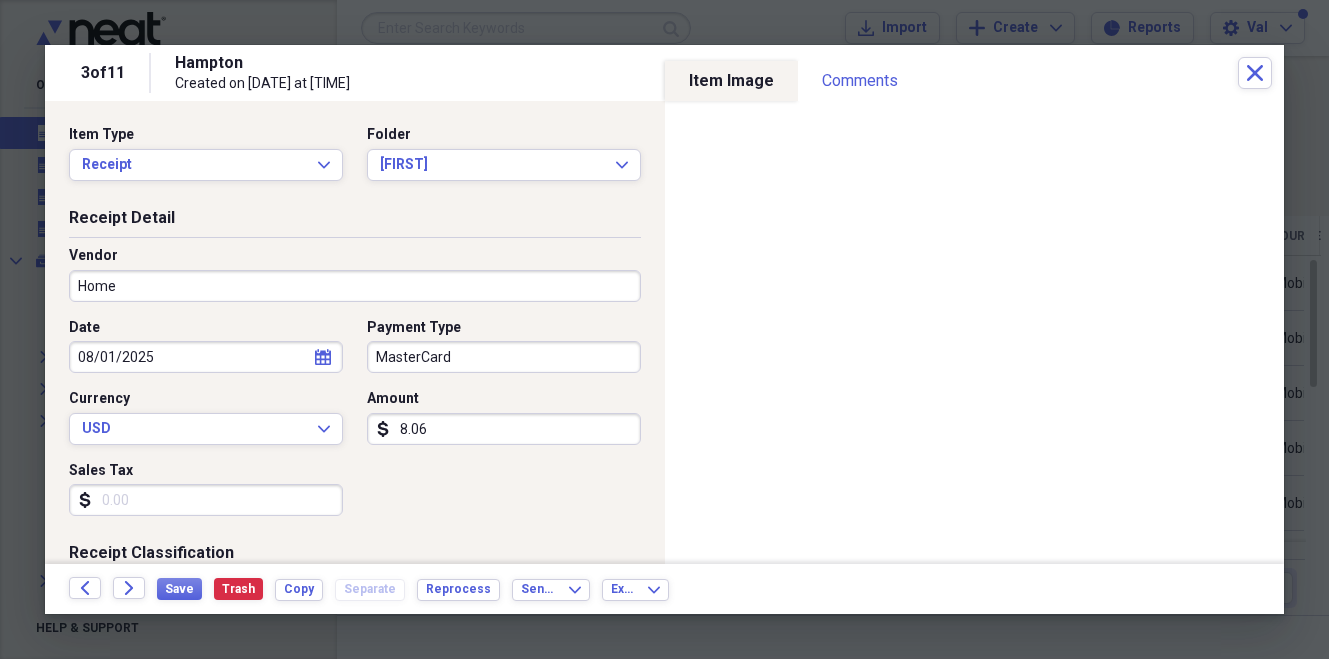 type on "Home Depot" 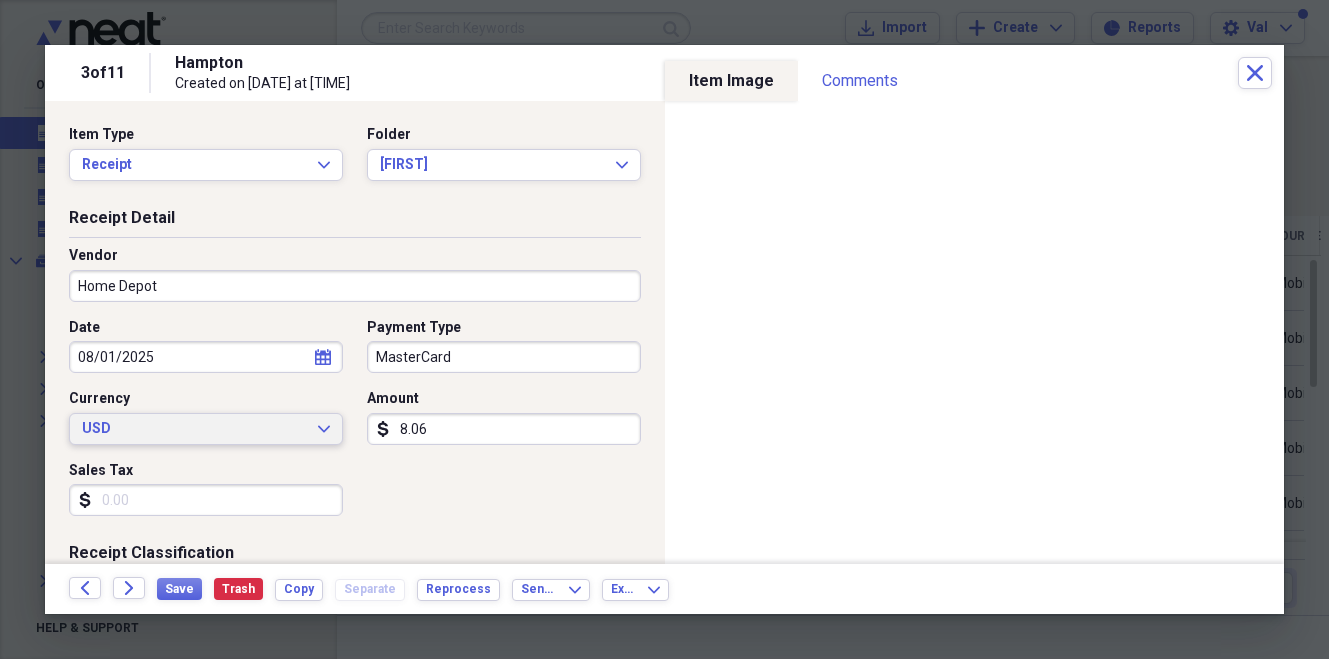 type on "Repairs" 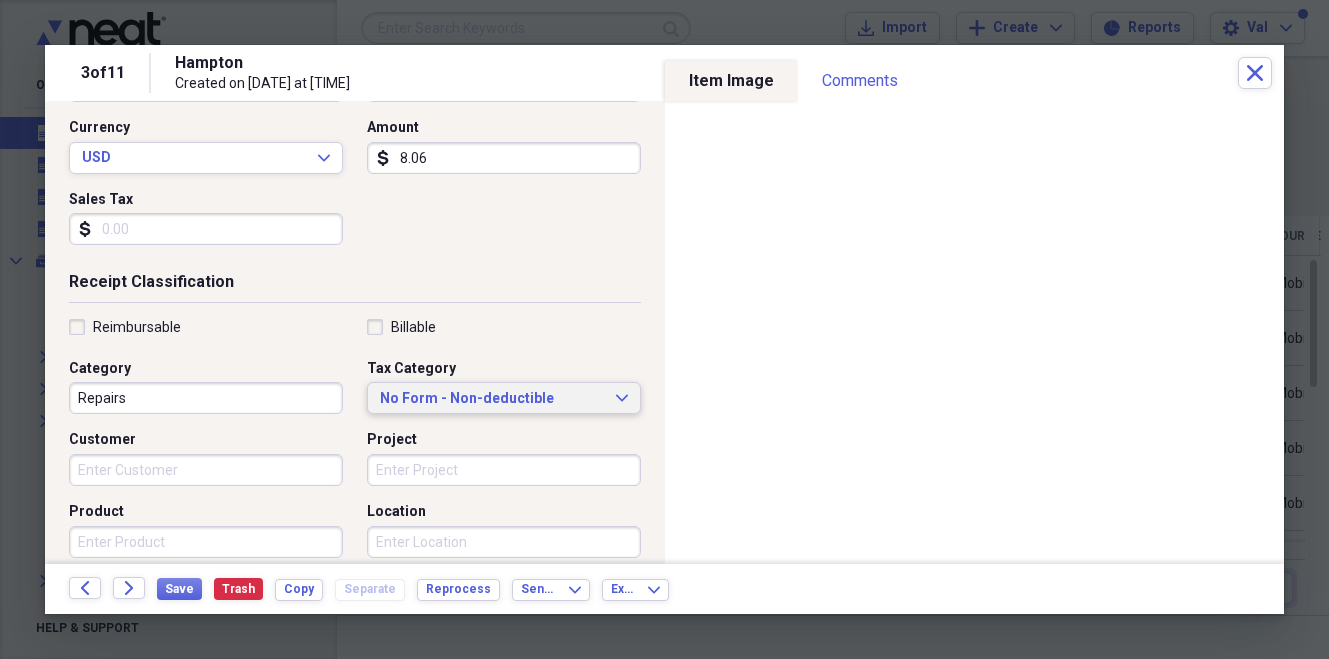 scroll, scrollTop: 271, scrollLeft: 0, axis: vertical 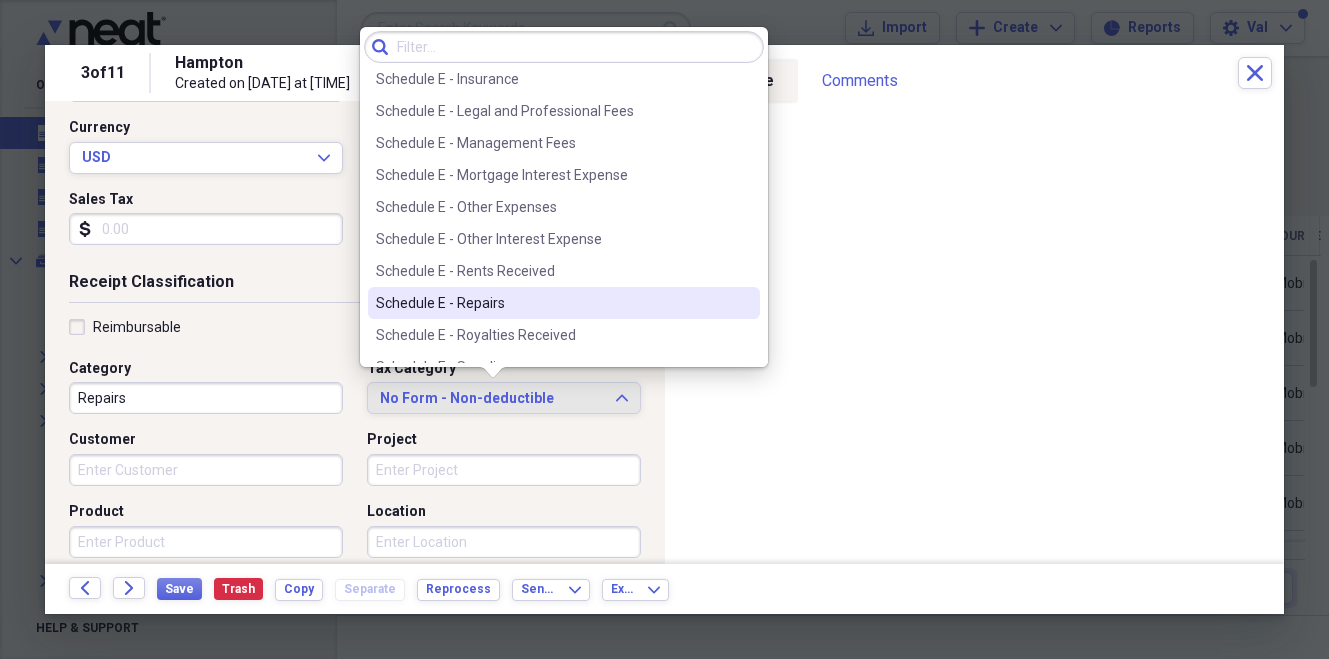 click on "Schedule E - Repairs" at bounding box center [552, 303] 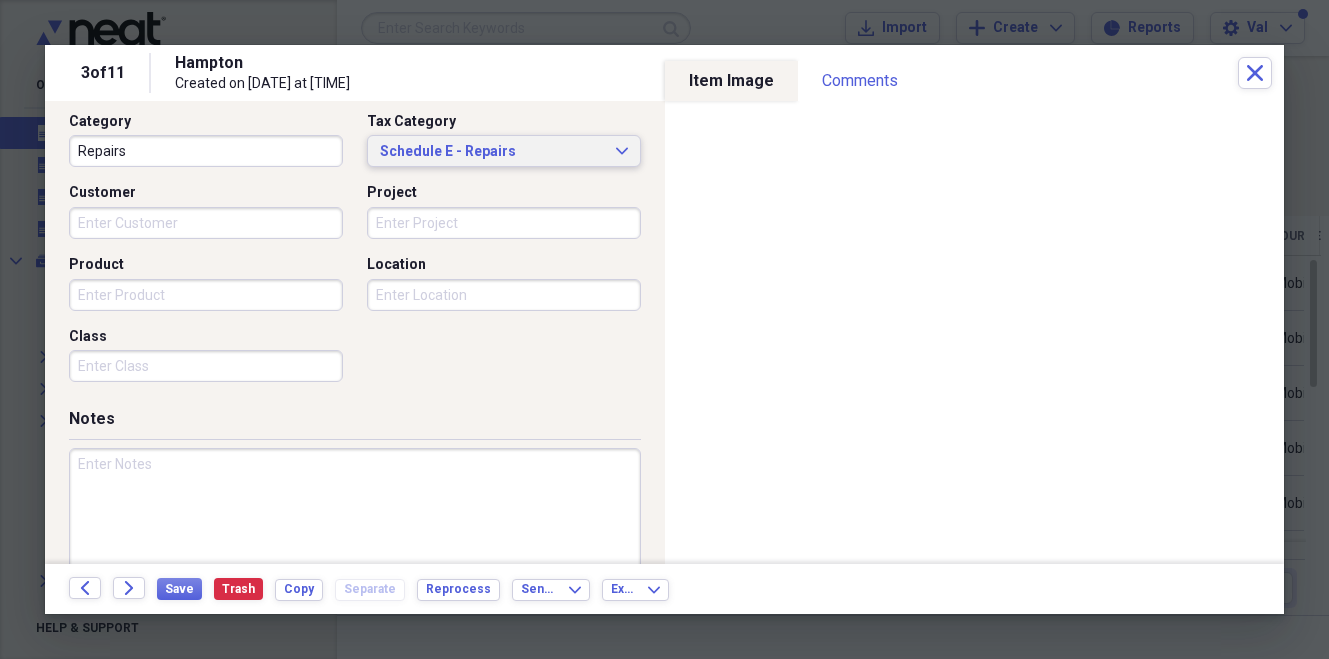 scroll, scrollTop: 557, scrollLeft: 0, axis: vertical 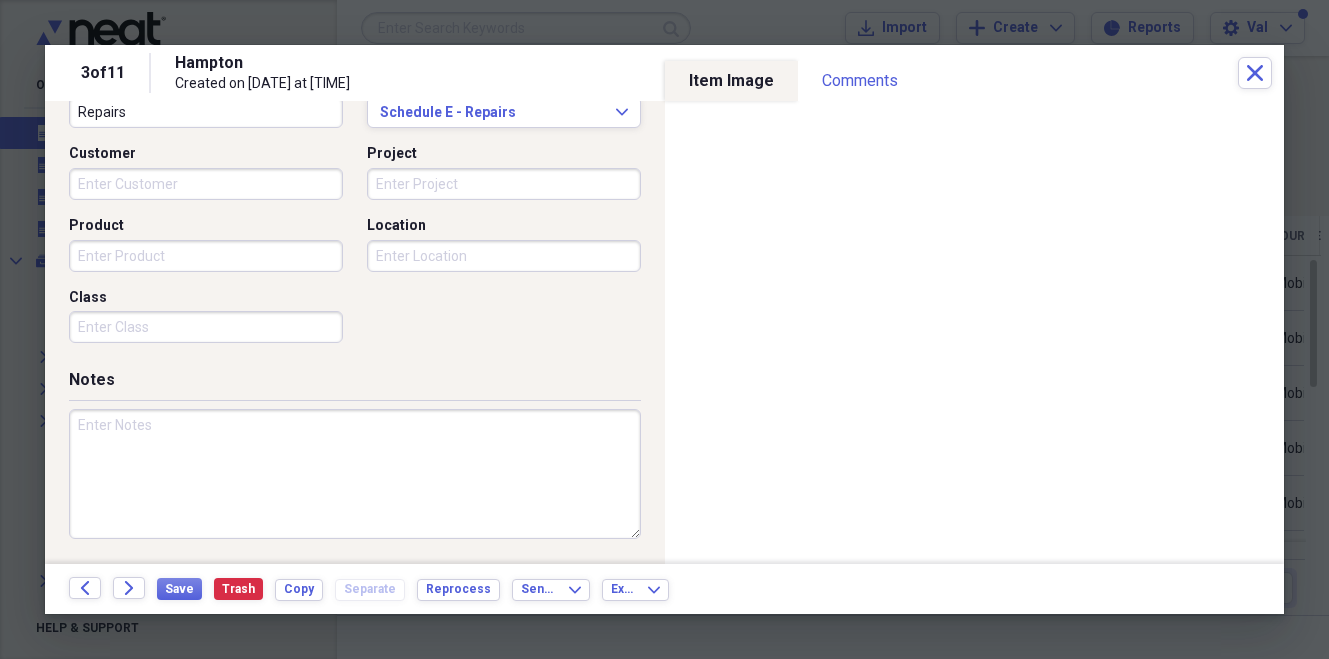 click at bounding box center (355, 474) 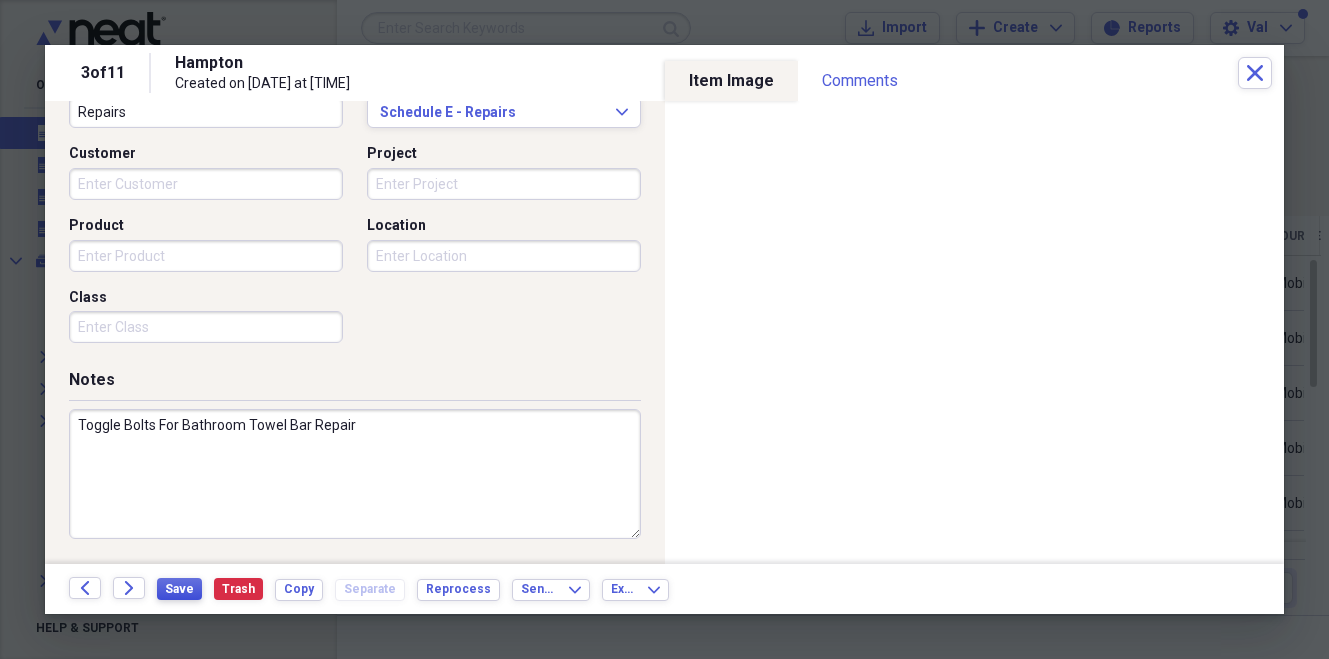 type on "Toggle Bolts For Bathroom Towel Bar Repair" 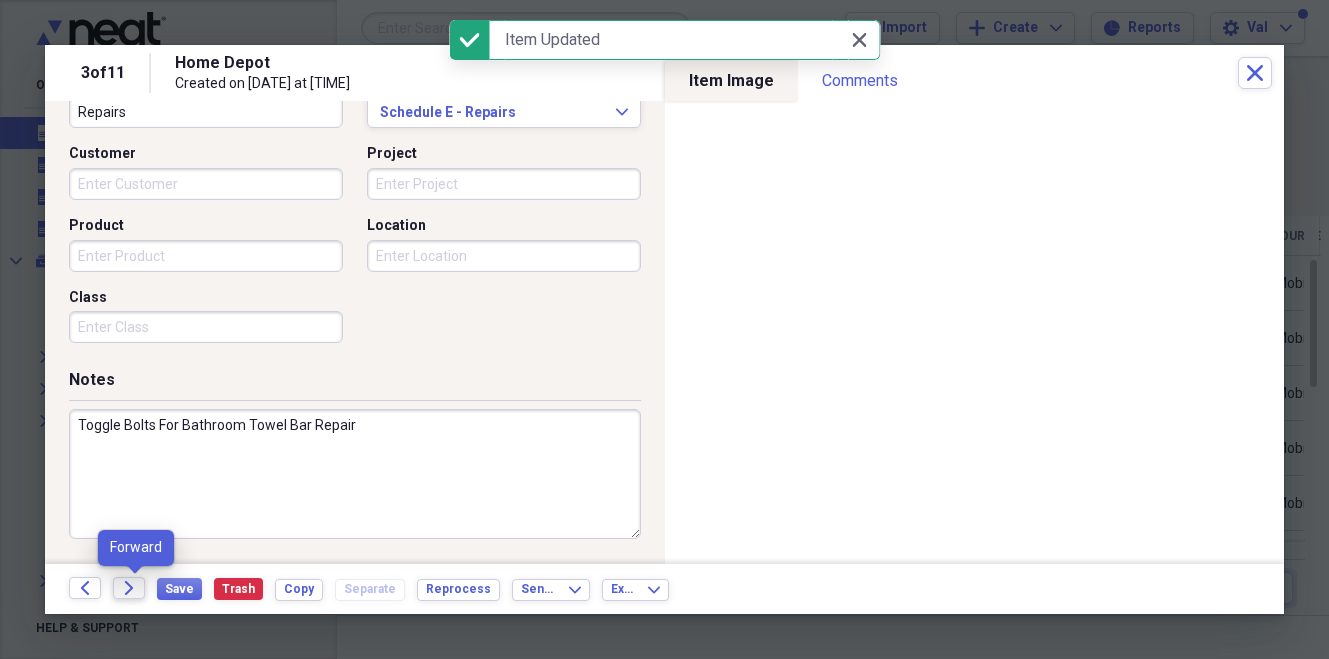 click 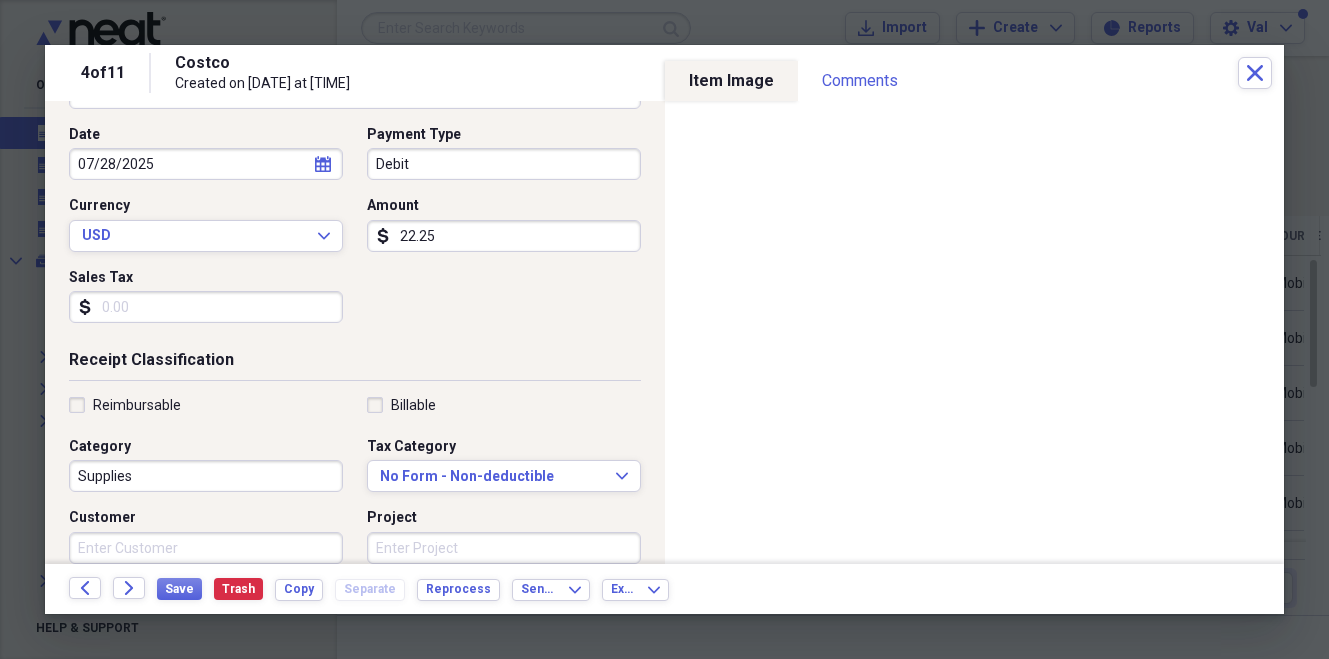 scroll, scrollTop: 261, scrollLeft: 0, axis: vertical 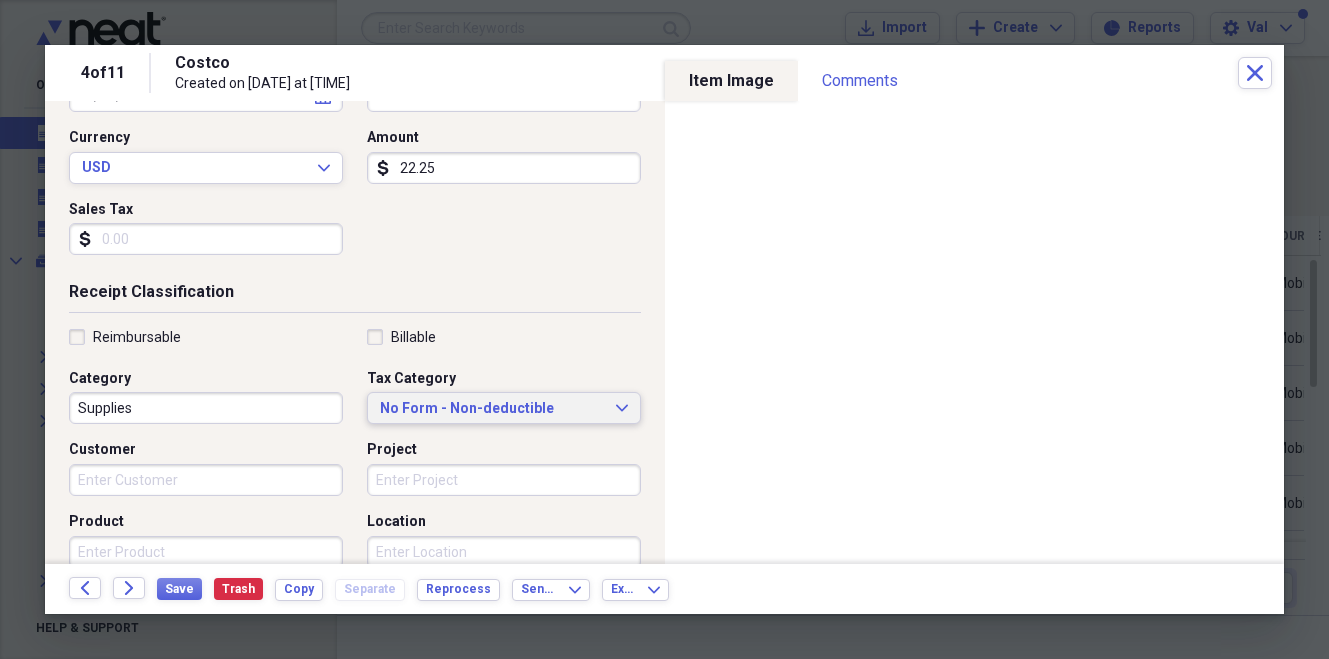 click on "No Form - Non-deductible Expand" at bounding box center (504, 409) 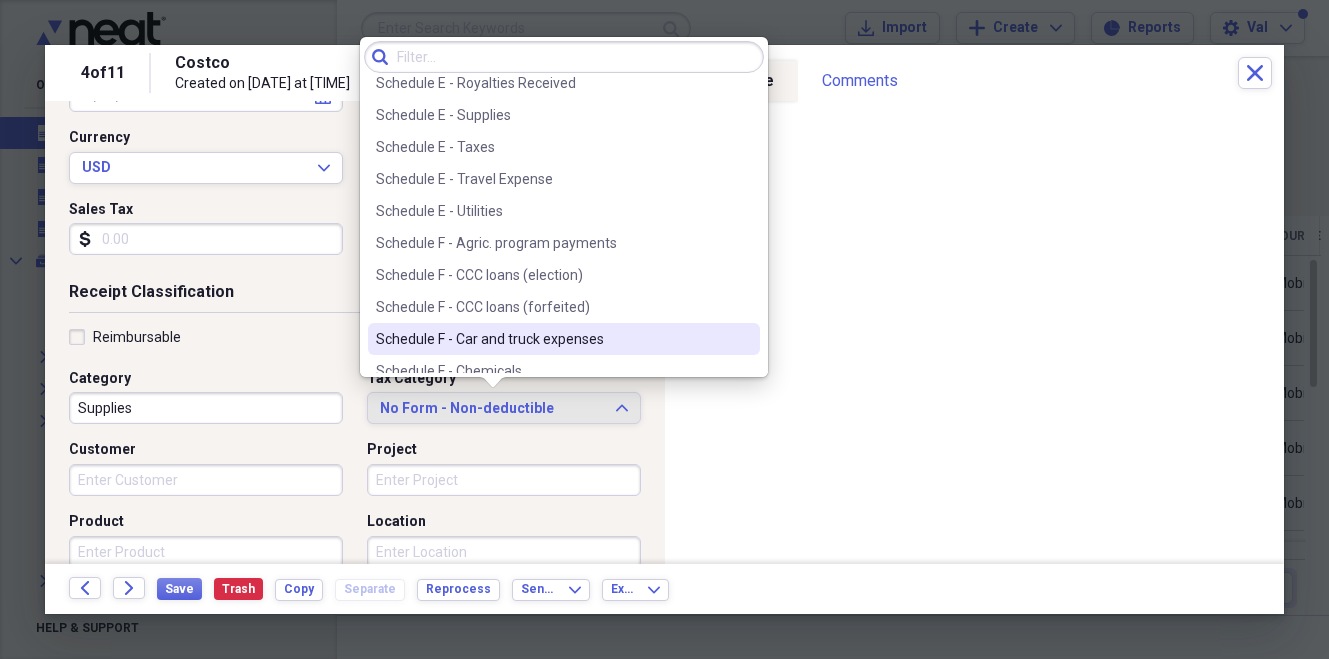 scroll, scrollTop: 3450, scrollLeft: 0, axis: vertical 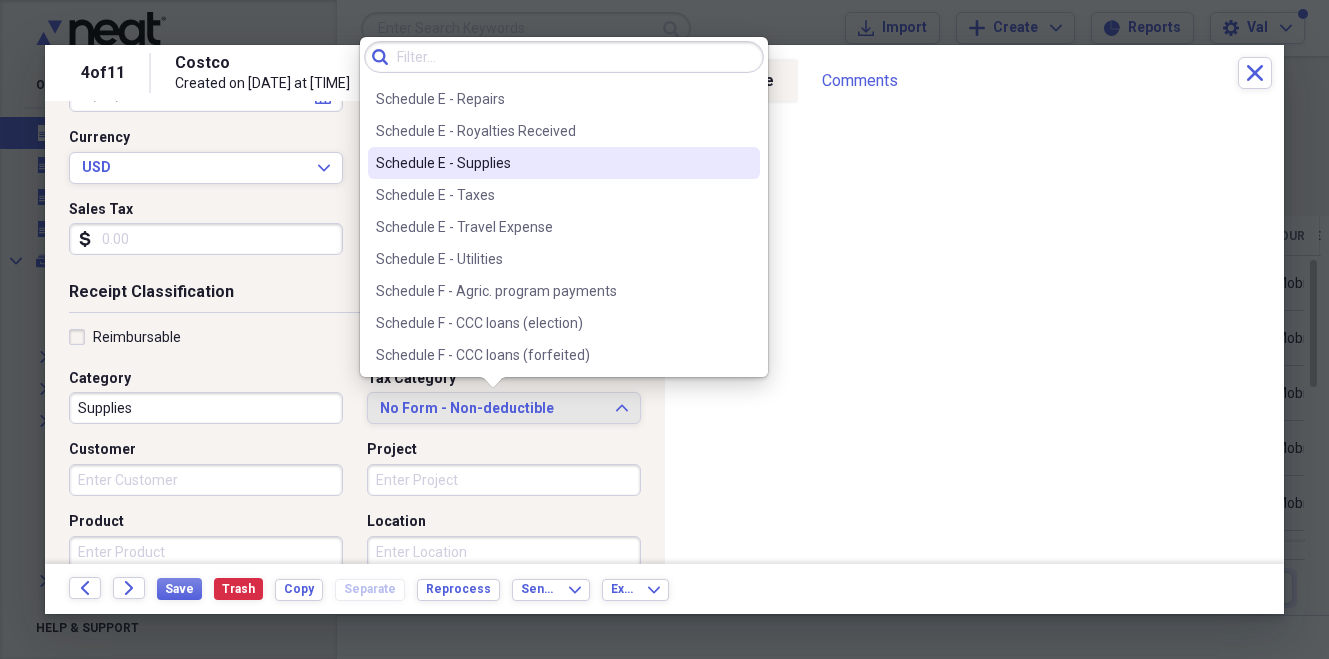 click on "Schedule E - Supplies" at bounding box center (552, 163) 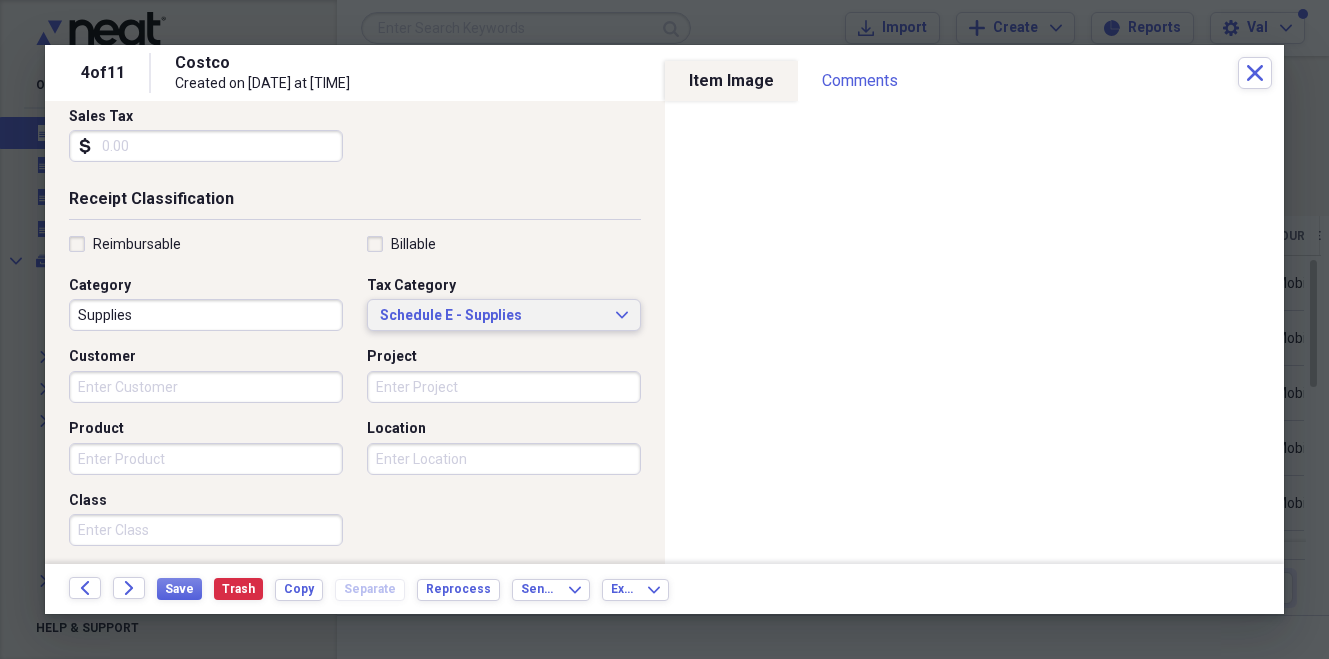 scroll, scrollTop: 557, scrollLeft: 0, axis: vertical 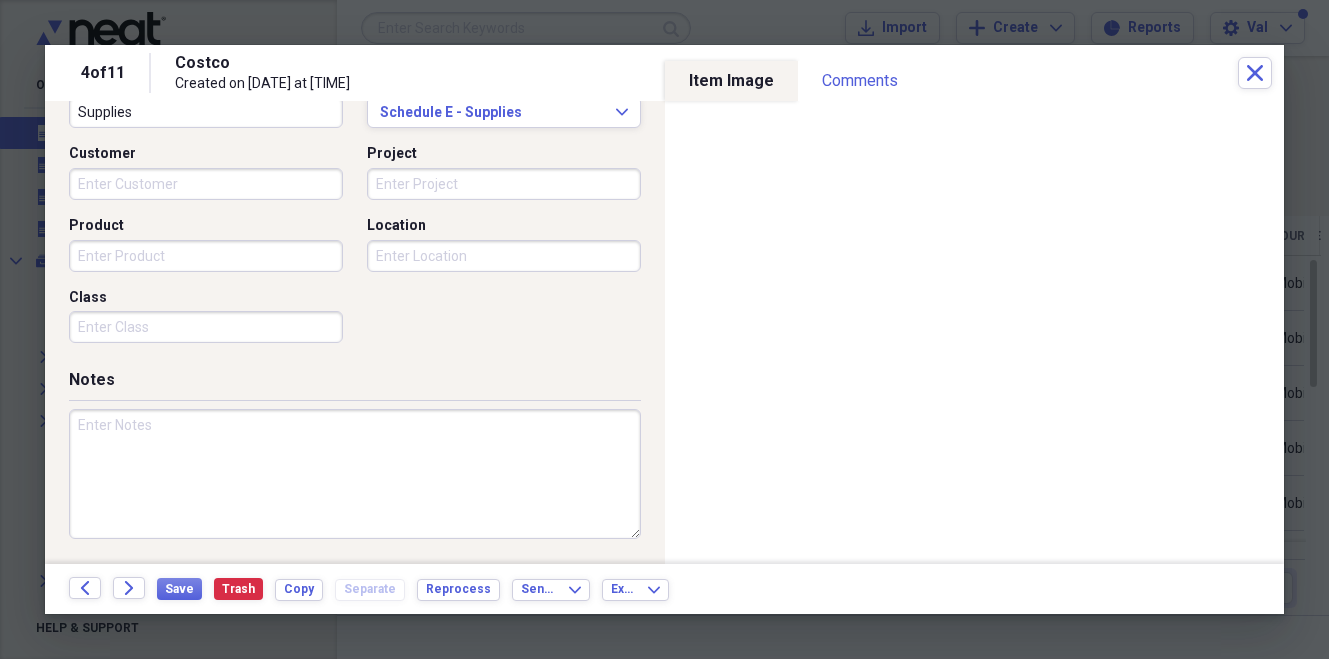 click at bounding box center (355, 474) 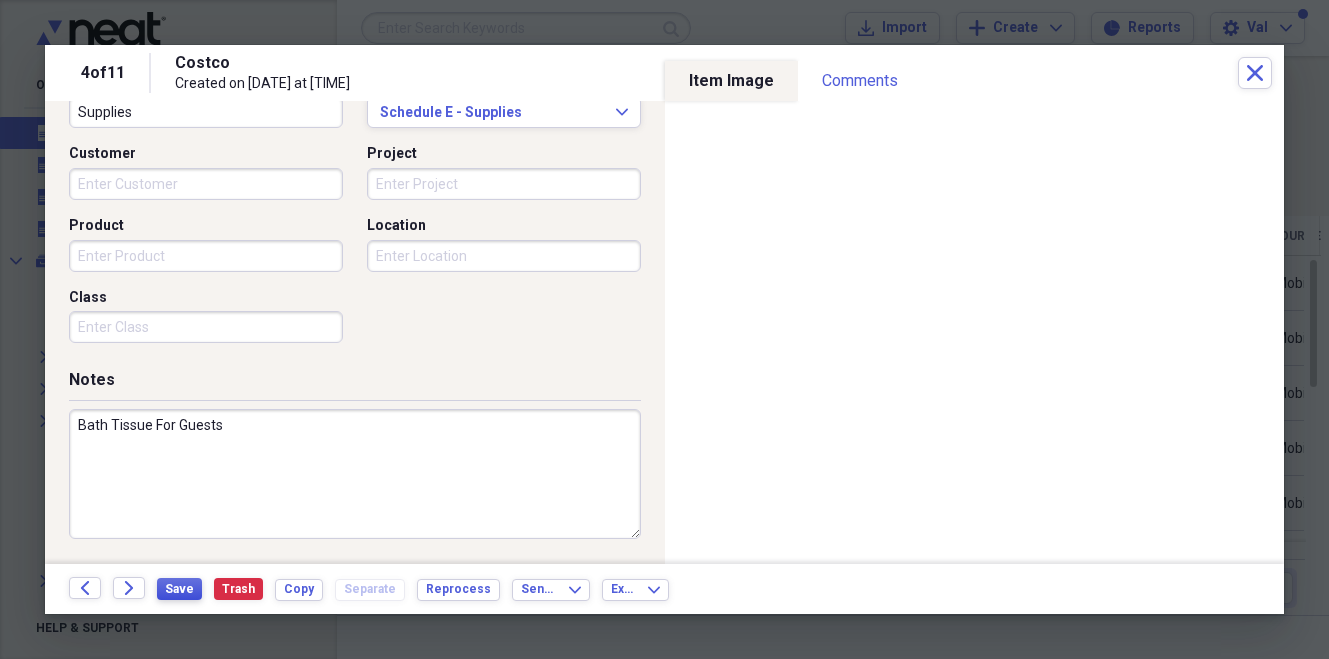 type on "Bath Tissue For Guests" 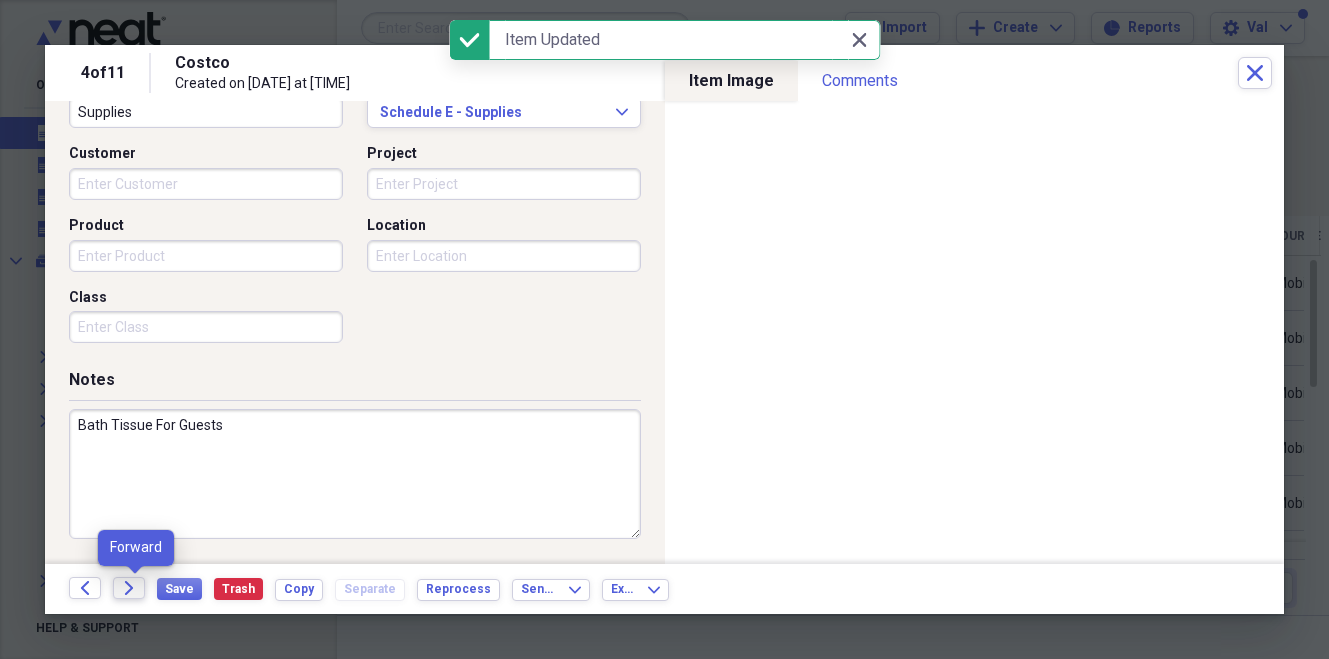 click on "Forward" 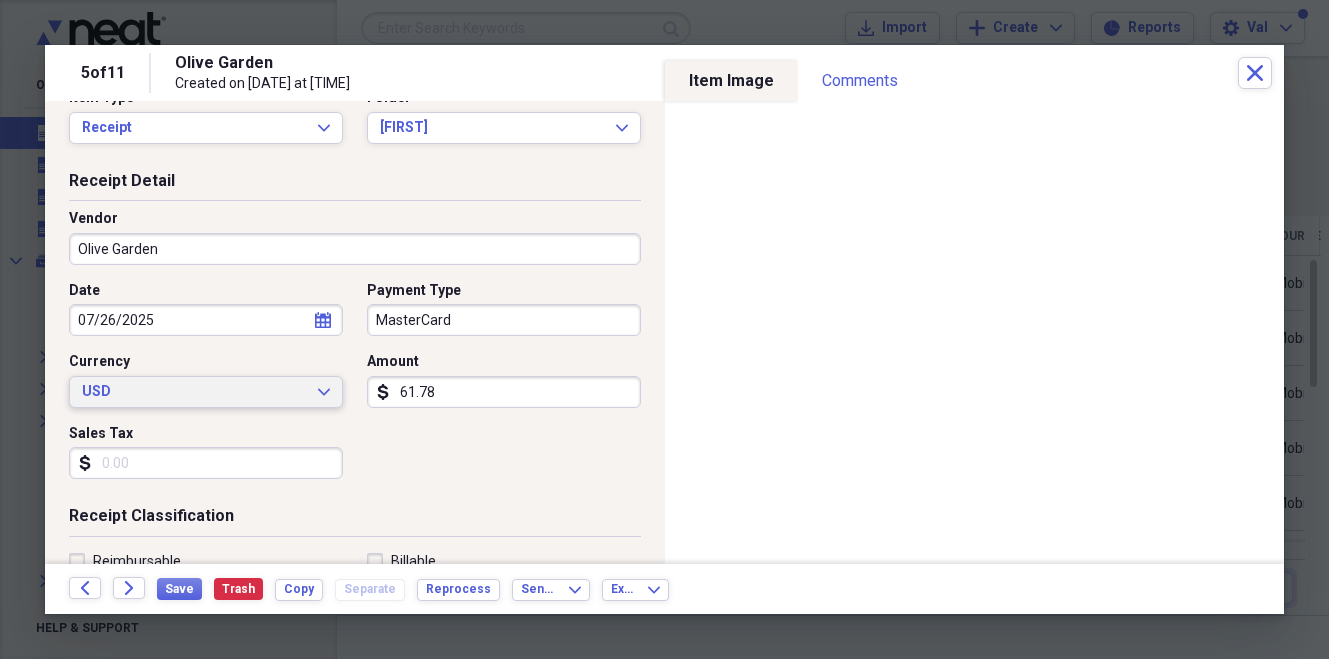 scroll, scrollTop: 193, scrollLeft: 0, axis: vertical 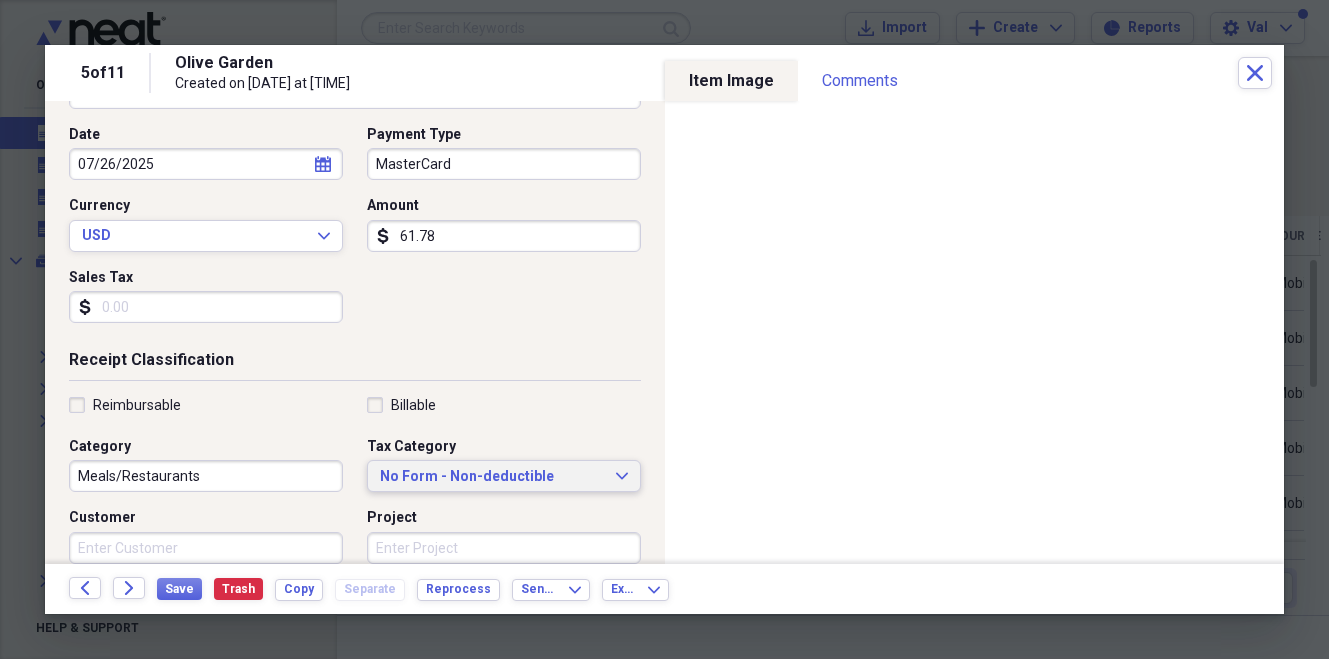click on "Expand" 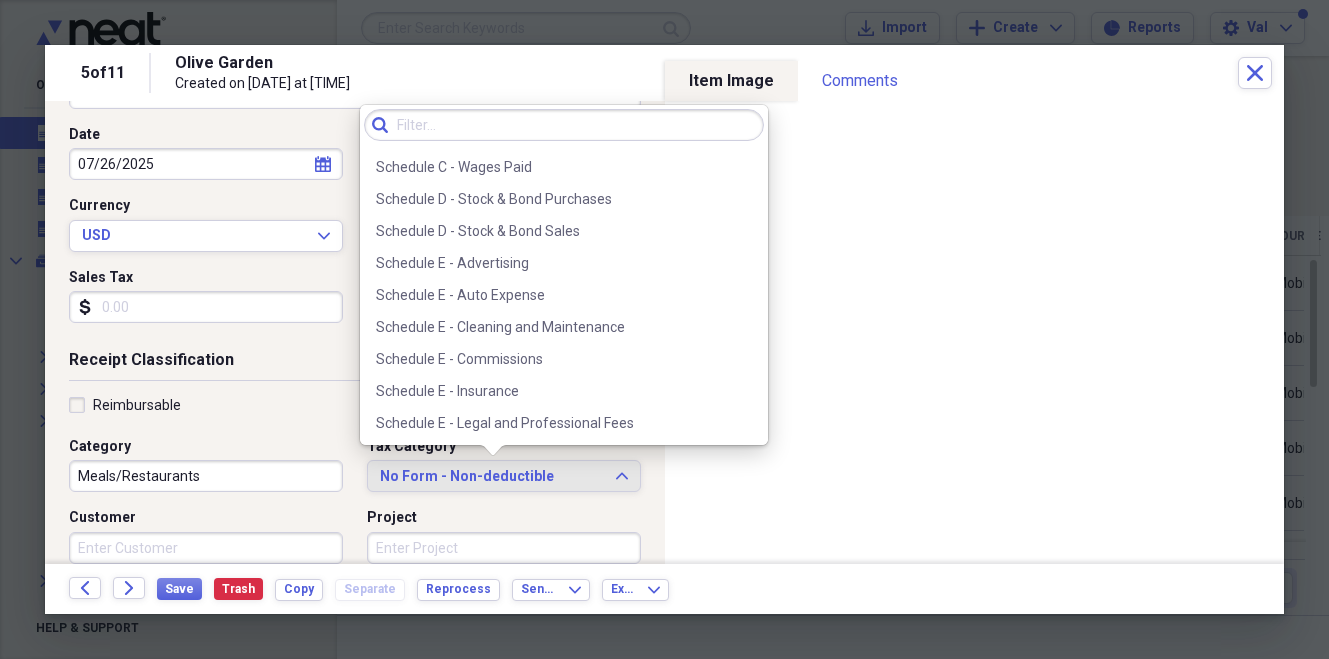 scroll, scrollTop: 2999, scrollLeft: 0, axis: vertical 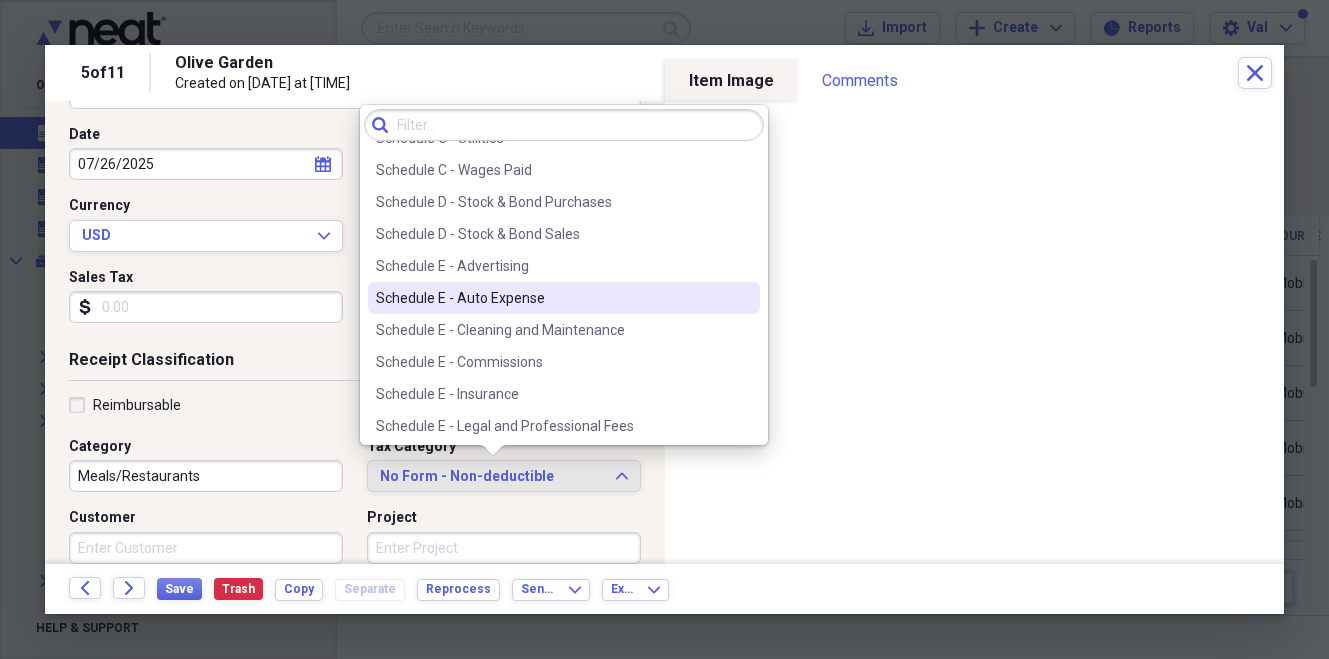 click on "Schedule E - Auto Expense" at bounding box center [552, 298] 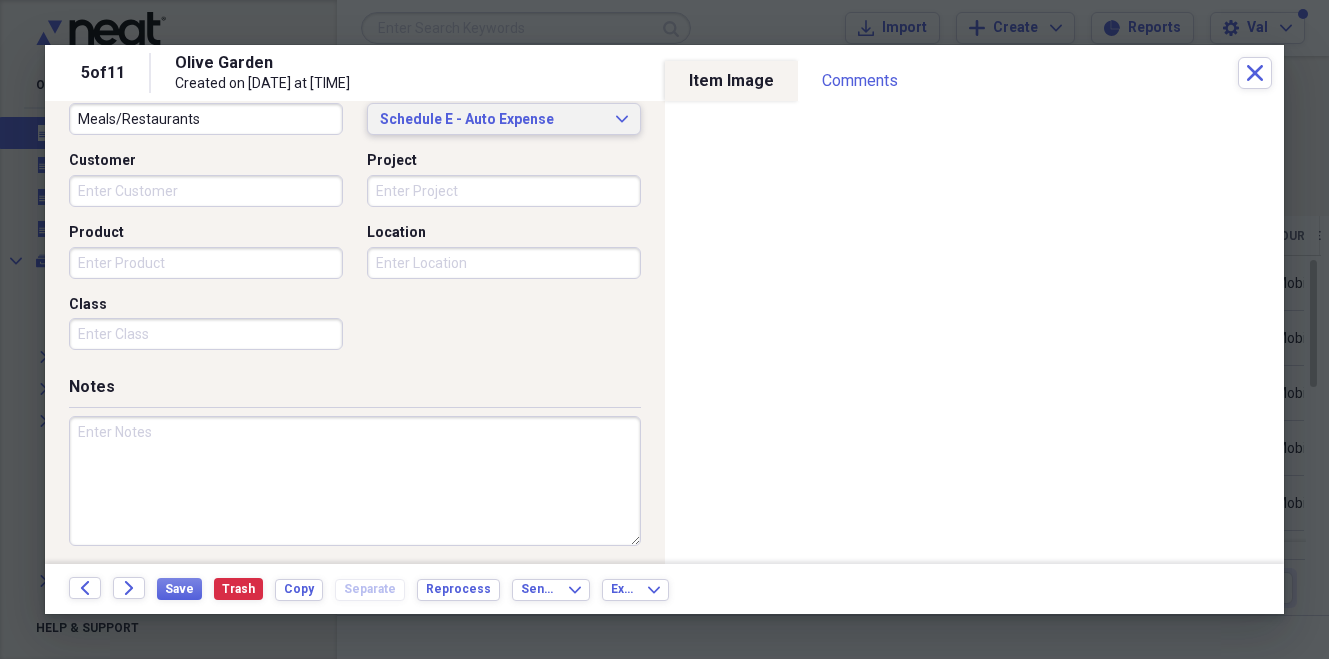 scroll, scrollTop: 557, scrollLeft: 0, axis: vertical 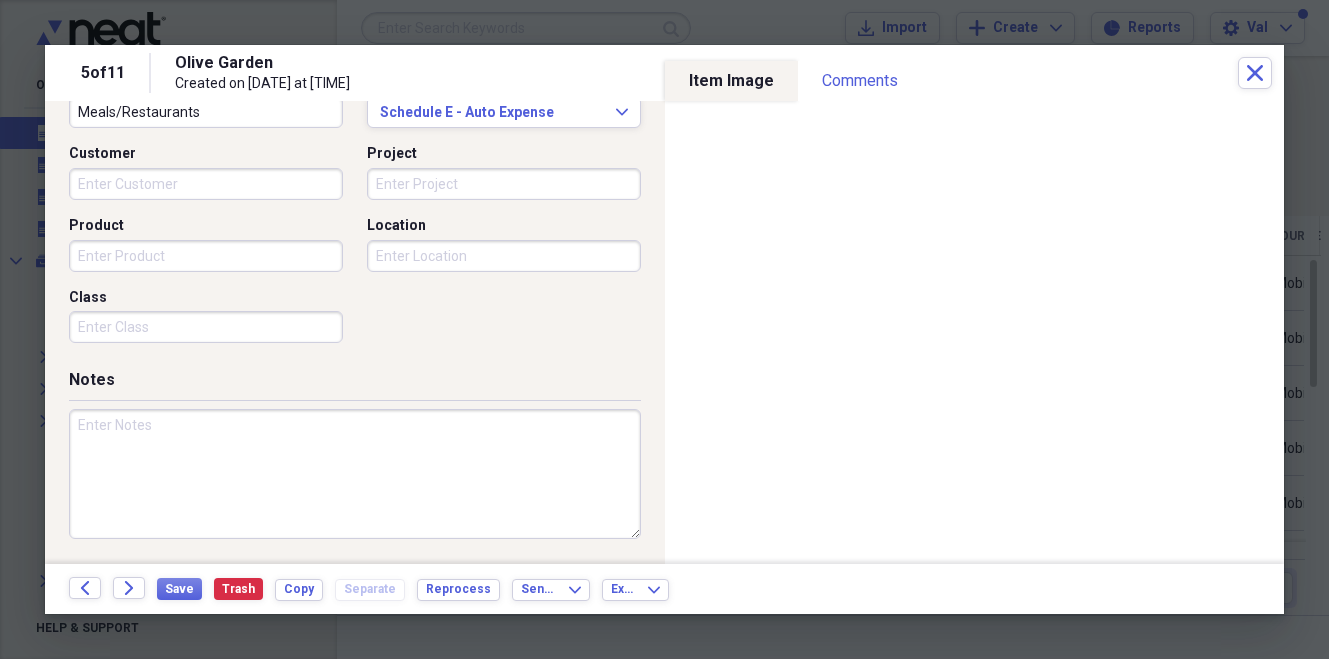 click at bounding box center (355, 474) 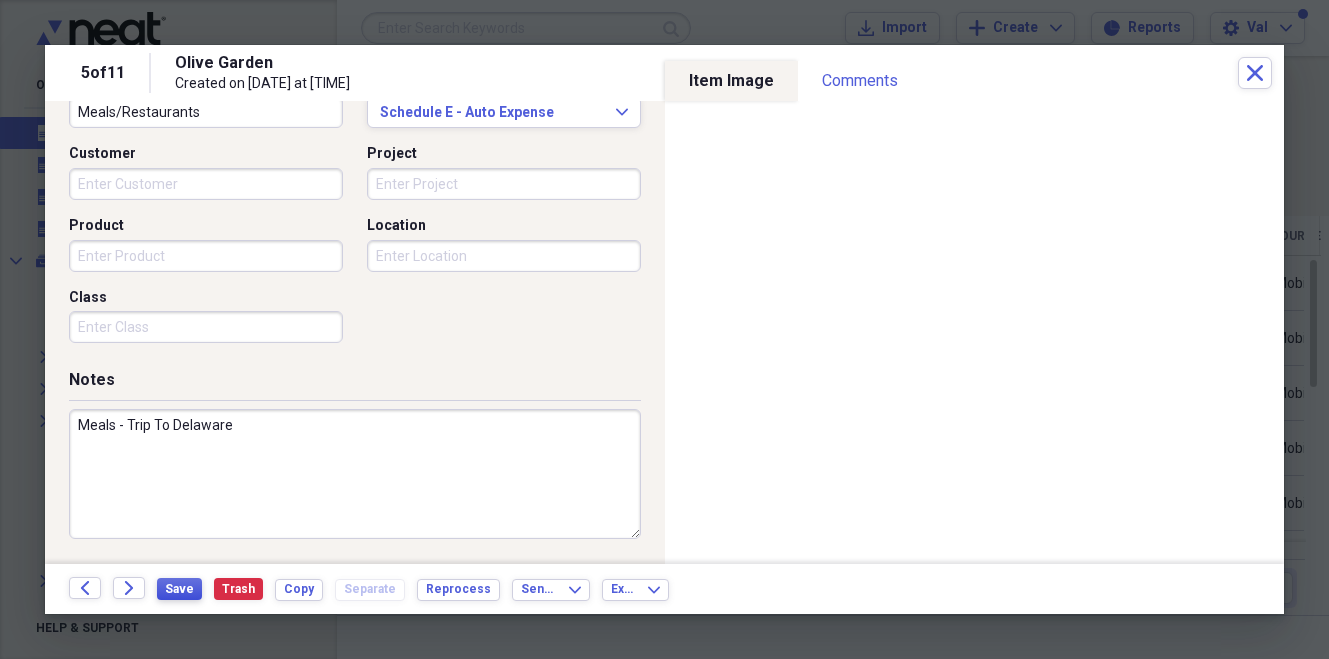type on "Meals - Trip To Delaware" 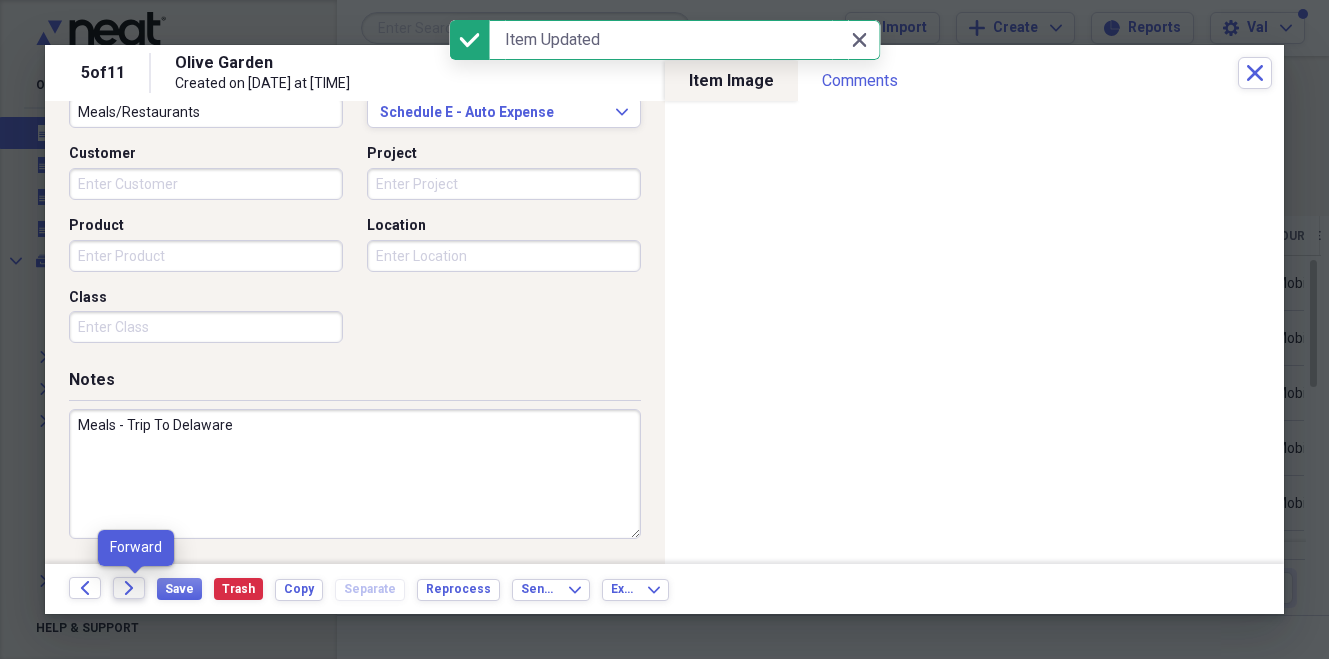click on "Forward" 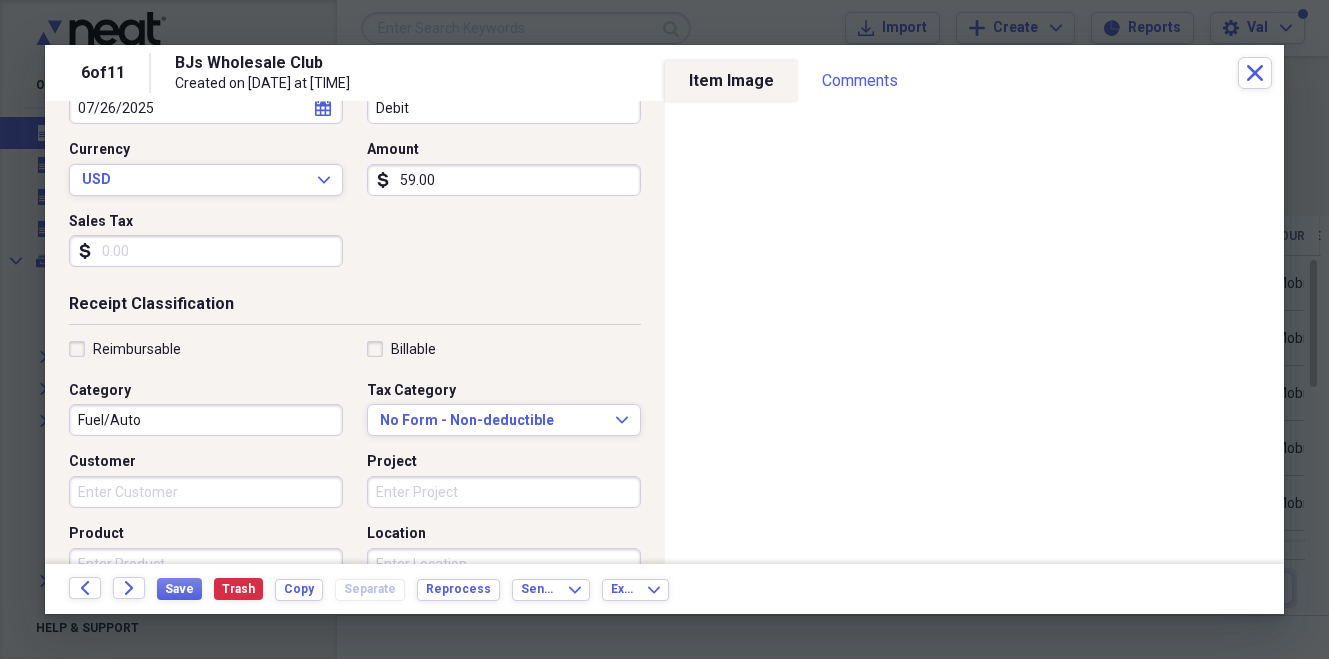 scroll, scrollTop: 253, scrollLeft: 0, axis: vertical 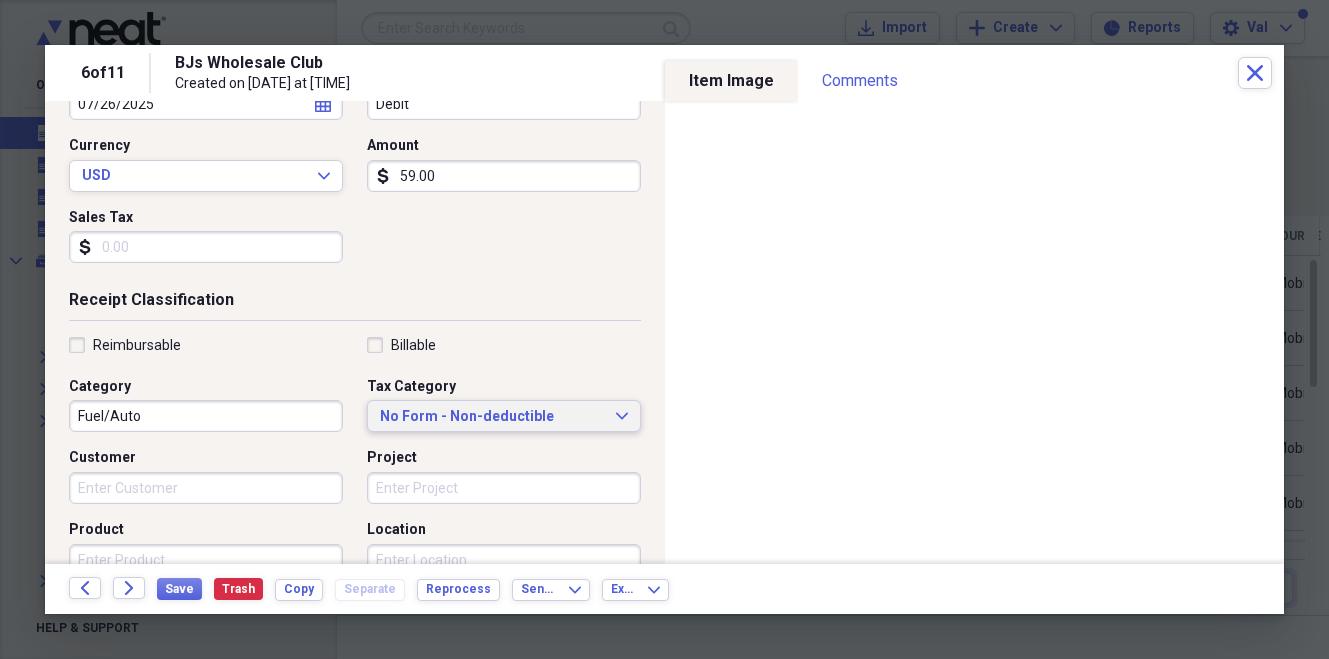 click on "Expand" 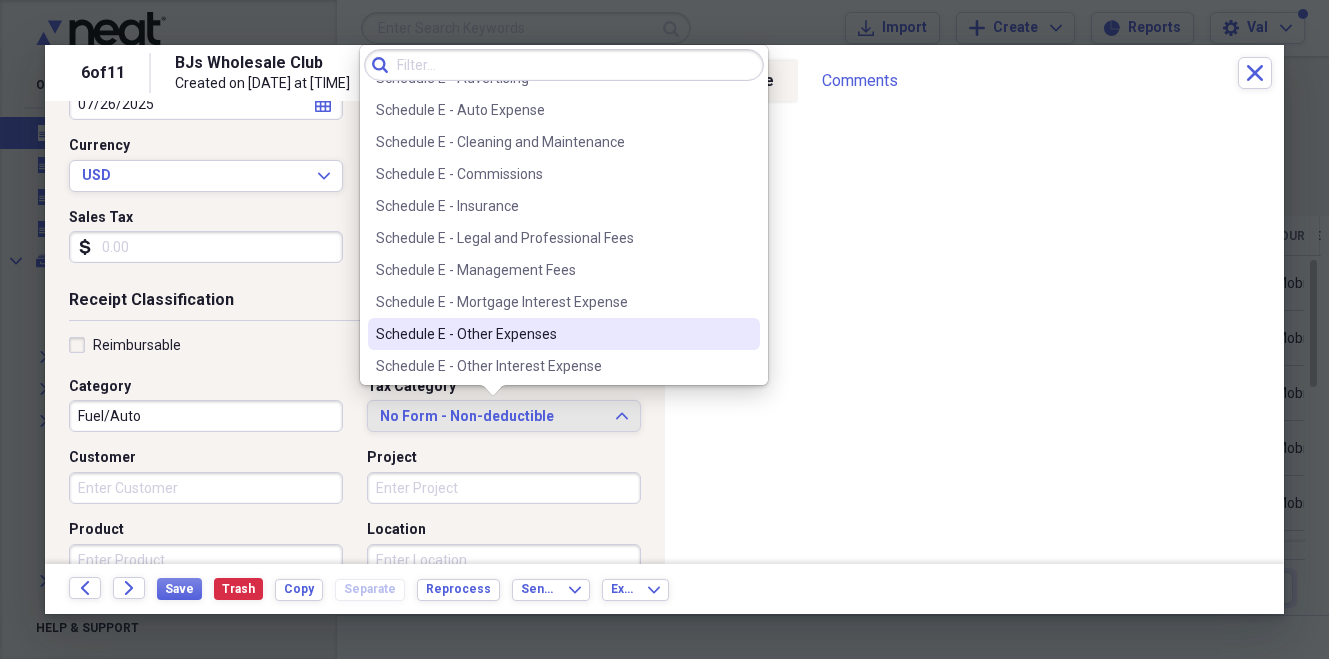 scroll, scrollTop: 3126, scrollLeft: 0, axis: vertical 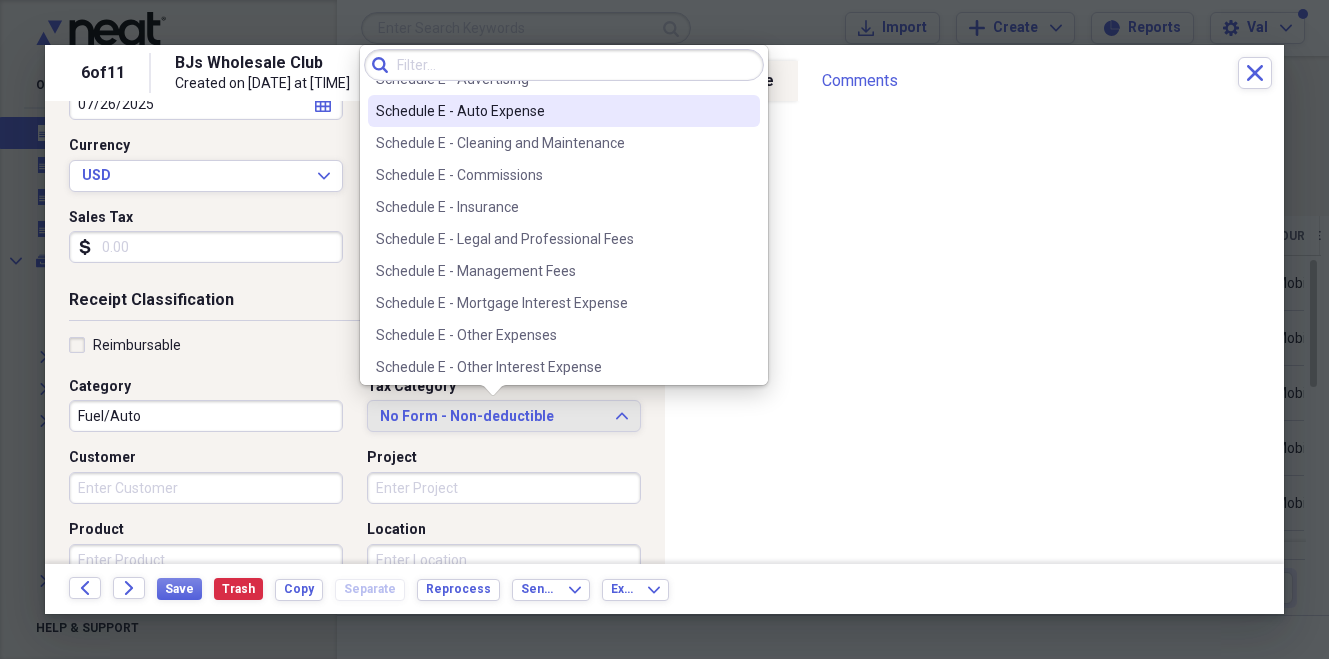 click on "Schedule E - Auto Expense" at bounding box center (552, 111) 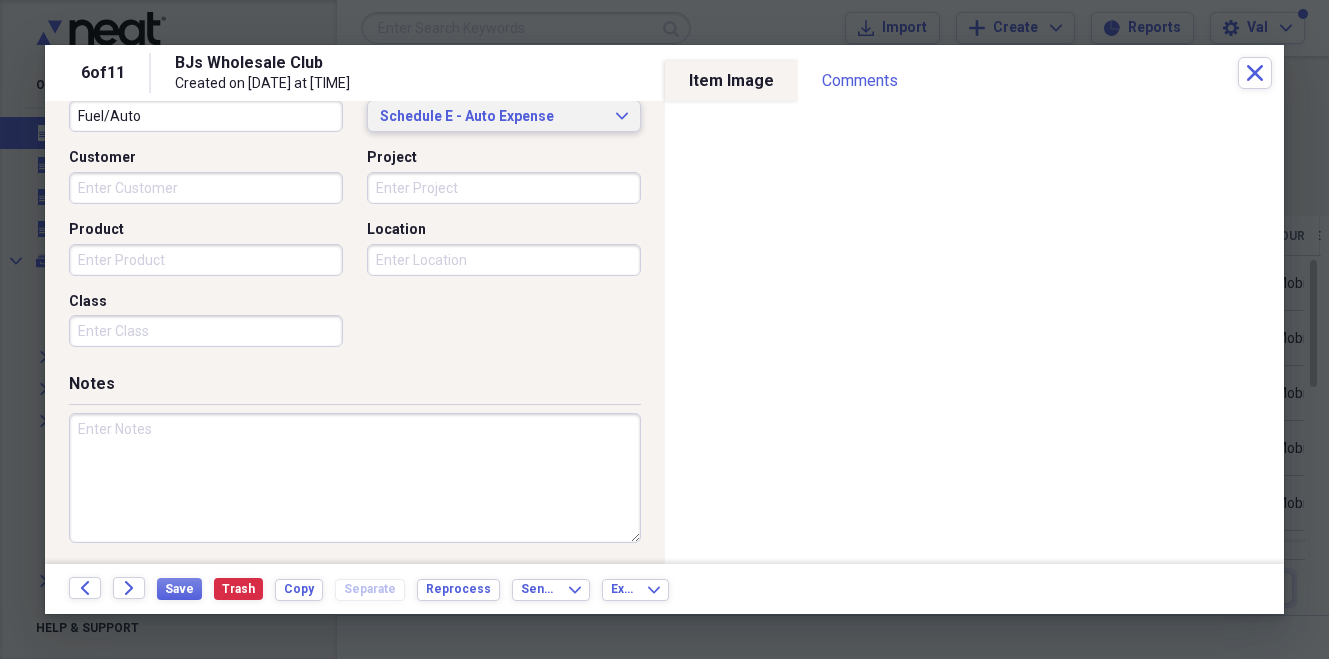 scroll, scrollTop: 557, scrollLeft: 0, axis: vertical 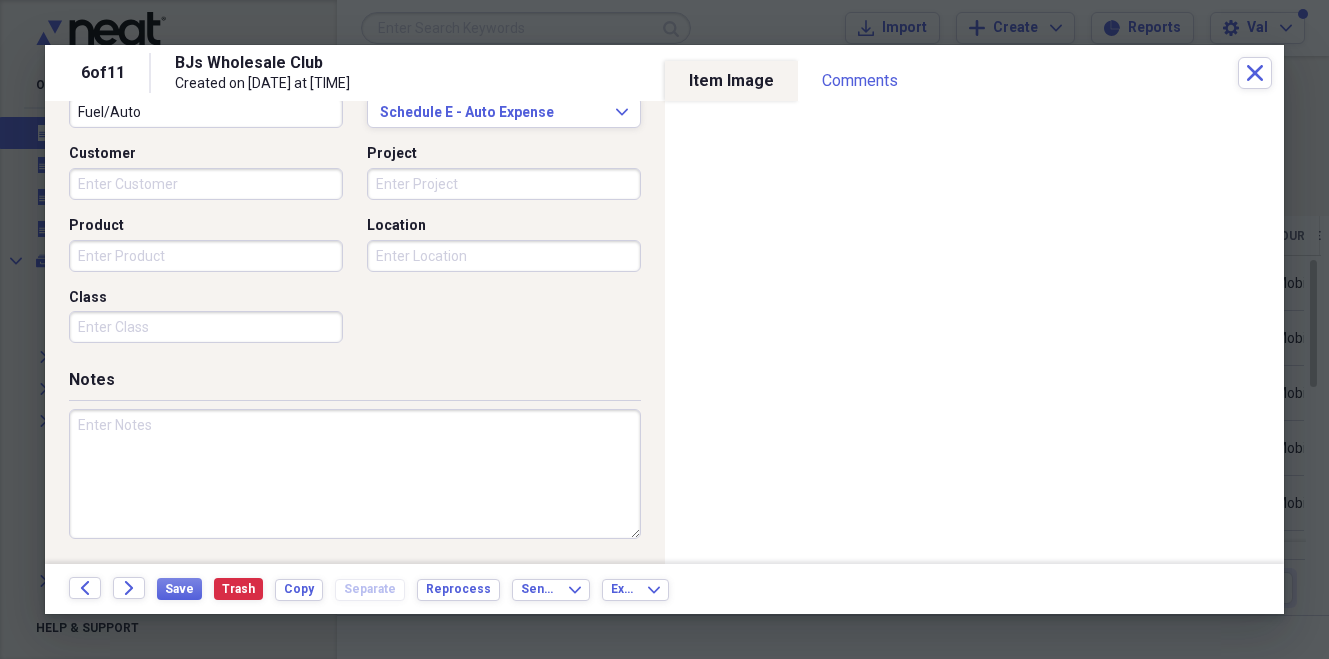 click at bounding box center [355, 474] 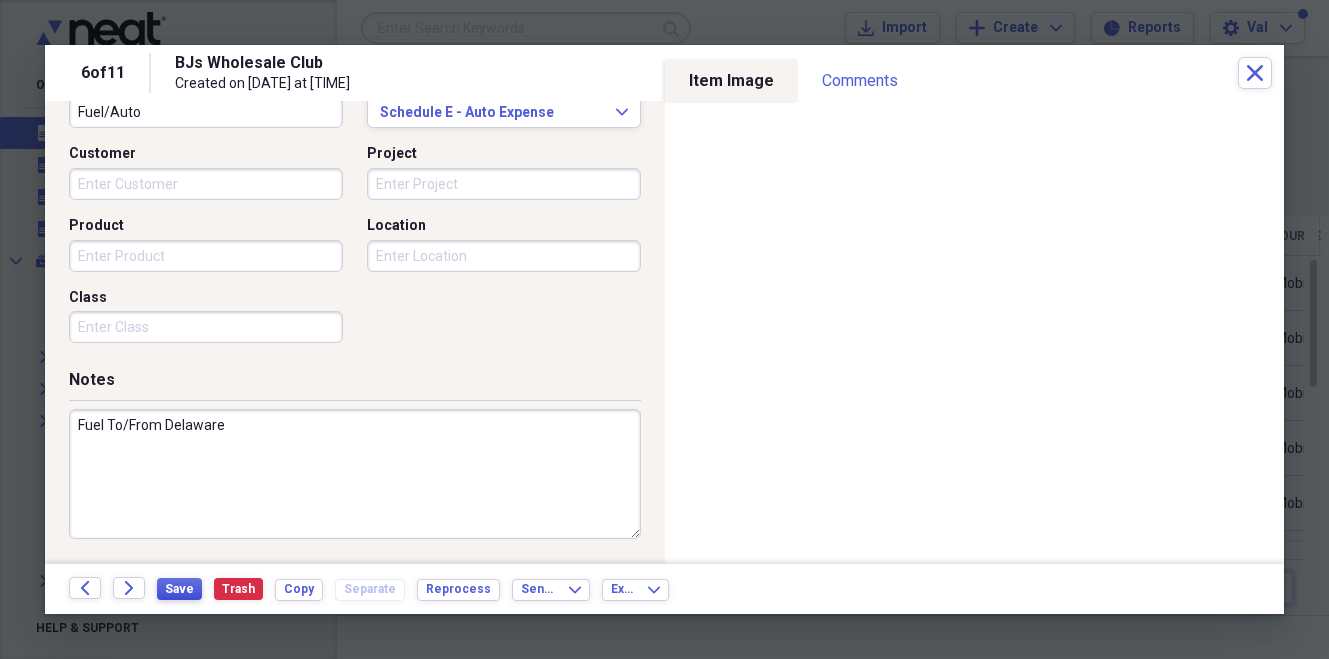 type on "Fuel To/From Delaware" 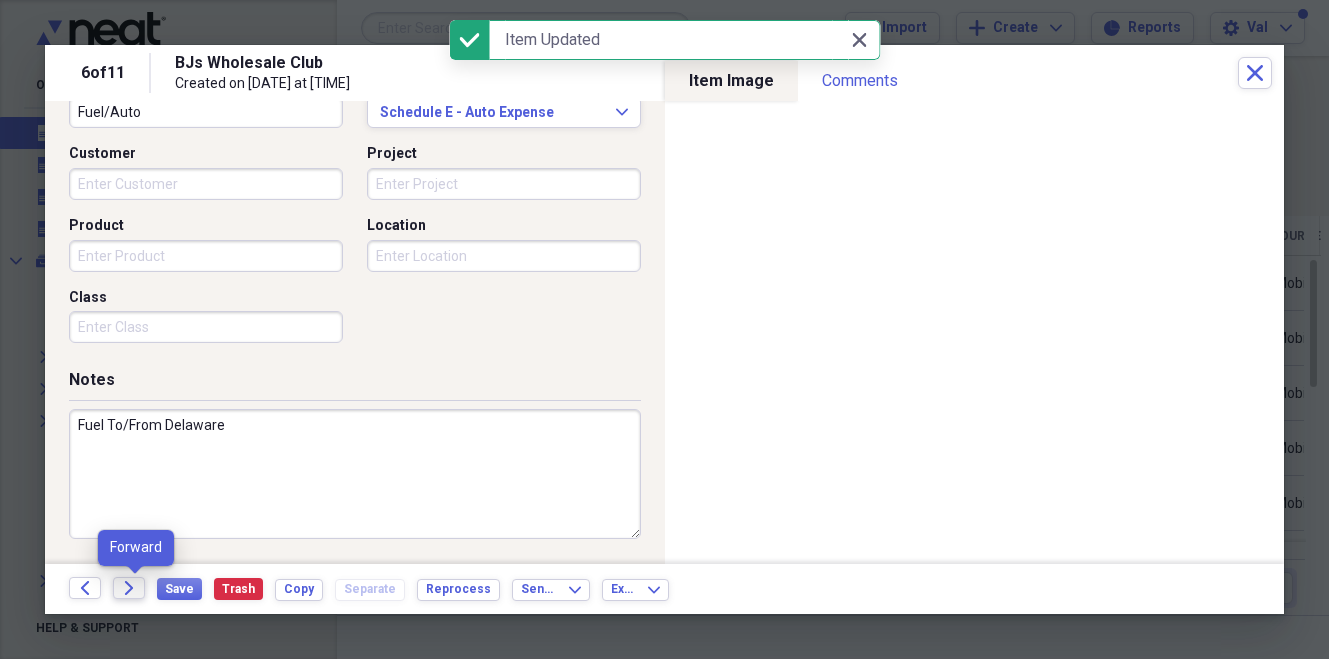 click 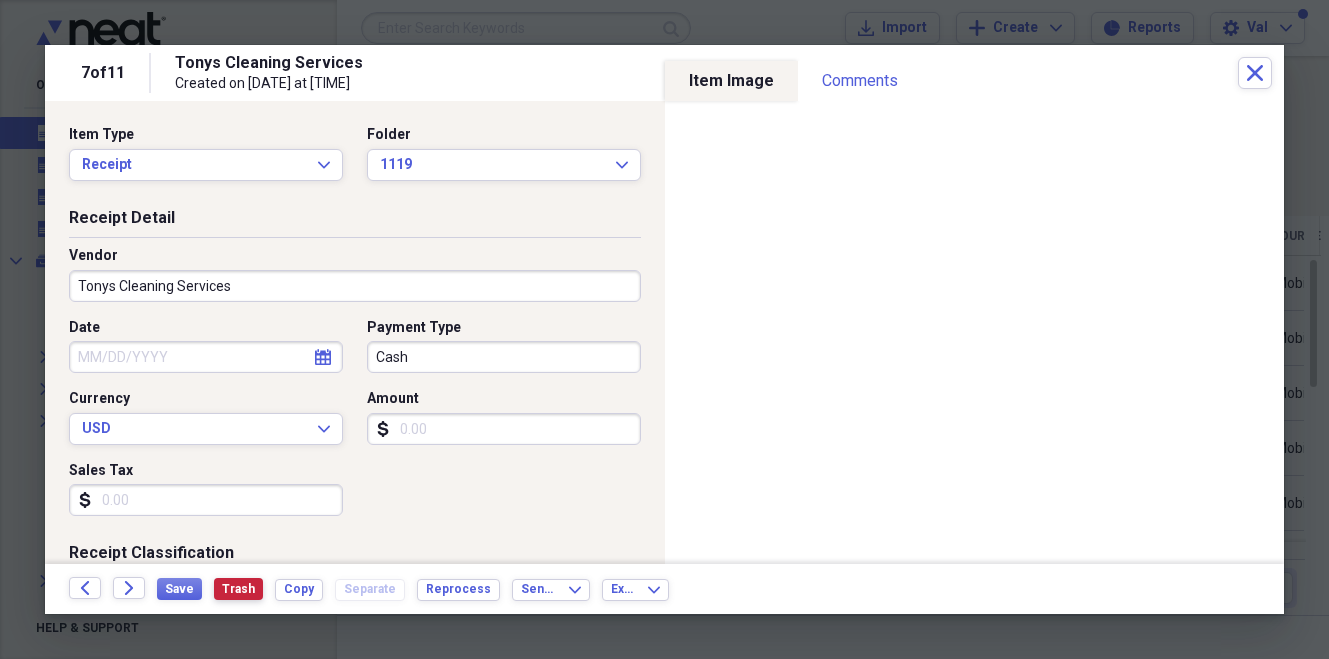 click on "Trash" at bounding box center (238, 589) 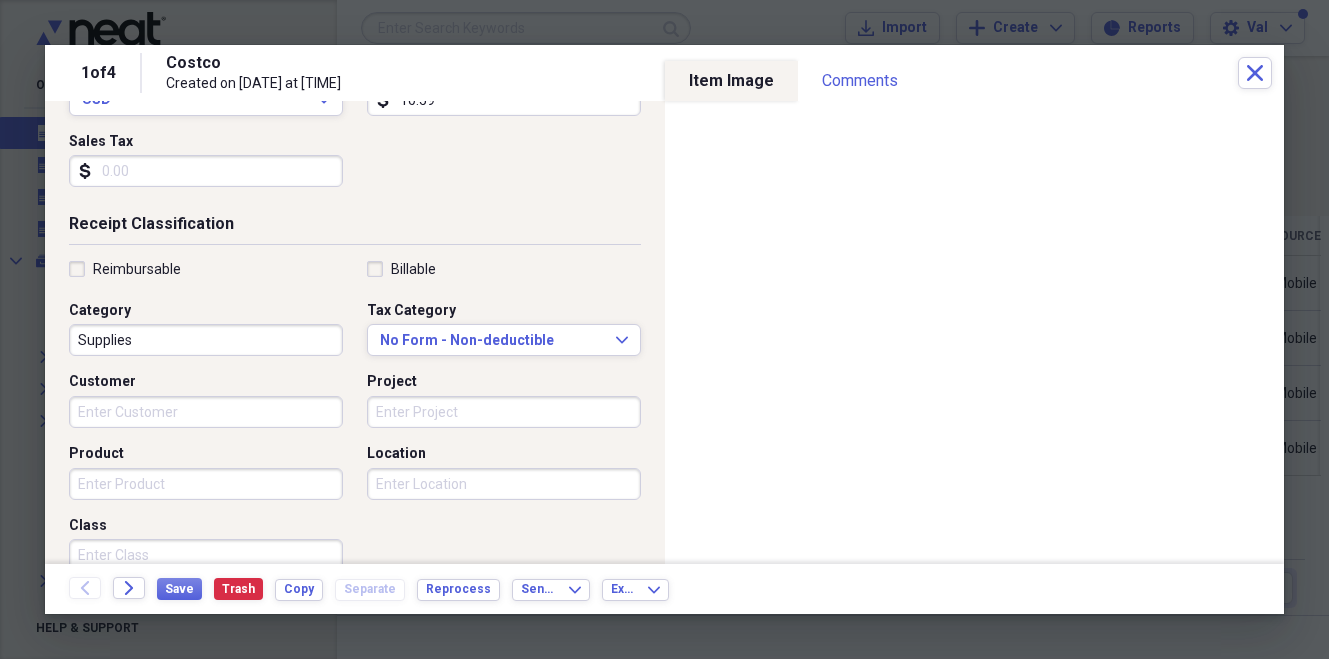 scroll, scrollTop: 355, scrollLeft: 0, axis: vertical 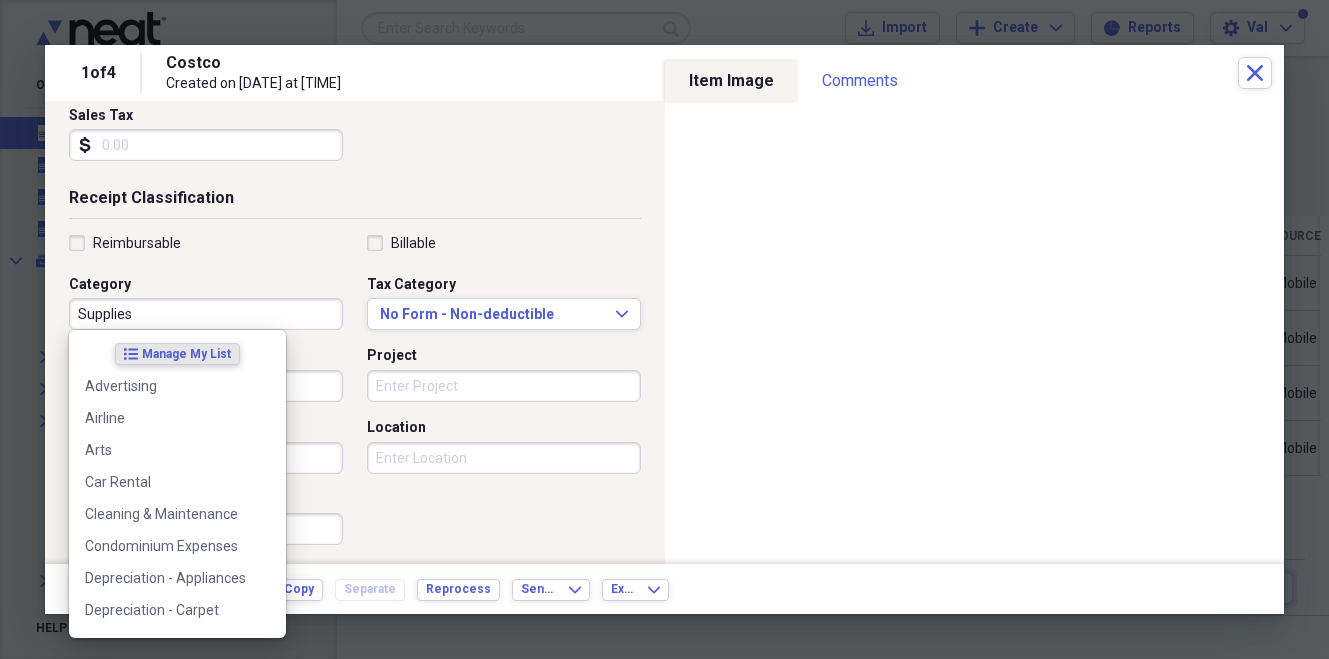click on "Supplies" at bounding box center (206, 314) 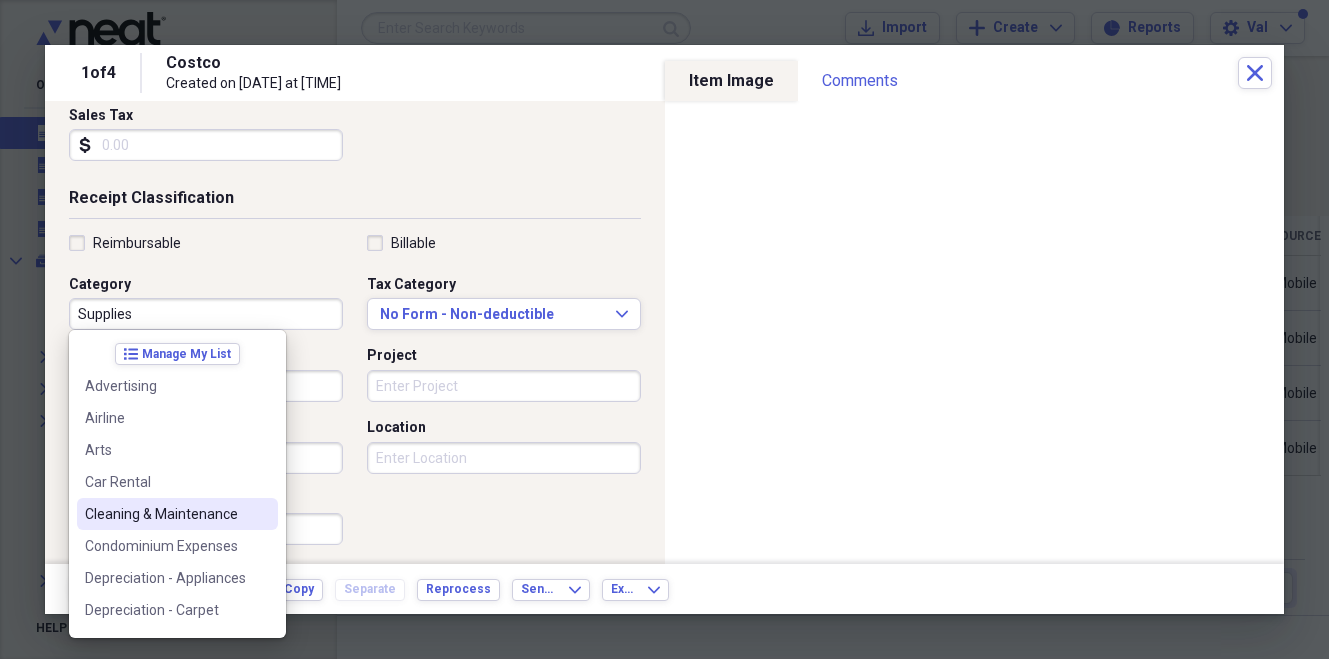 click on "Cleaning & Maintenance" at bounding box center [165, 514] 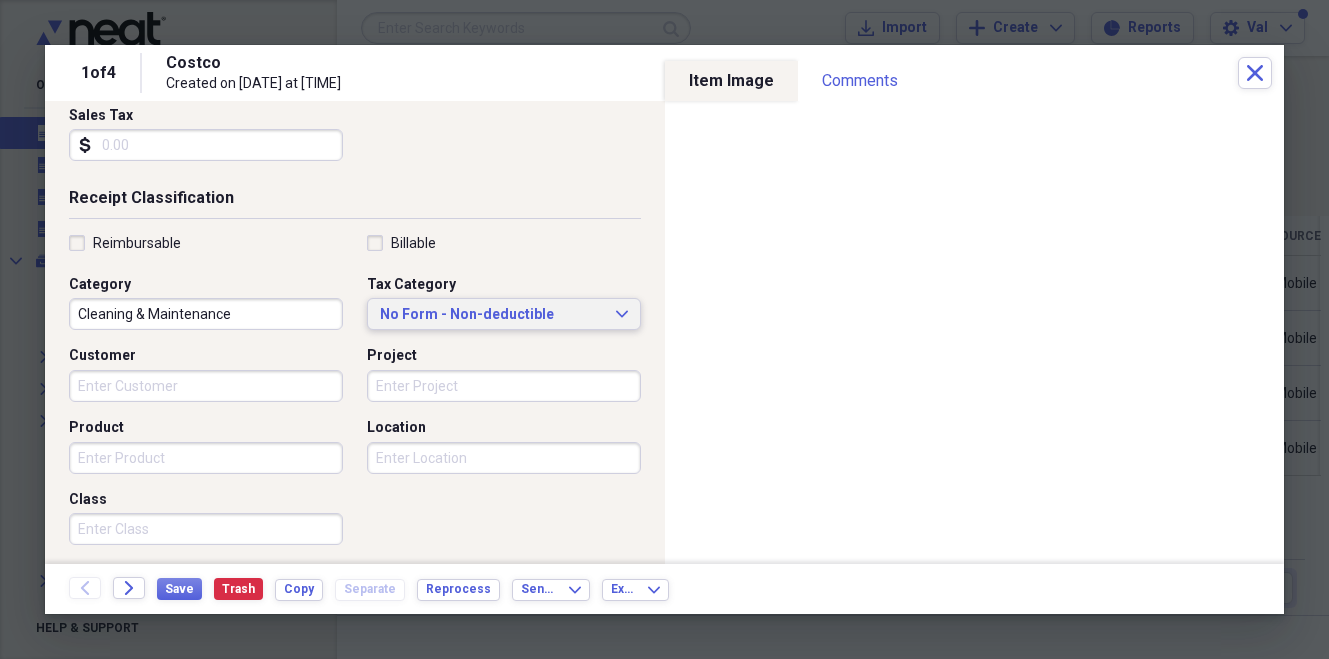 click on "Expand" 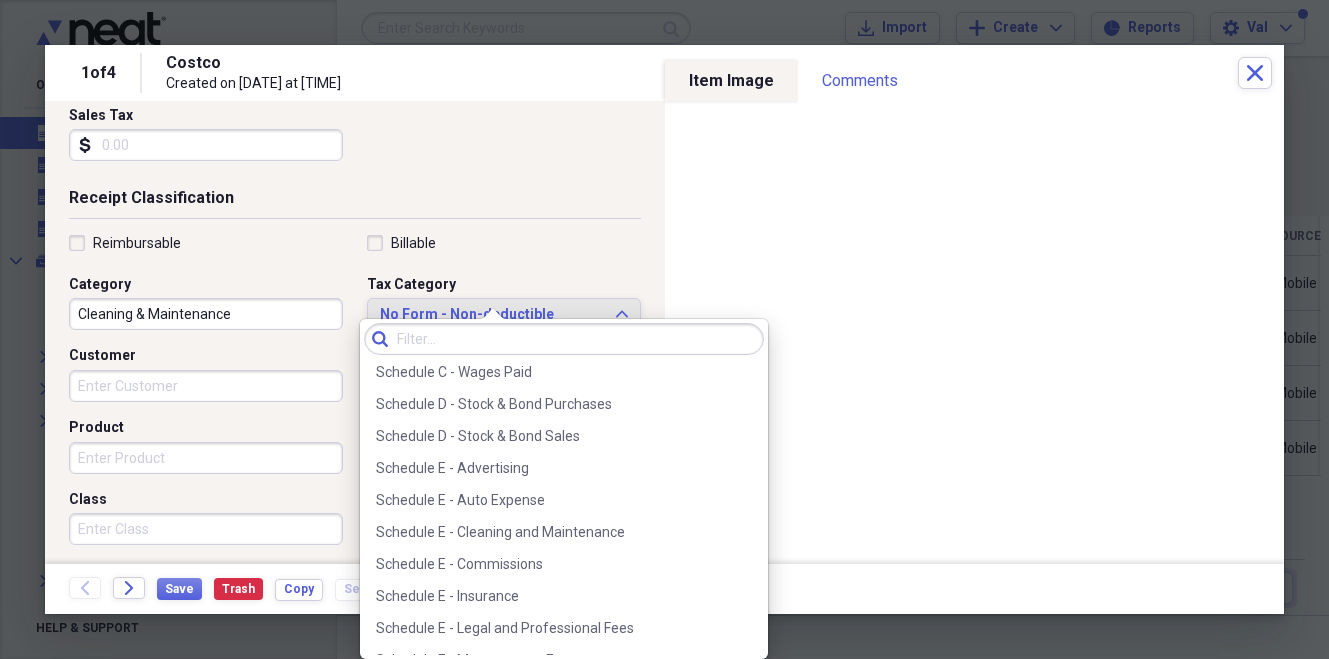scroll, scrollTop: 3011, scrollLeft: 0, axis: vertical 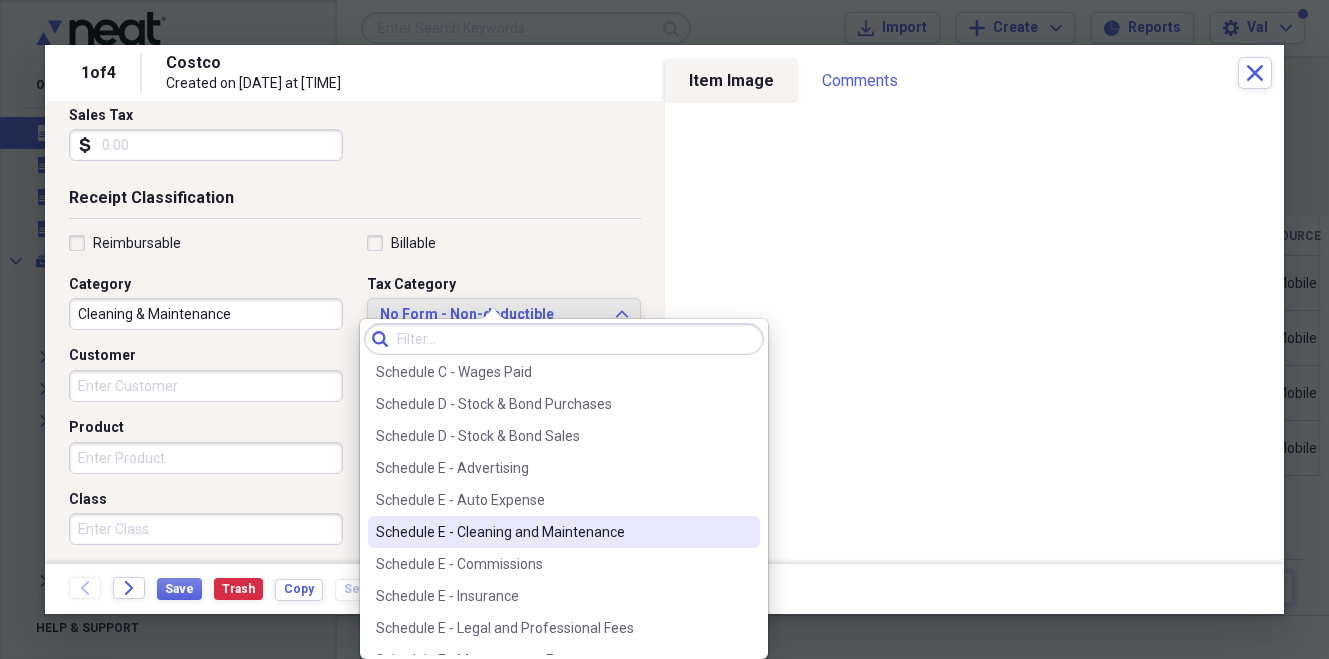 click on "Schedule E - Cleaning and Maintenance" at bounding box center (552, 532) 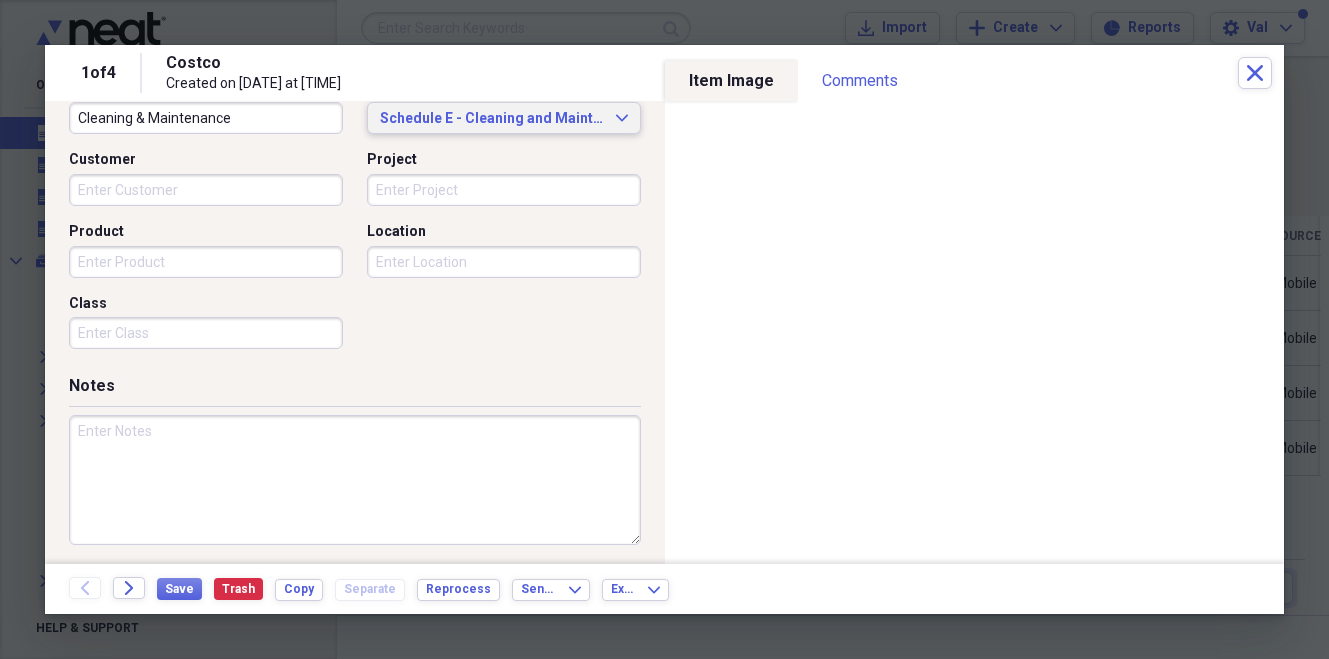 scroll, scrollTop: 557, scrollLeft: 0, axis: vertical 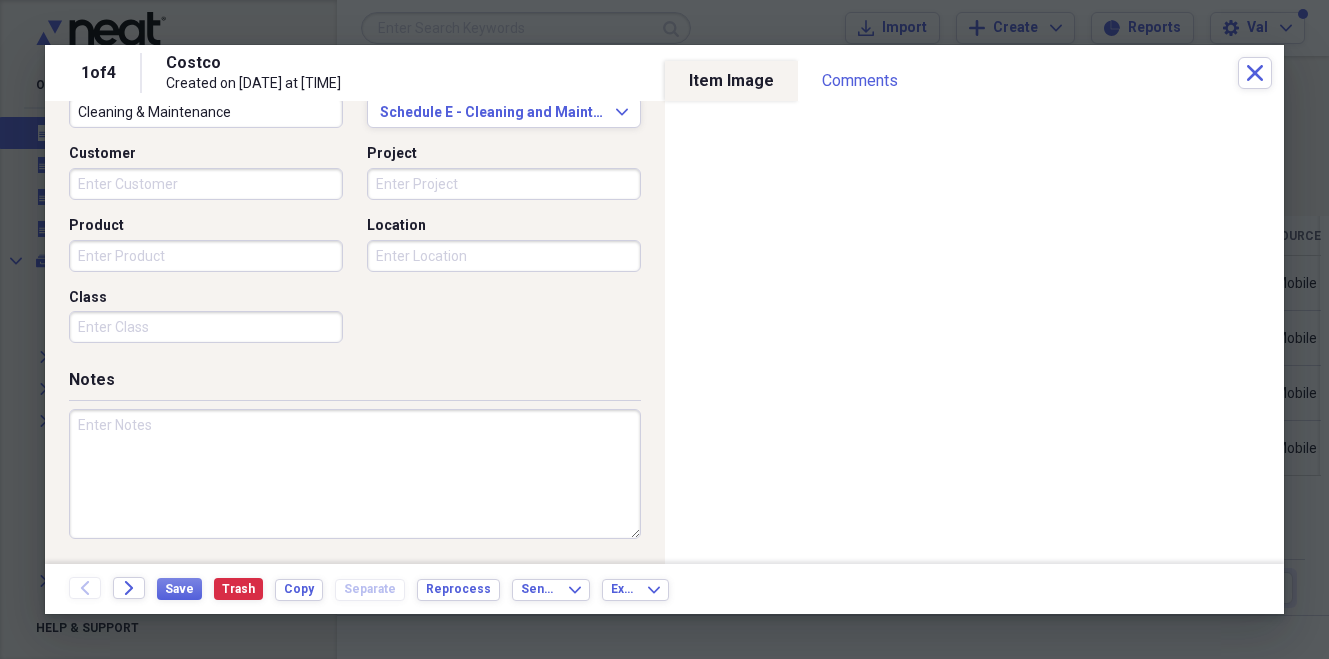 click at bounding box center (355, 474) 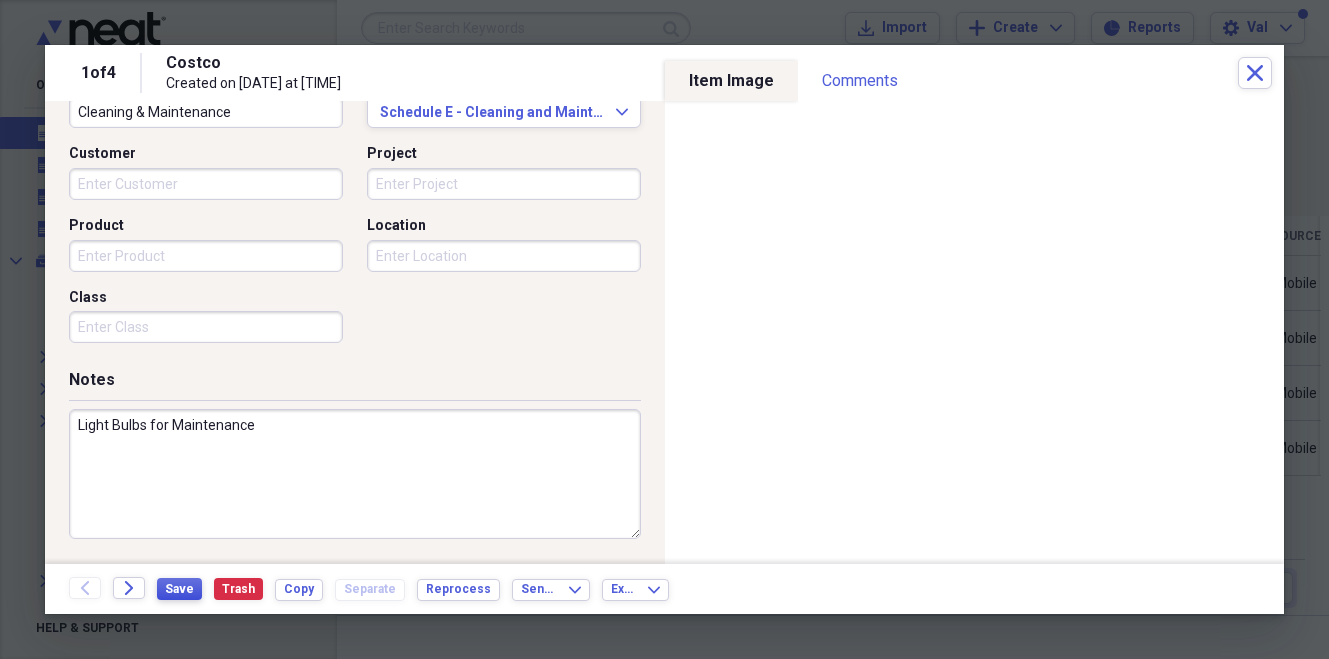 type on "Light Bulbs for Maintenance" 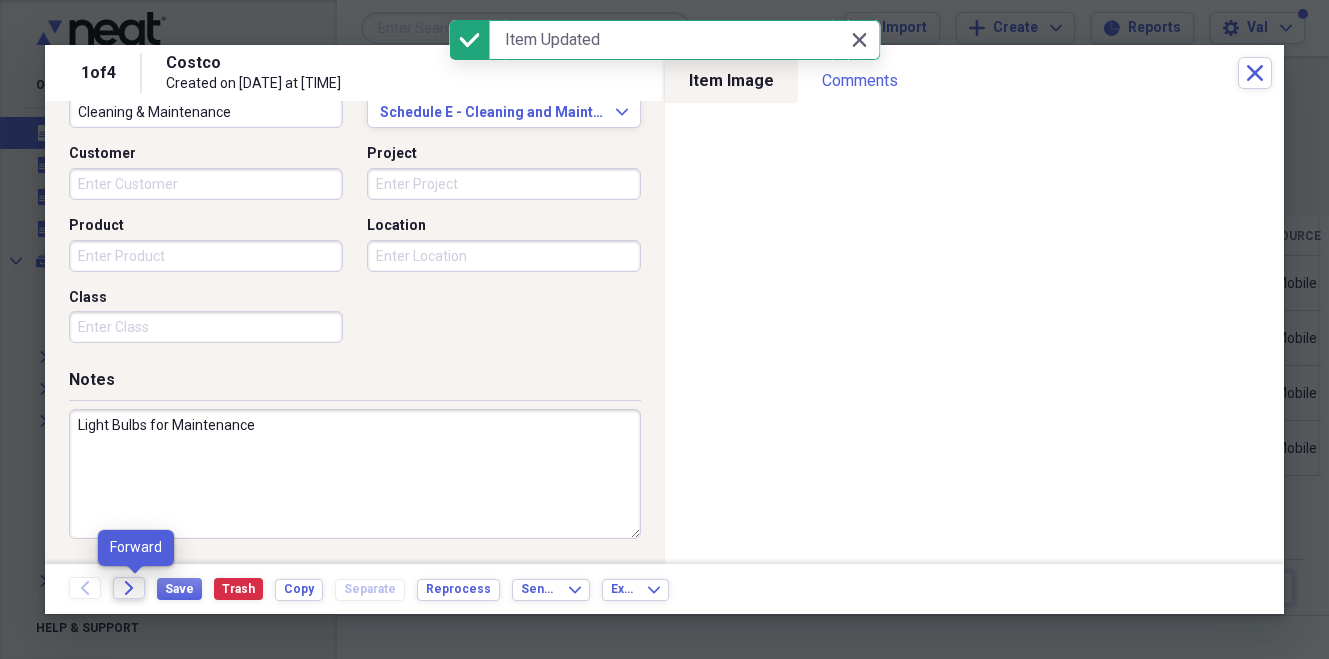 click on "Forward" 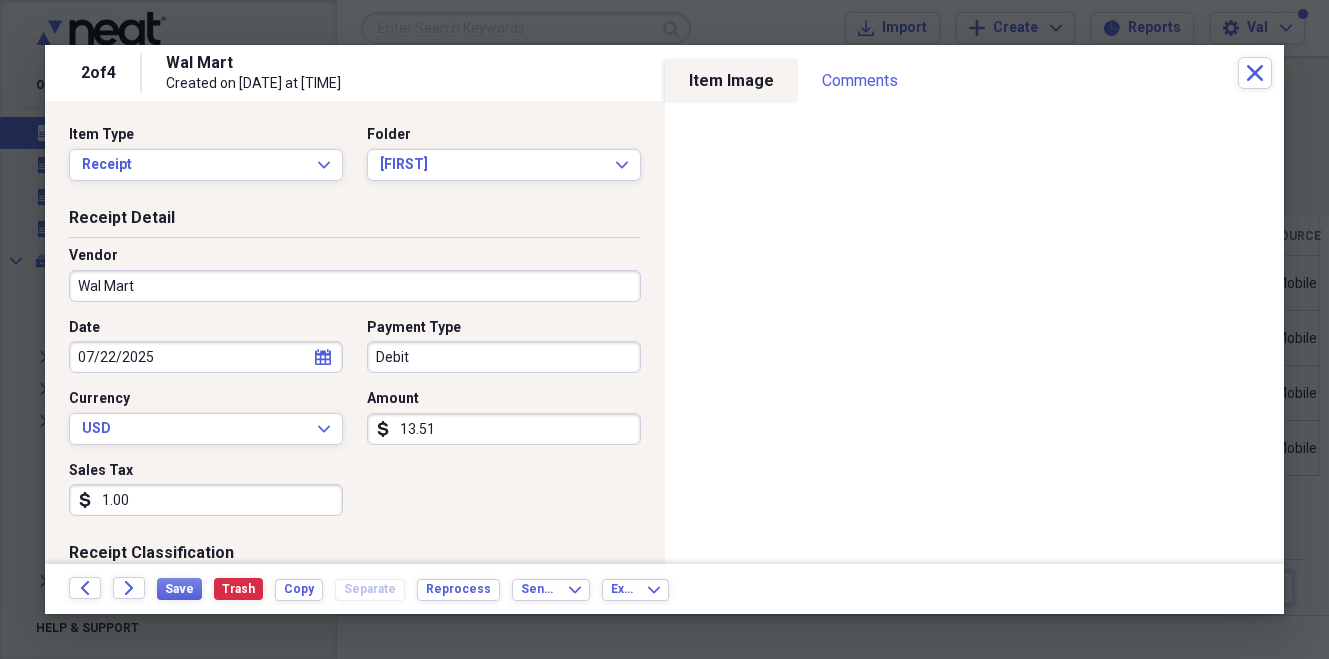 click on "Wal Mart" at bounding box center (355, 286) 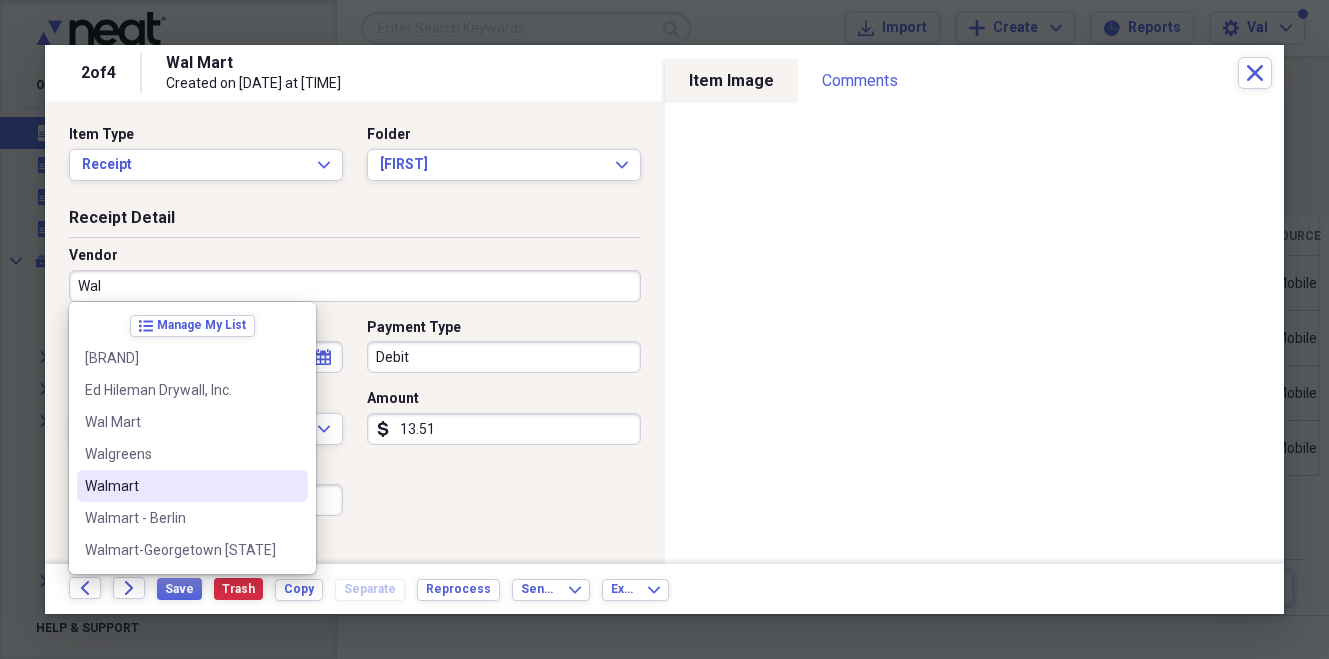 click on "Walmart" at bounding box center [180, 486] 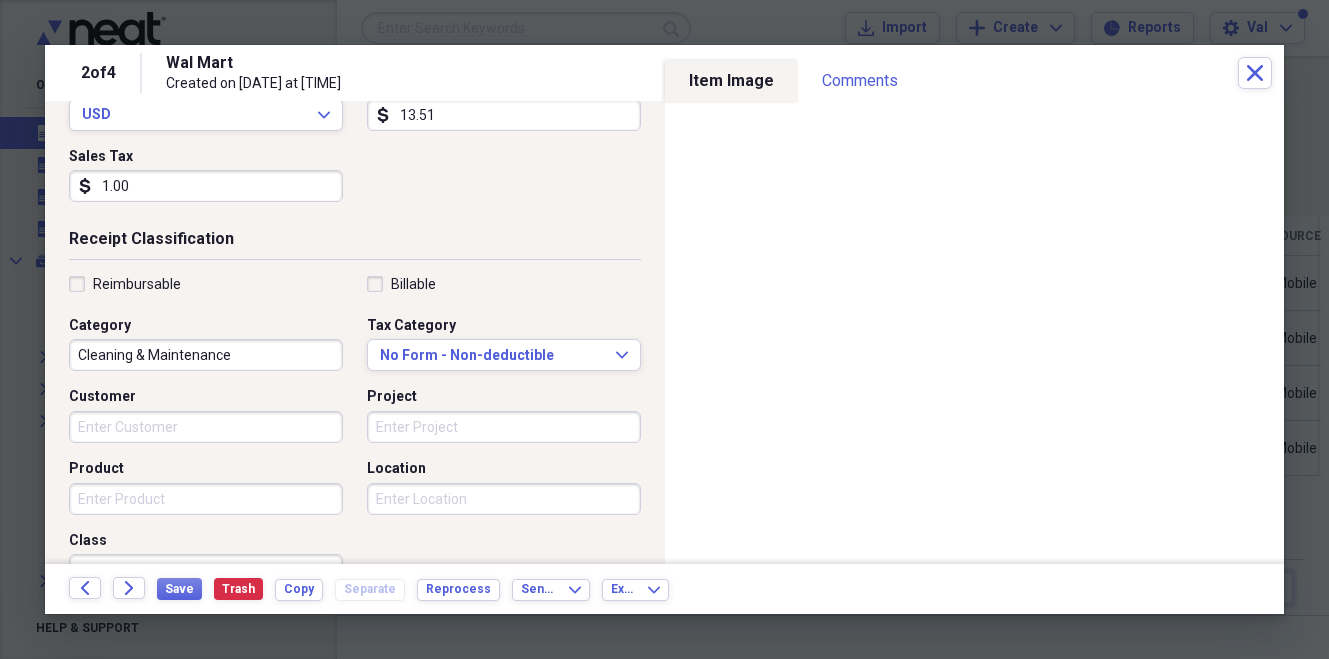 scroll, scrollTop: 318, scrollLeft: 0, axis: vertical 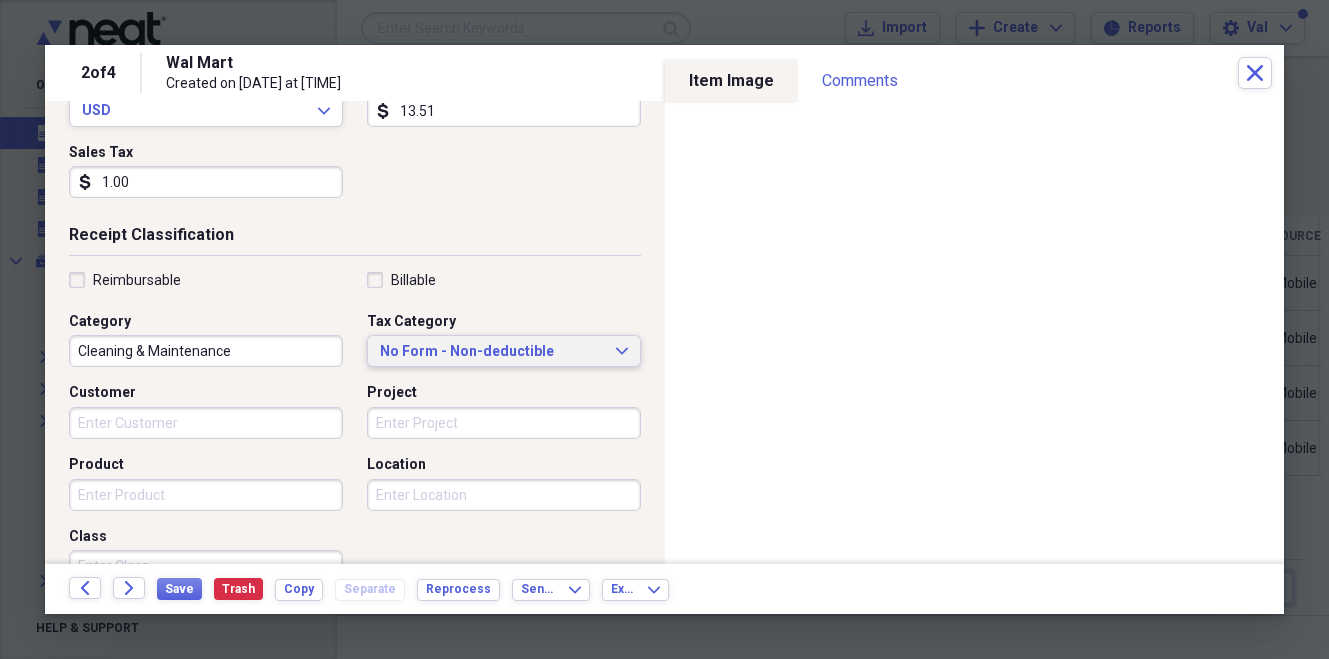click 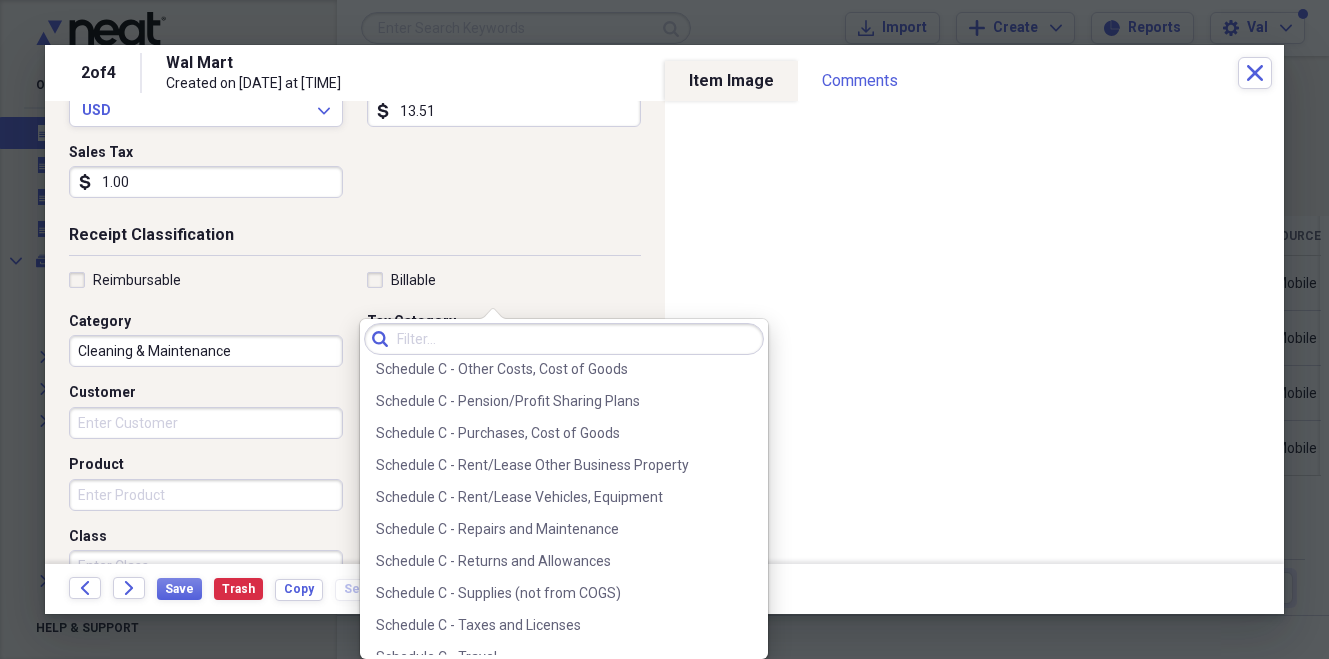 scroll, scrollTop: 3154, scrollLeft: 0, axis: vertical 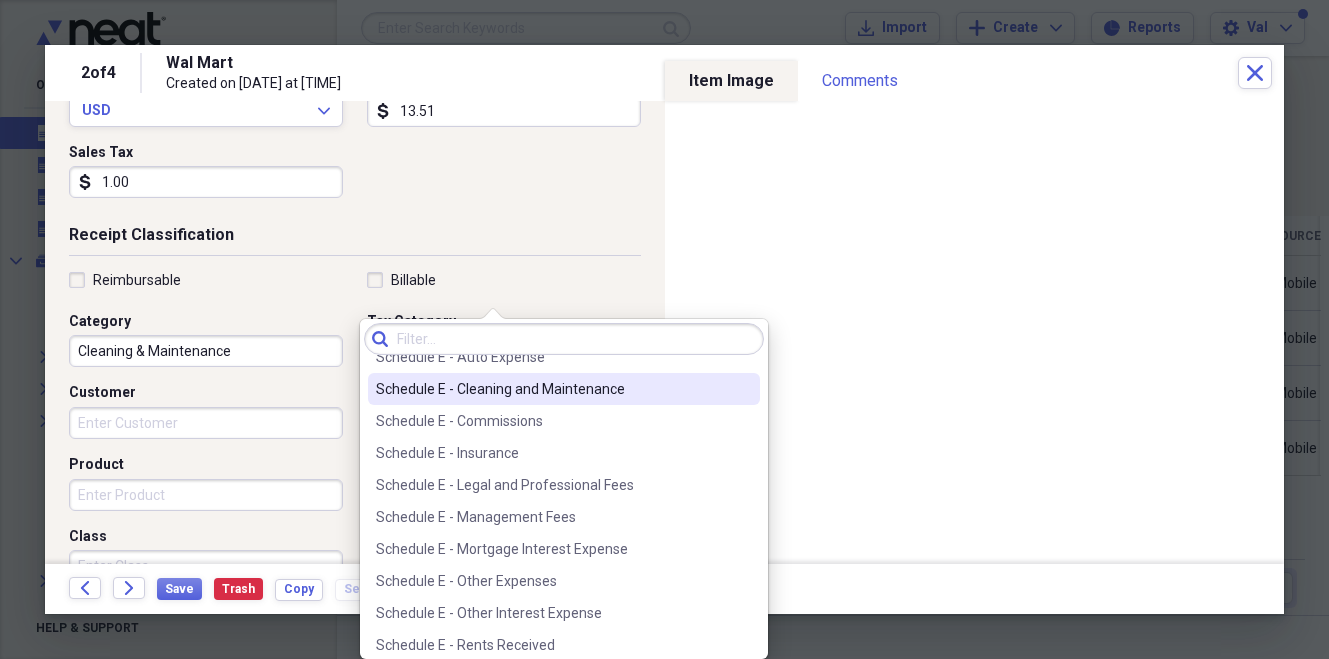 click on "Schedule E - Cleaning and Maintenance" at bounding box center (552, 389) 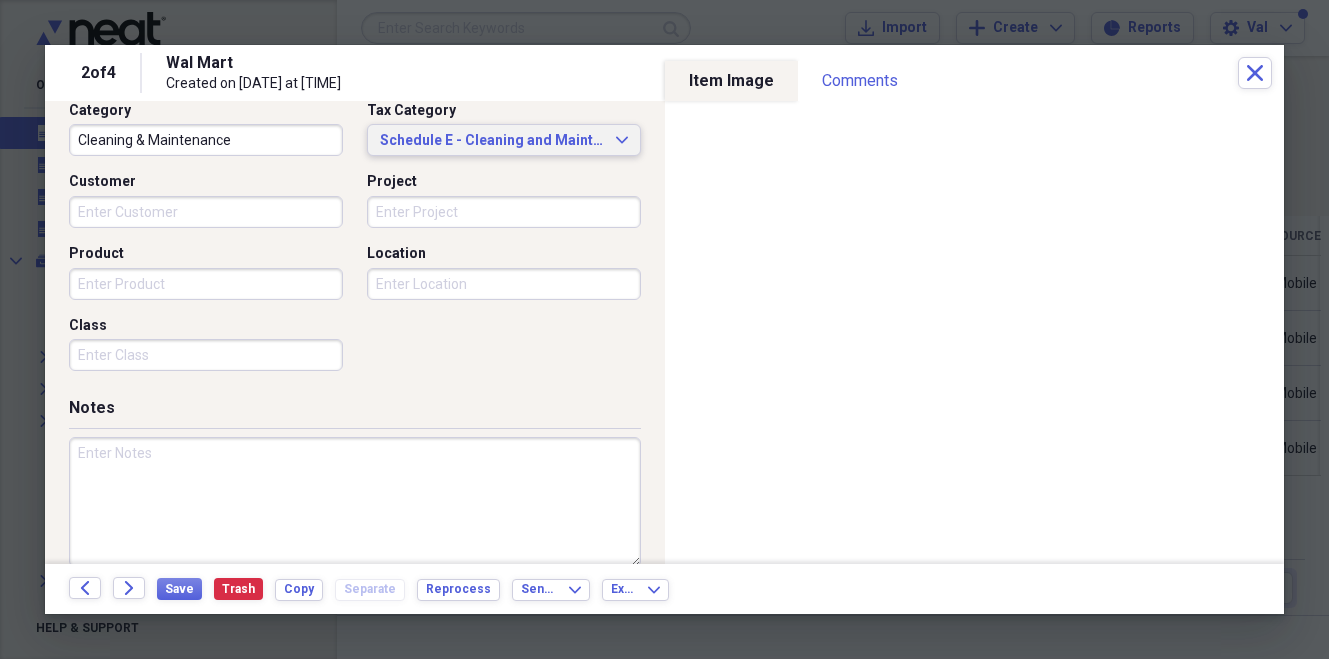 scroll, scrollTop: 557, scrollLeft: 0, axis: vertical 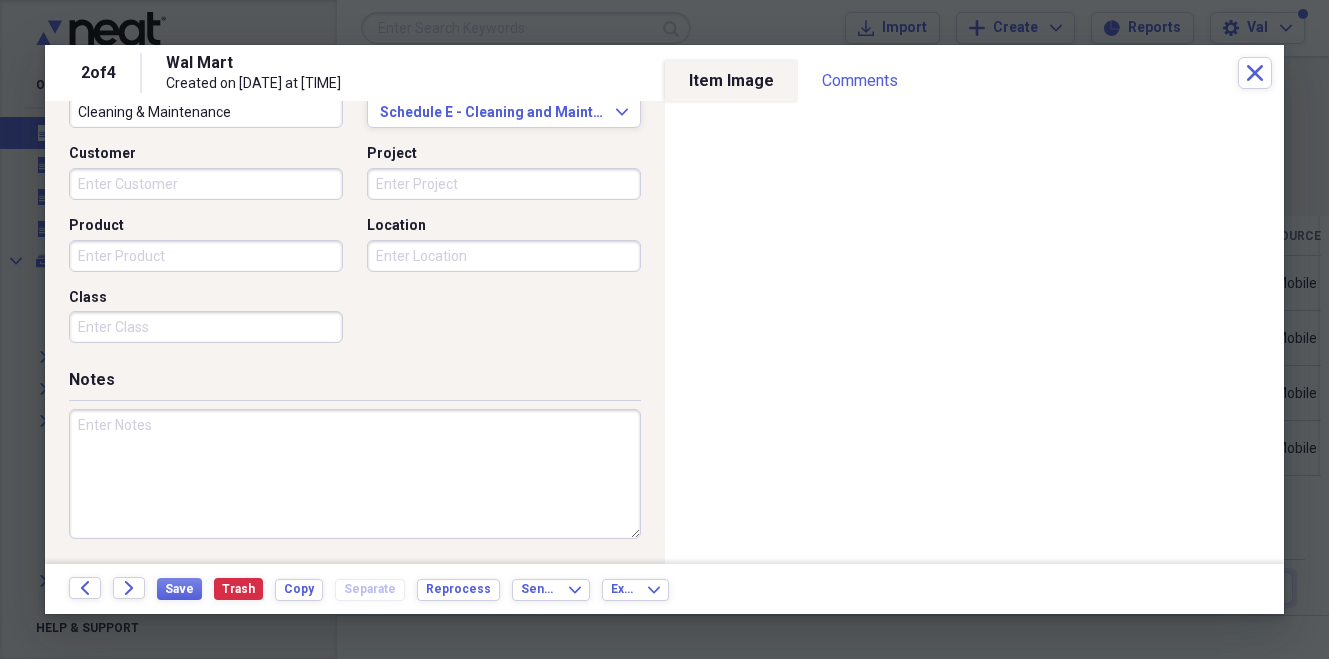 click at bounding box center [355, 474] 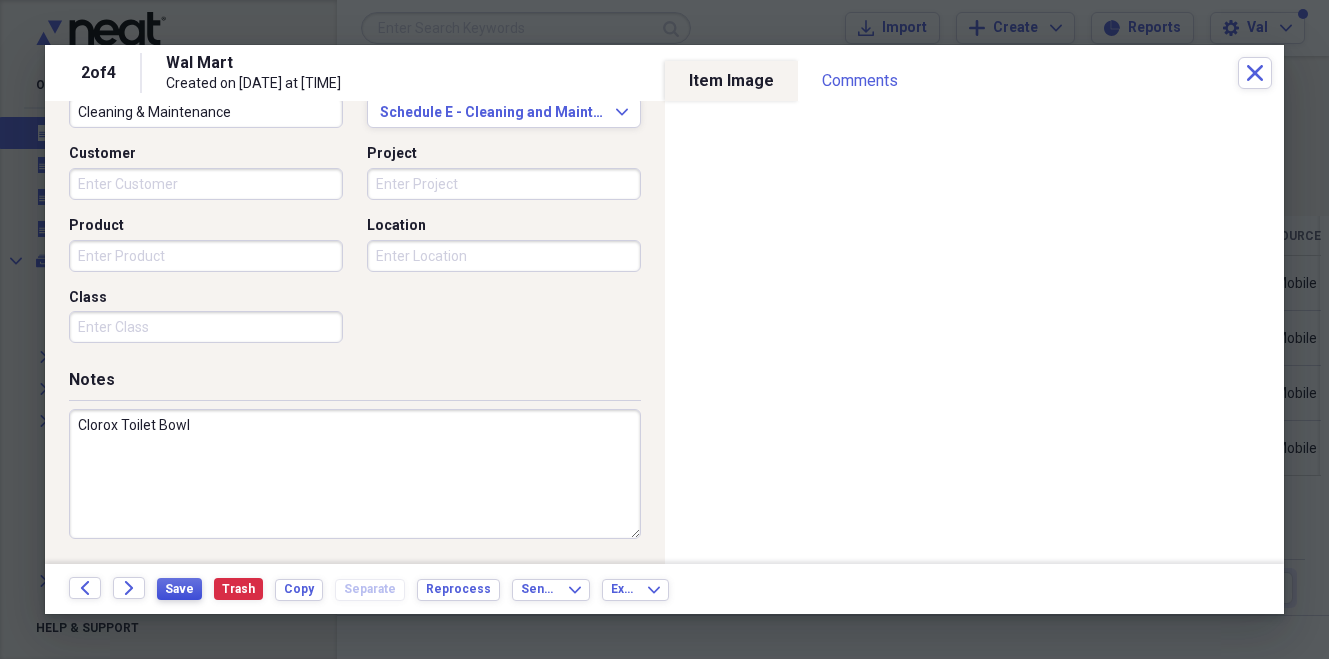 type on "Clorox Toilet Bowl" 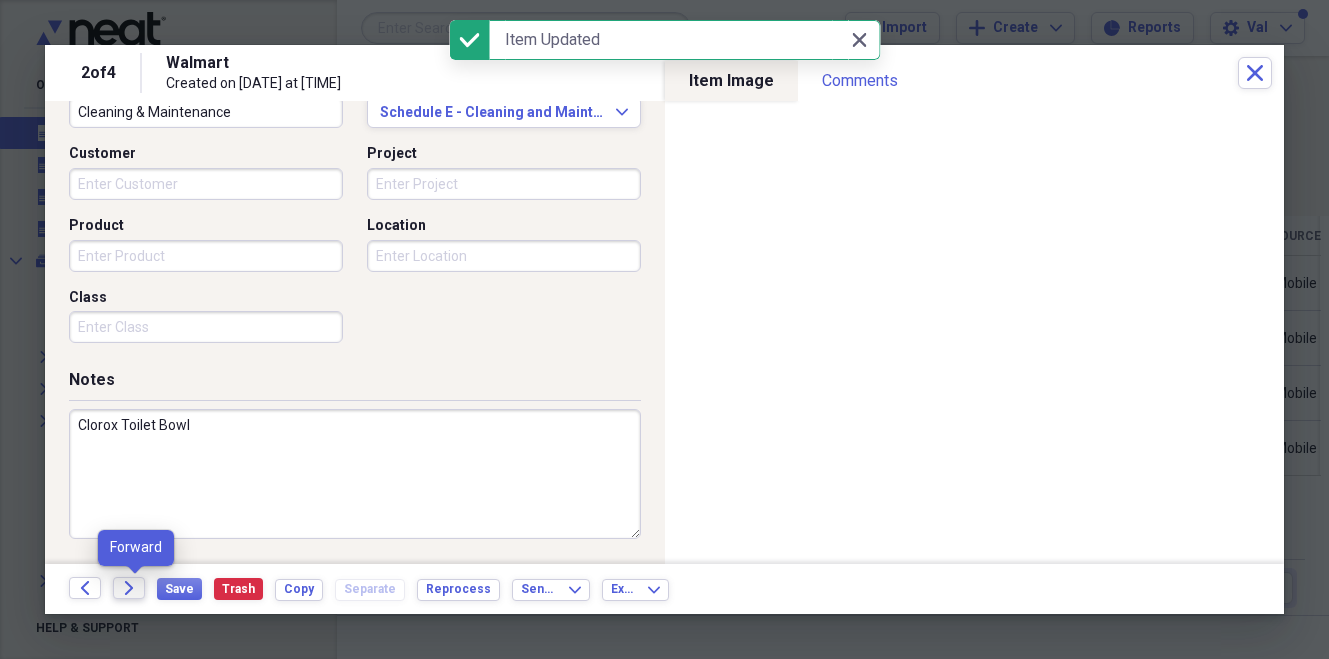 click 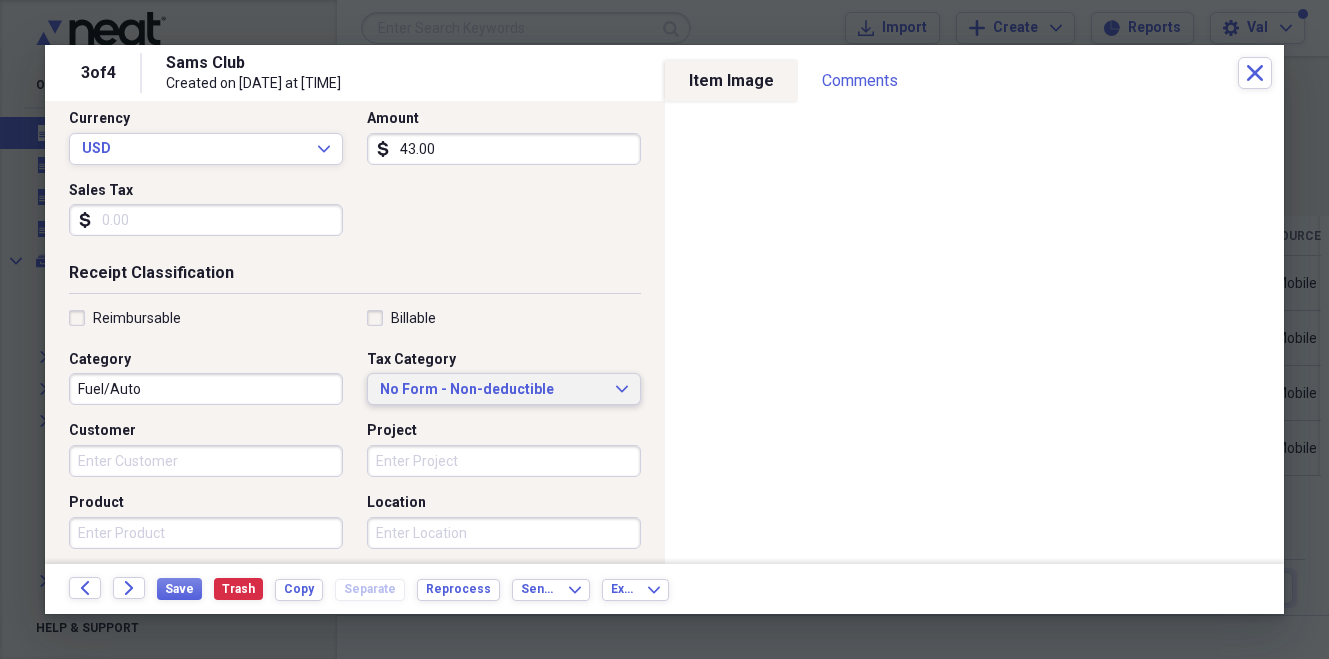 scroll, scrollTop: 281, scrollLeft: 0, axis: vertical 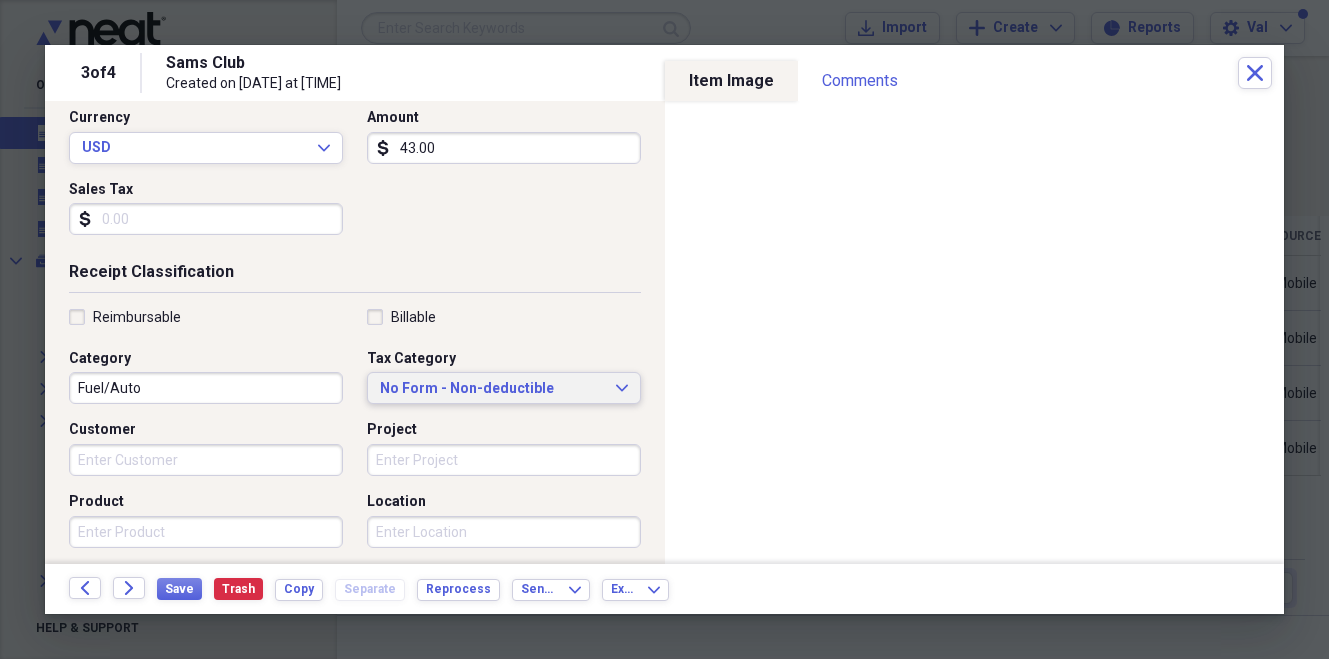 click on "Expand" 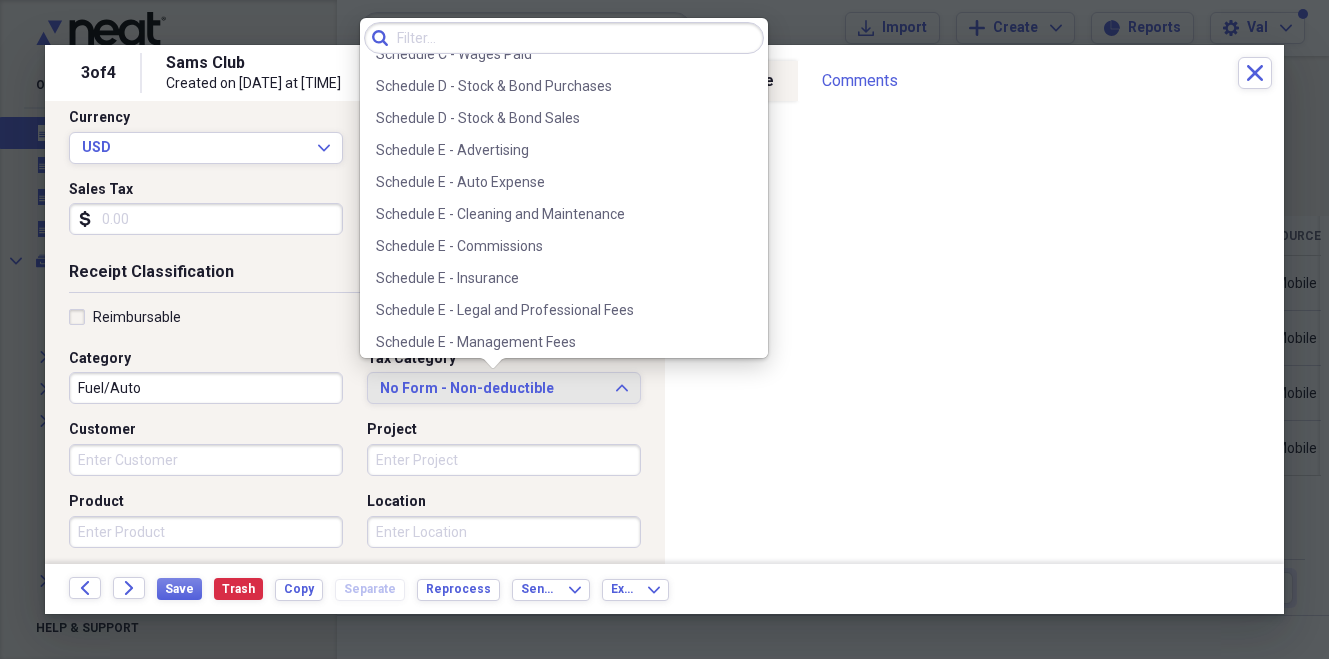 scroll, scrollTop: 3032, scrollLeft: 0, axis: vertical 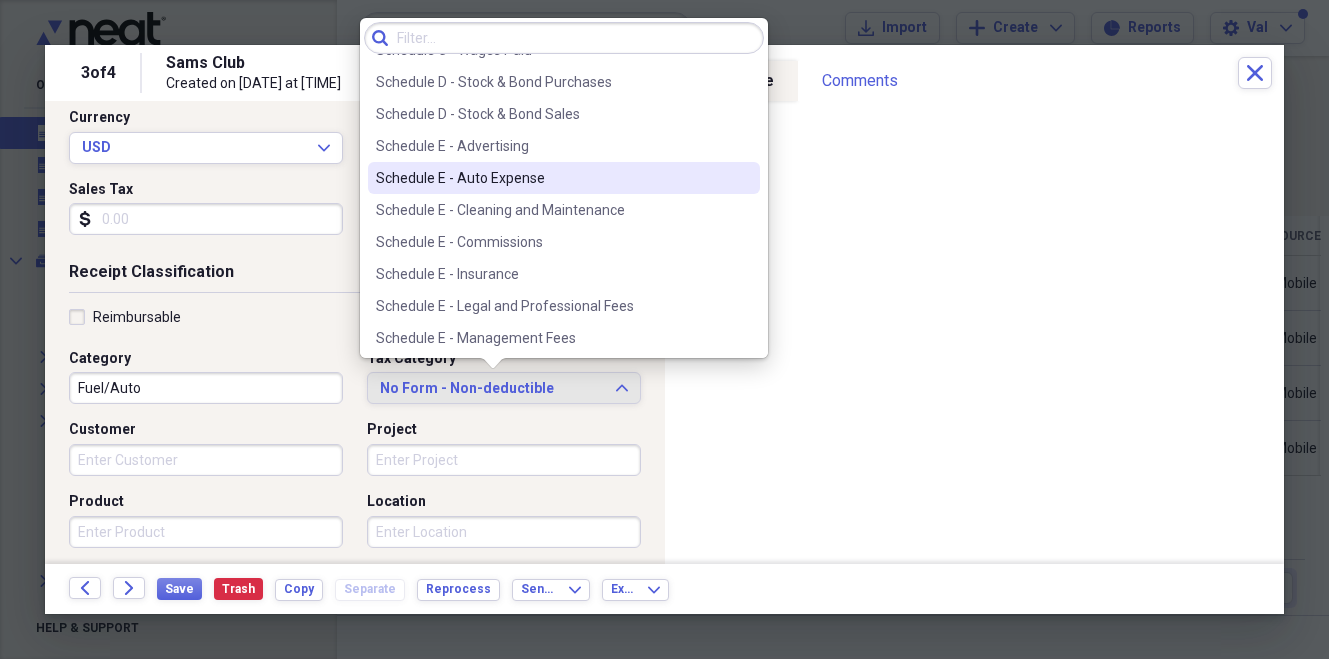 click on "Schedule E - Auto Expense" at bounding box center (552, 178) 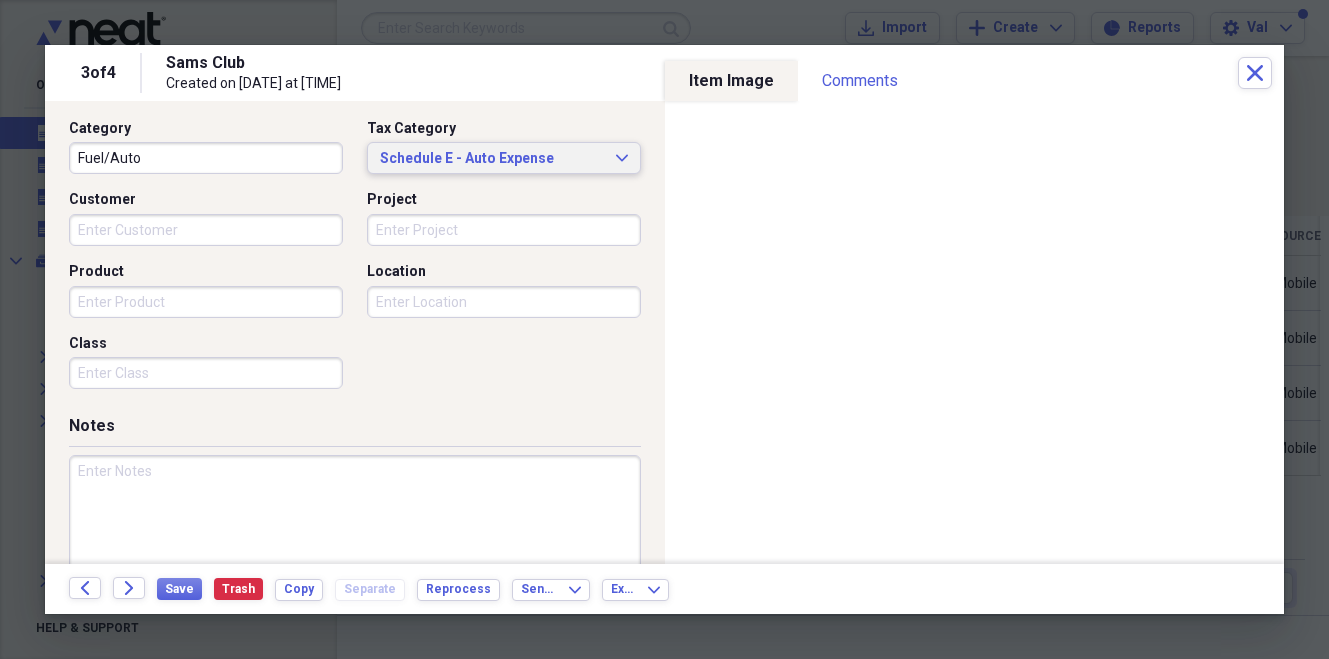 scroll, scrollTop: 557, scrollLeft: 0, axis: vertical 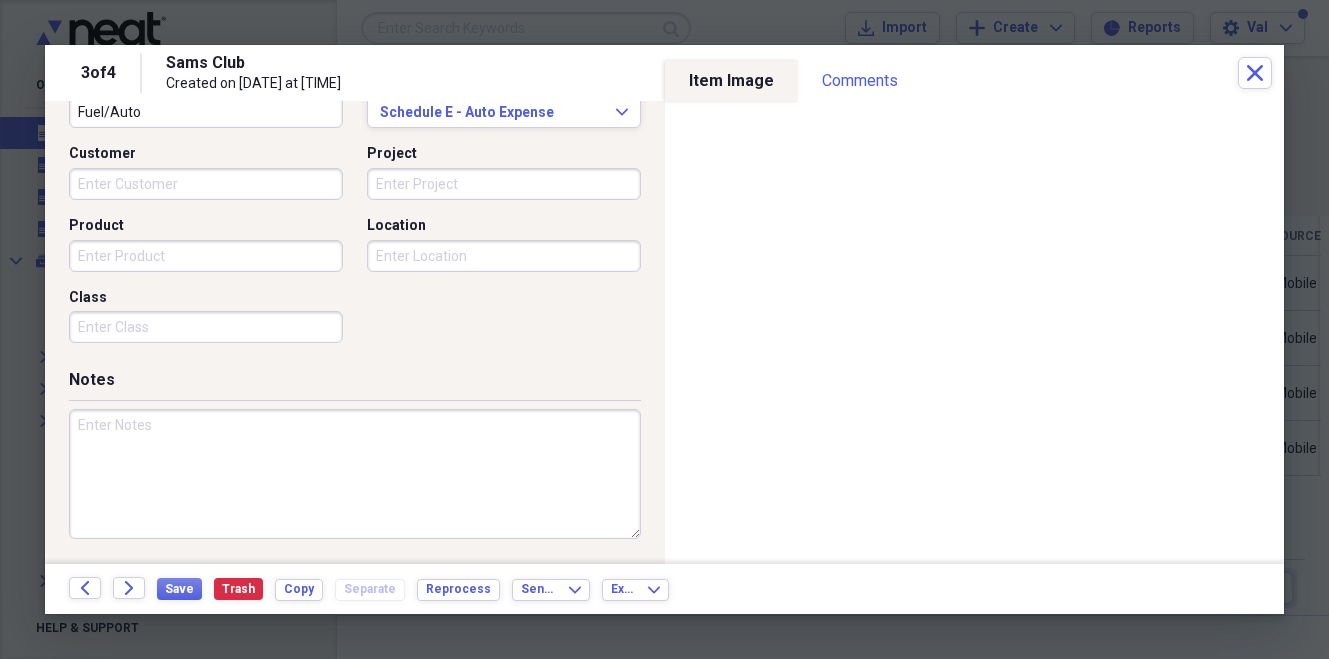 click at bounding box center [355, 474] 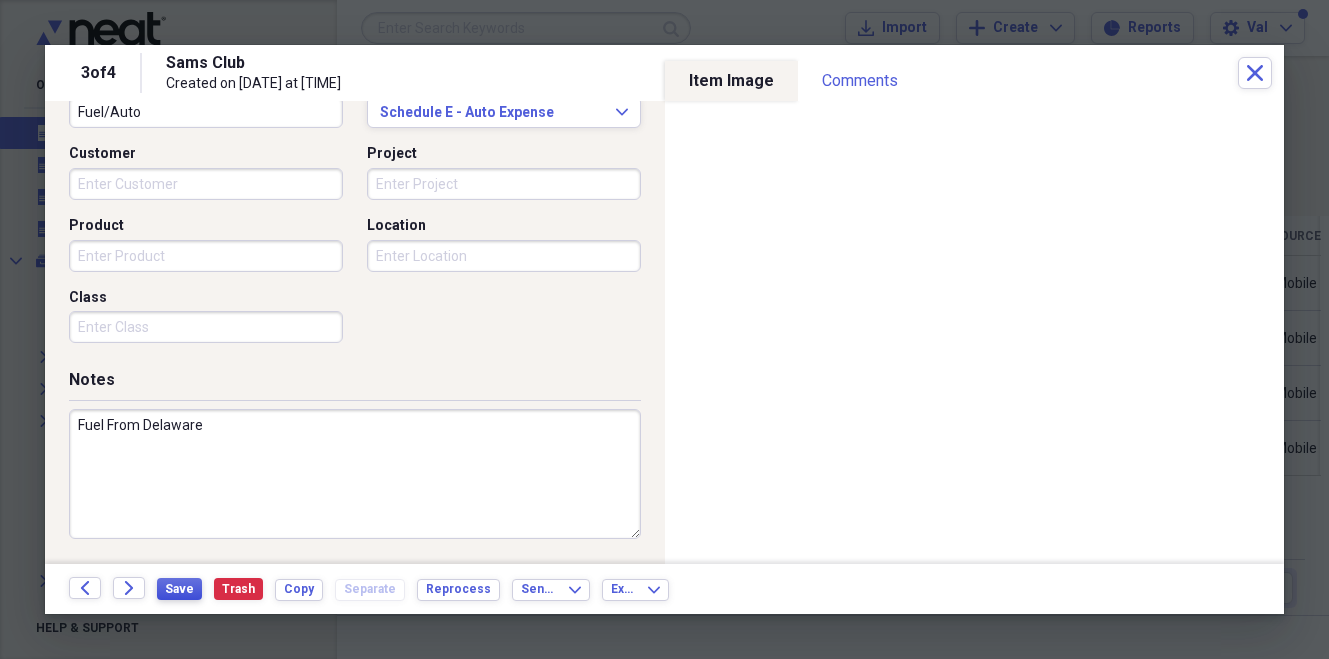 type on "Fuel From Delaware" 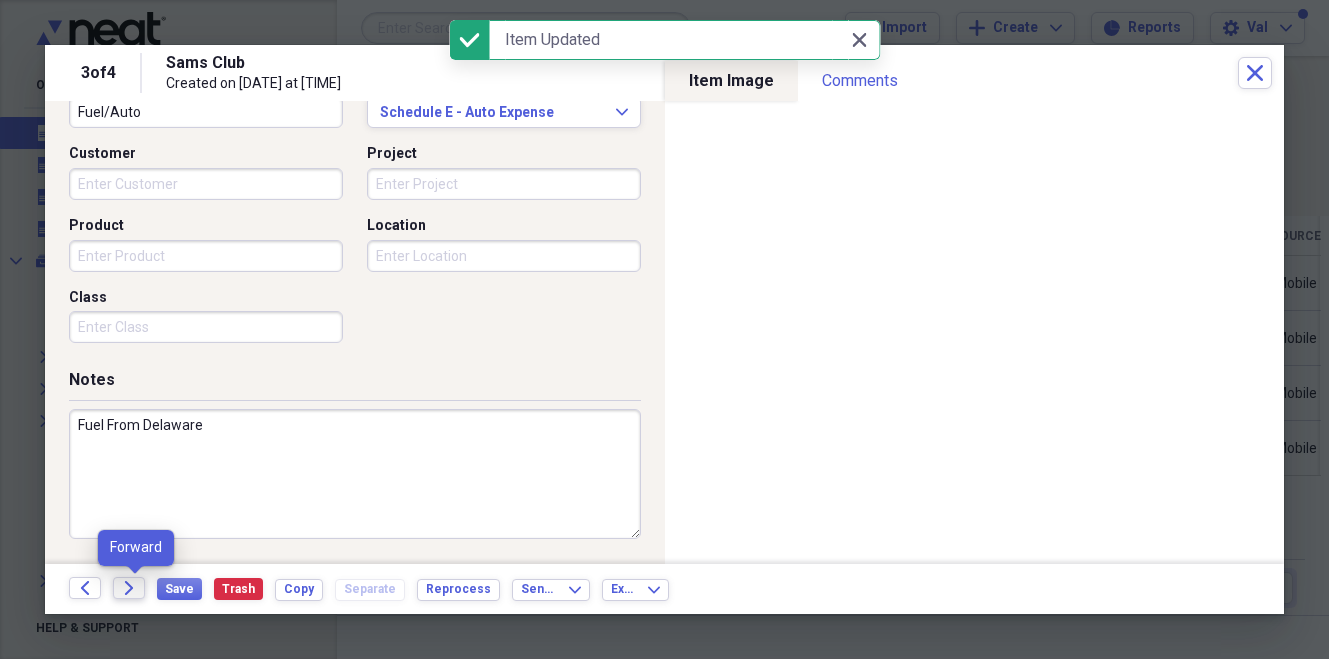 click on "Forward" 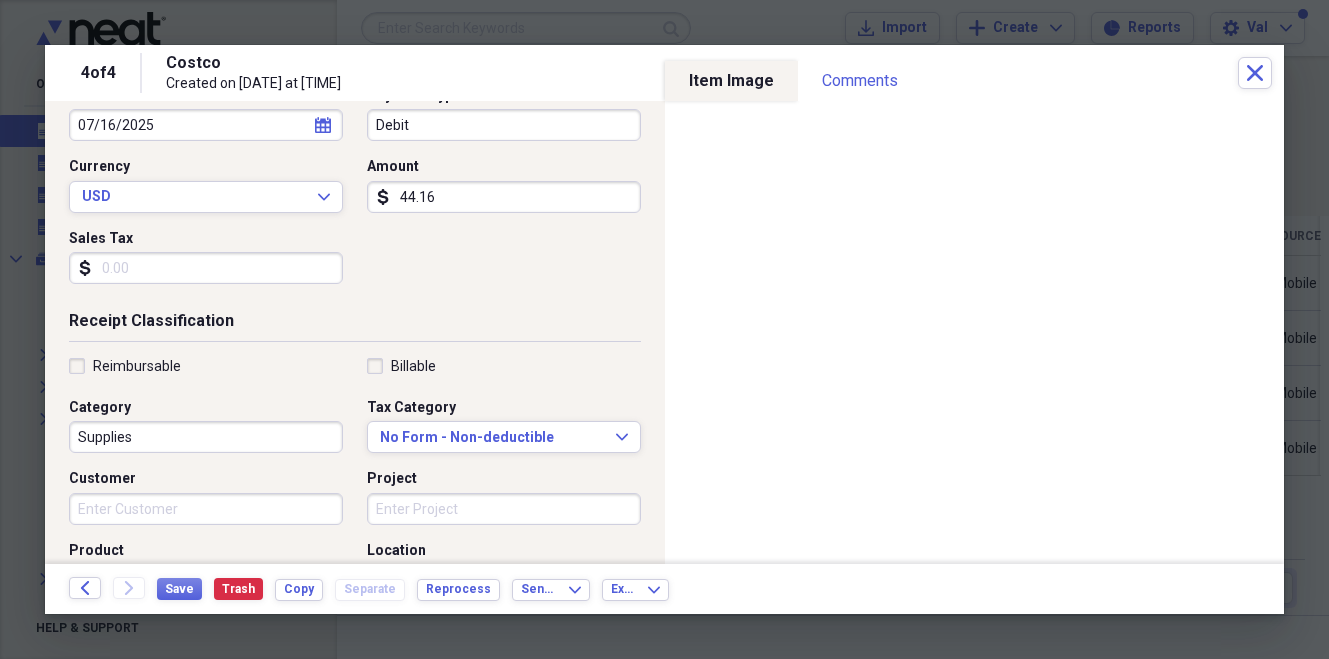 scroll, scrollTop: 296, scrollLeft: 0, axis: vertical 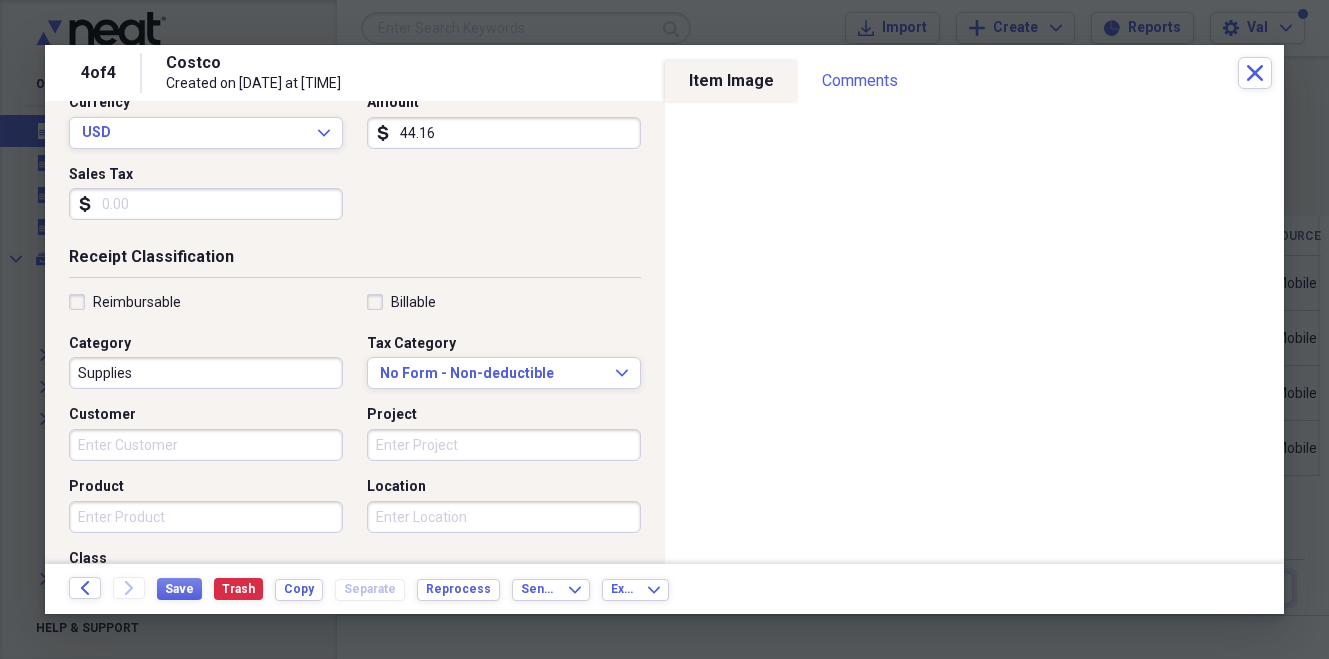 click on "Supplies" at bounding box center (206, 373) 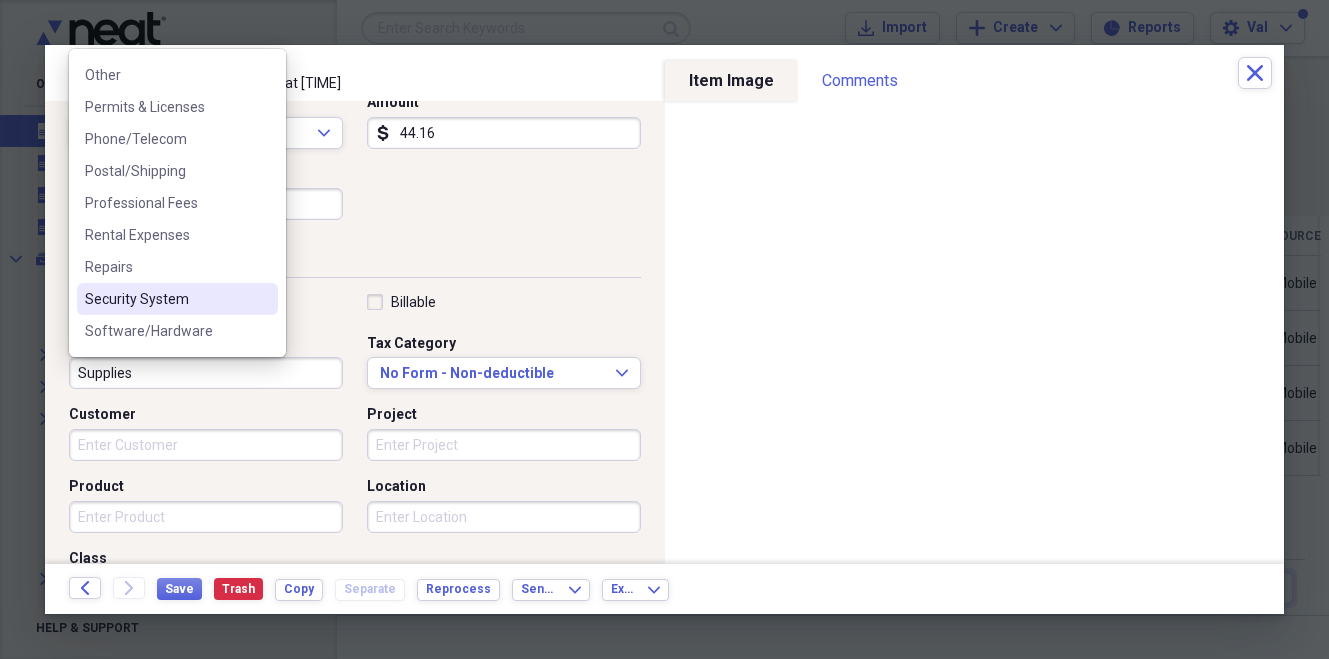 scroll, scrollTop: 734, scrollLeft: 0, axis: vertical 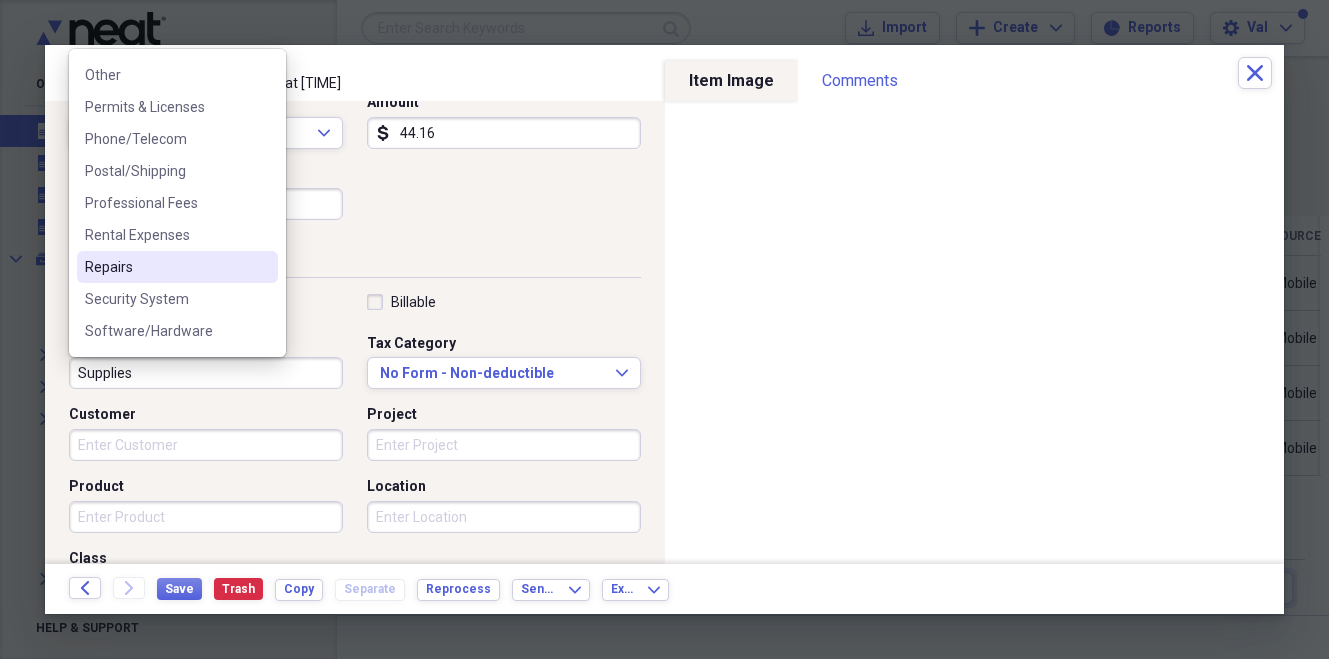 click on "Repairs" at bounding box center [165, 267] 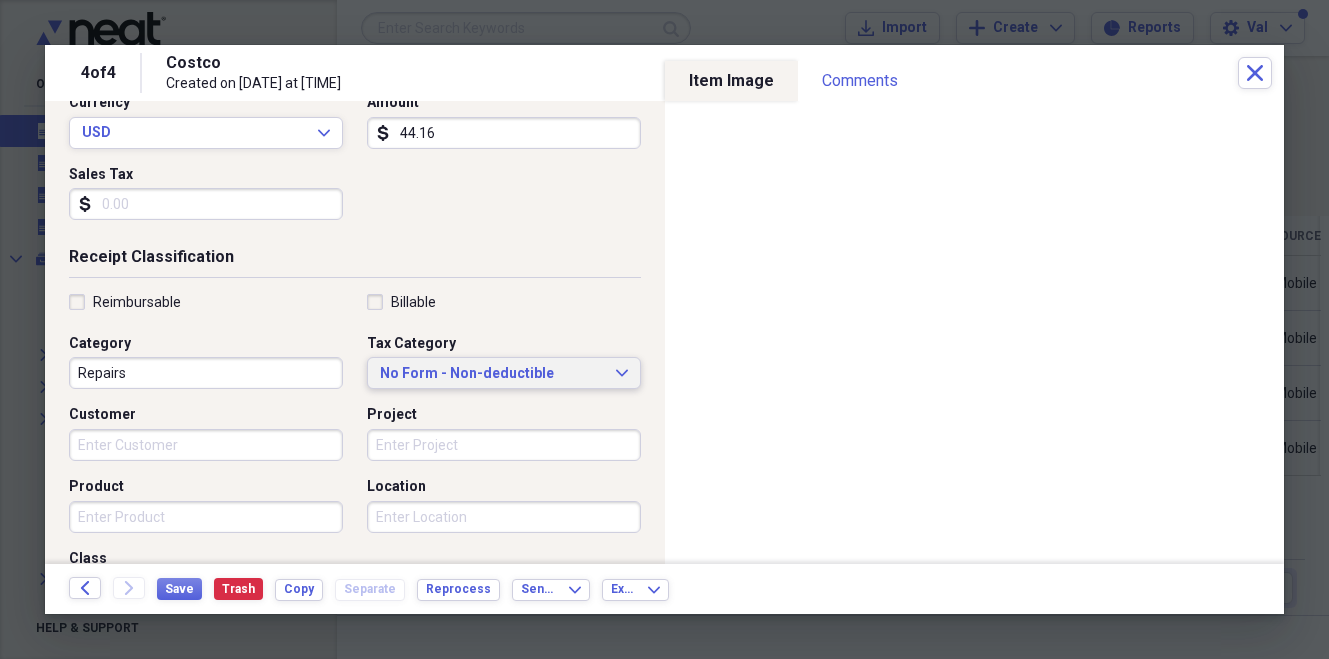 click on "Expand" 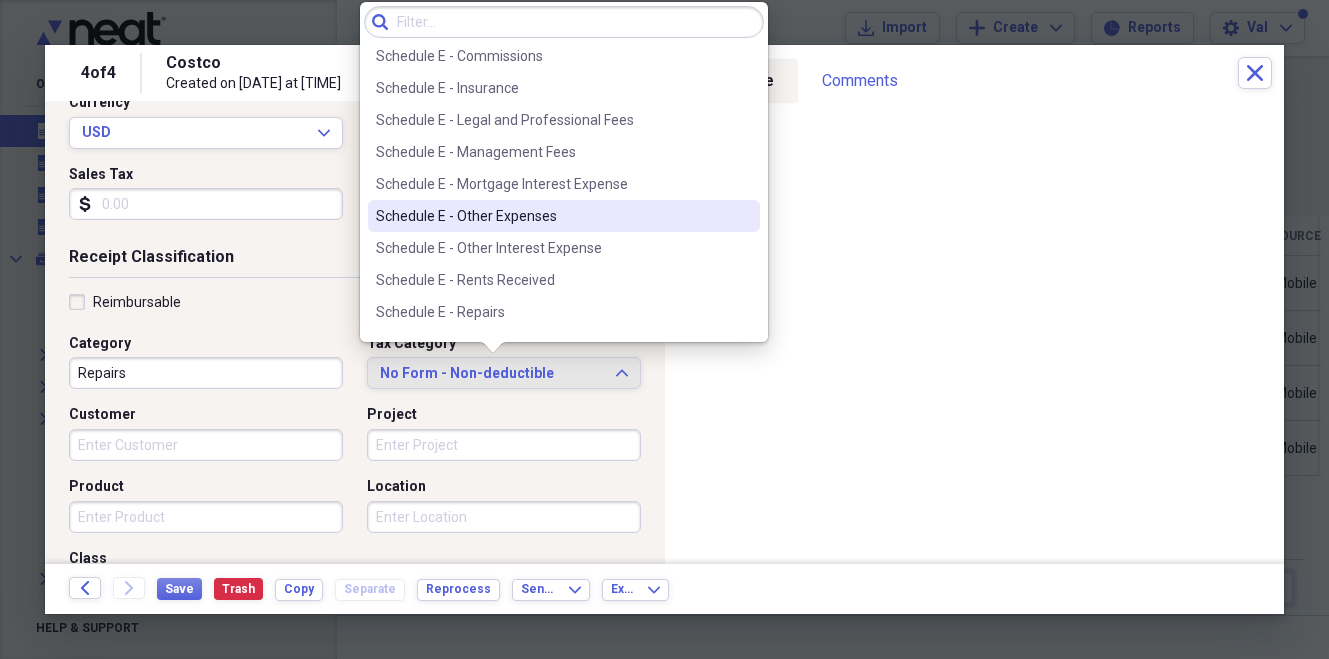 scroll, scrollTop: 3229, scrollLeft: 0, axis: vertical 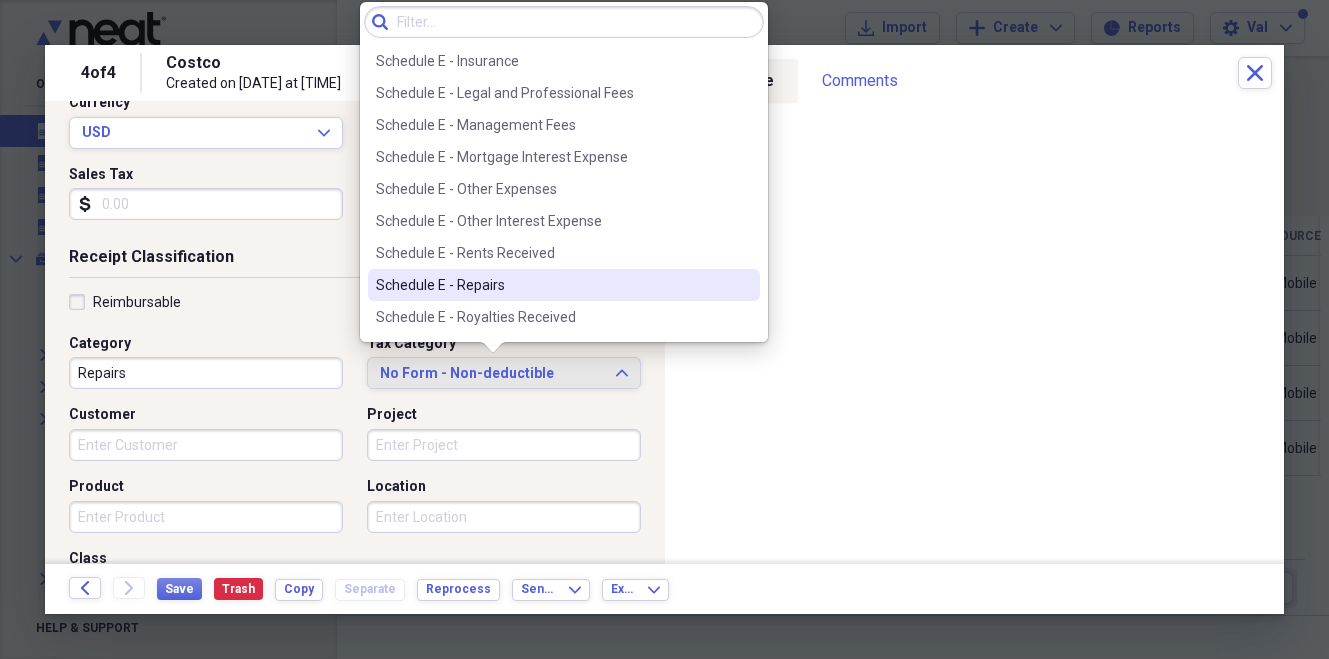 click on "Schedule E - Repairs" at bounding box center (552, 285) 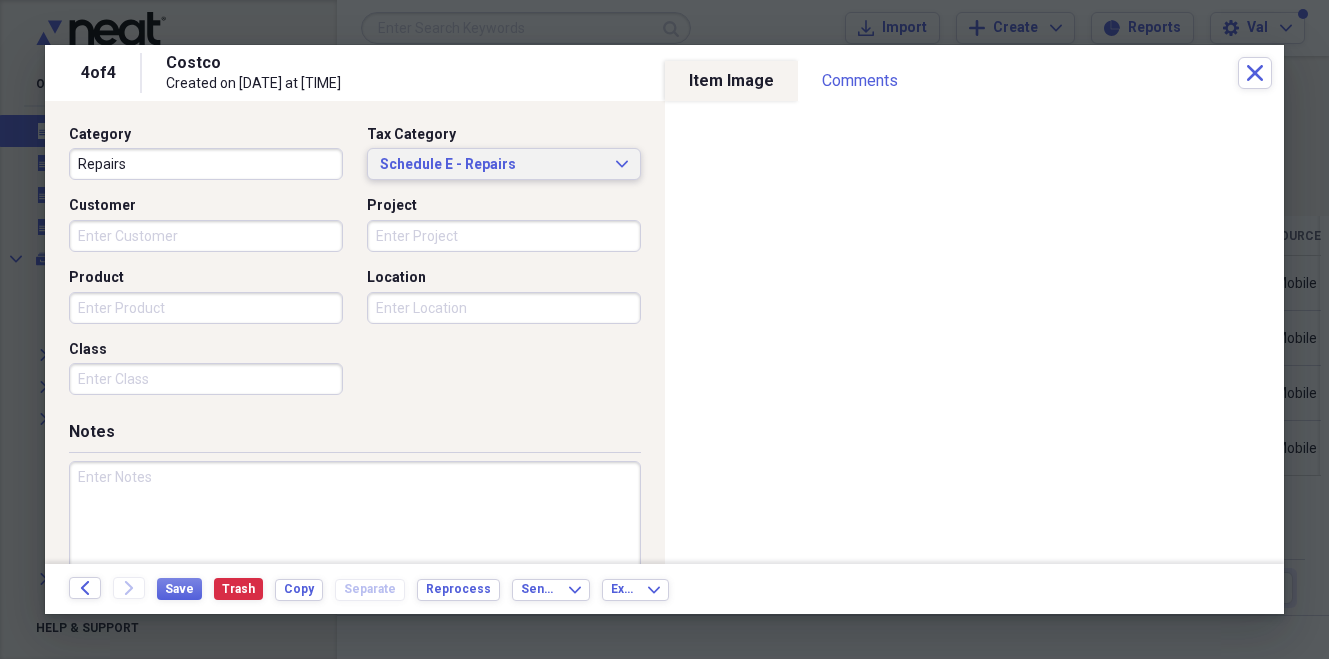 scroll, scrollTop: 557, scrollLeft: 0, axis: vertical 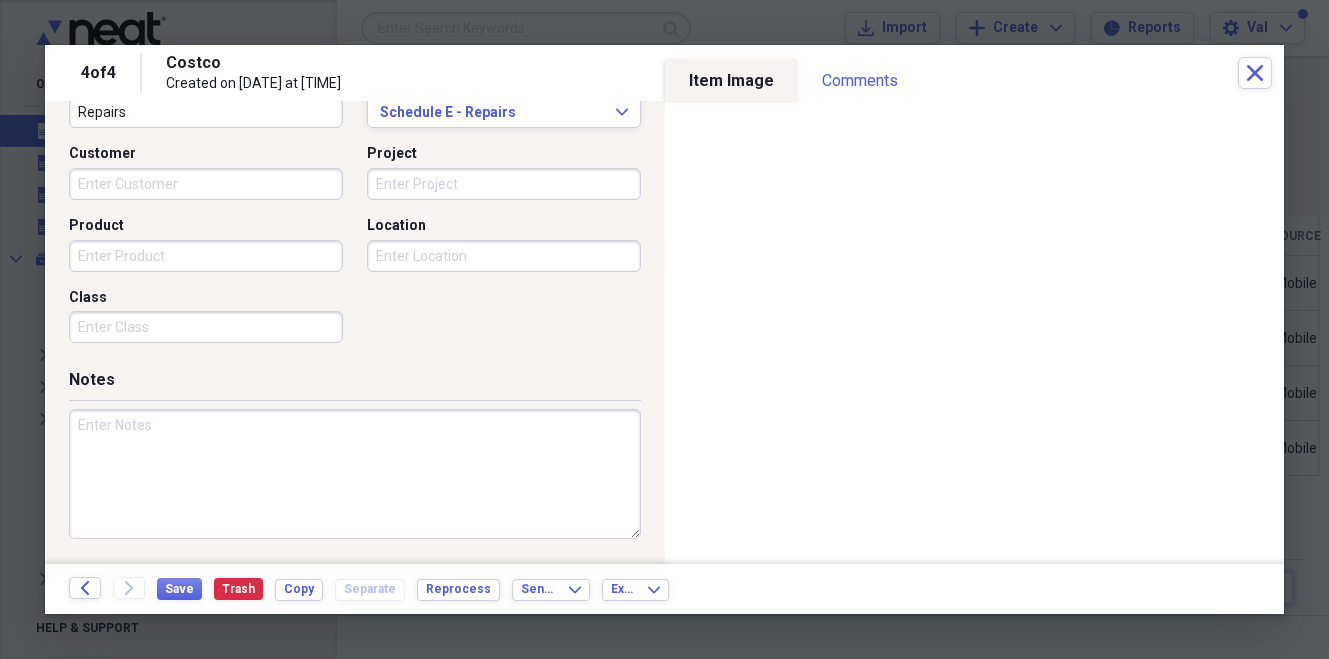 click at bounding box center (355, 474) 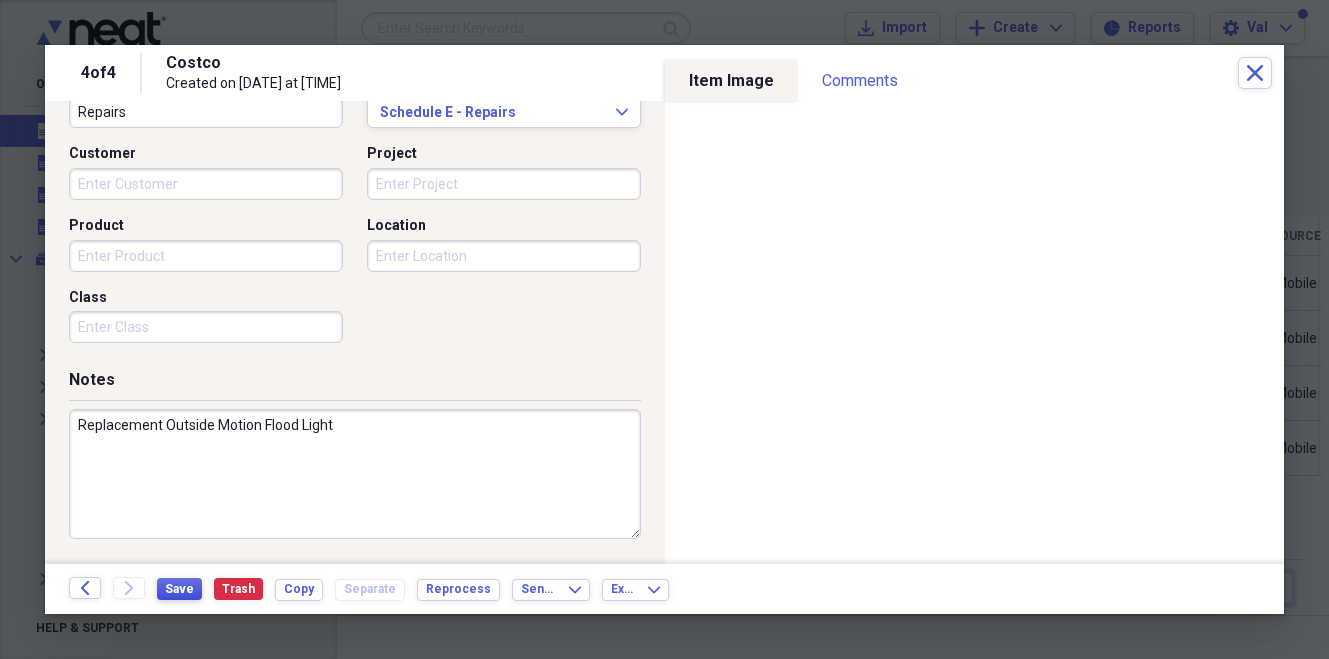 type on "Replacement Outside Motion Flood Light" 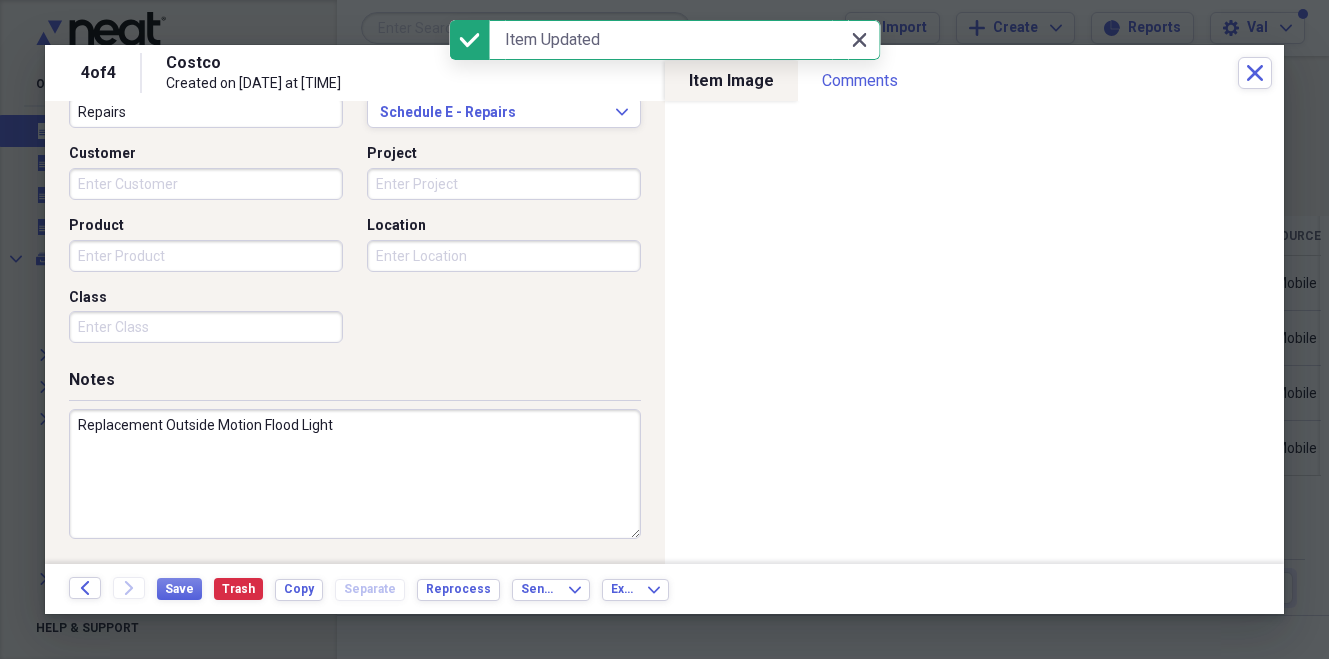 click on "Close" 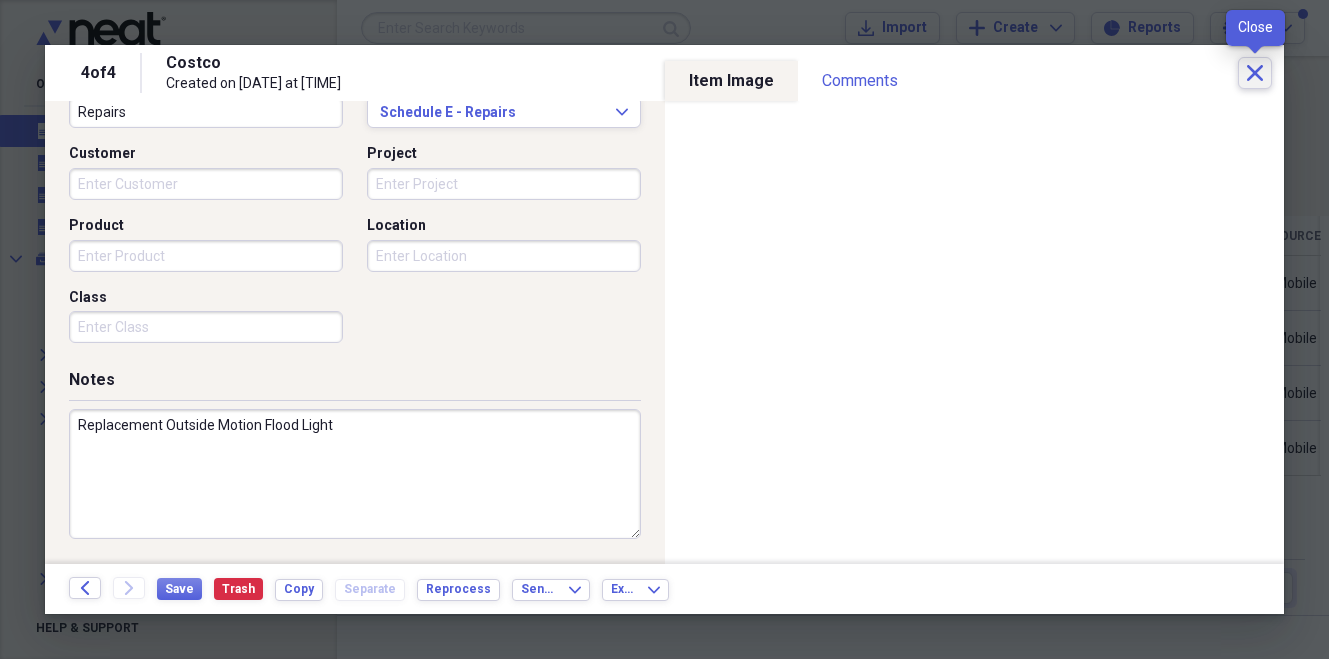 click on "Close" 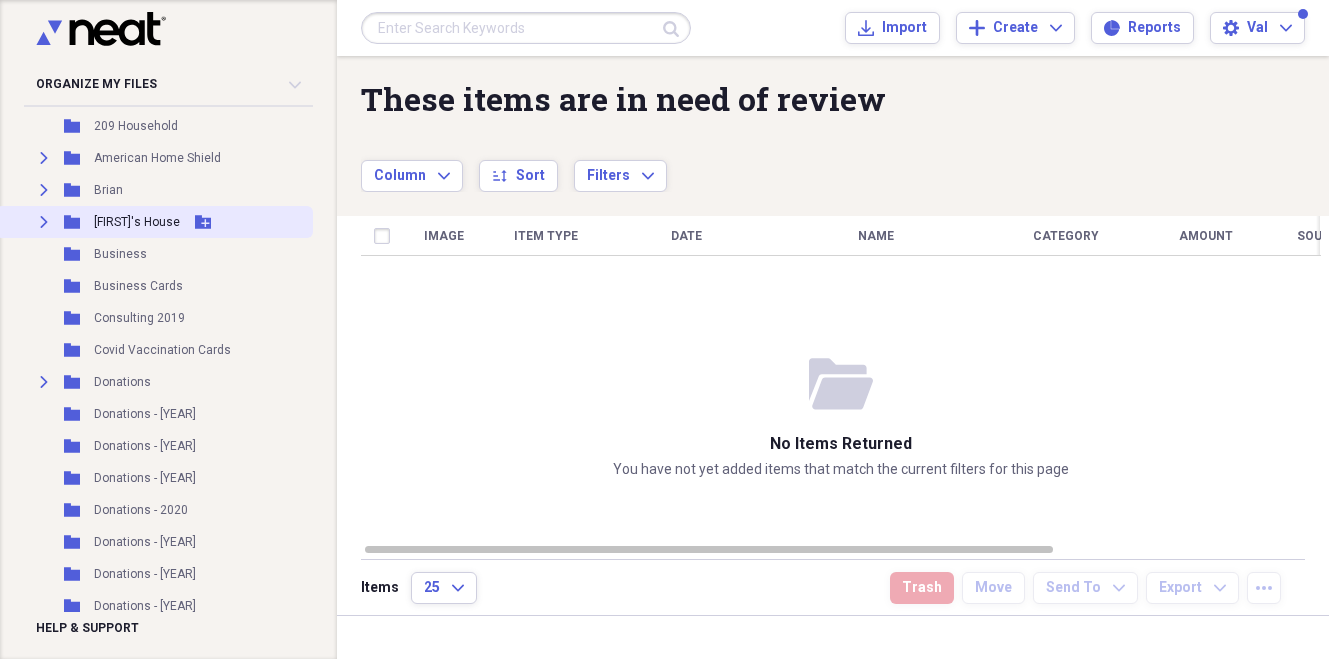 scroll, scrollTop: 0, scrollLeft: 0, axis: both 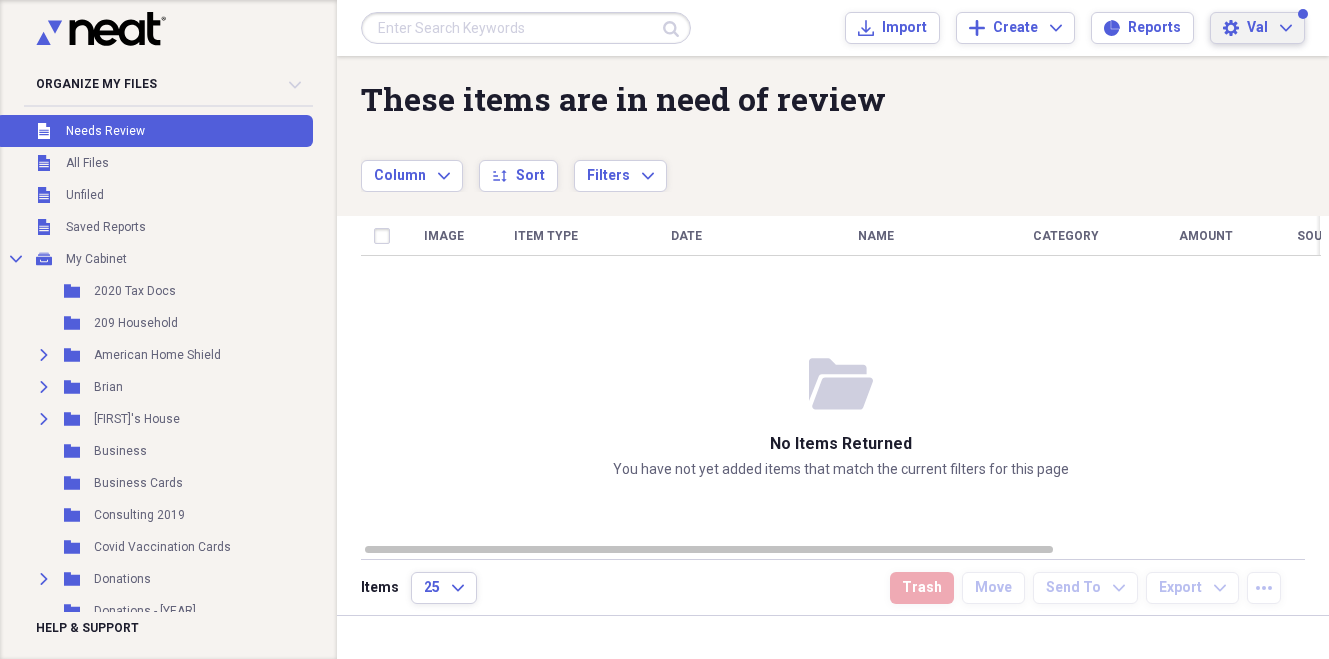 click 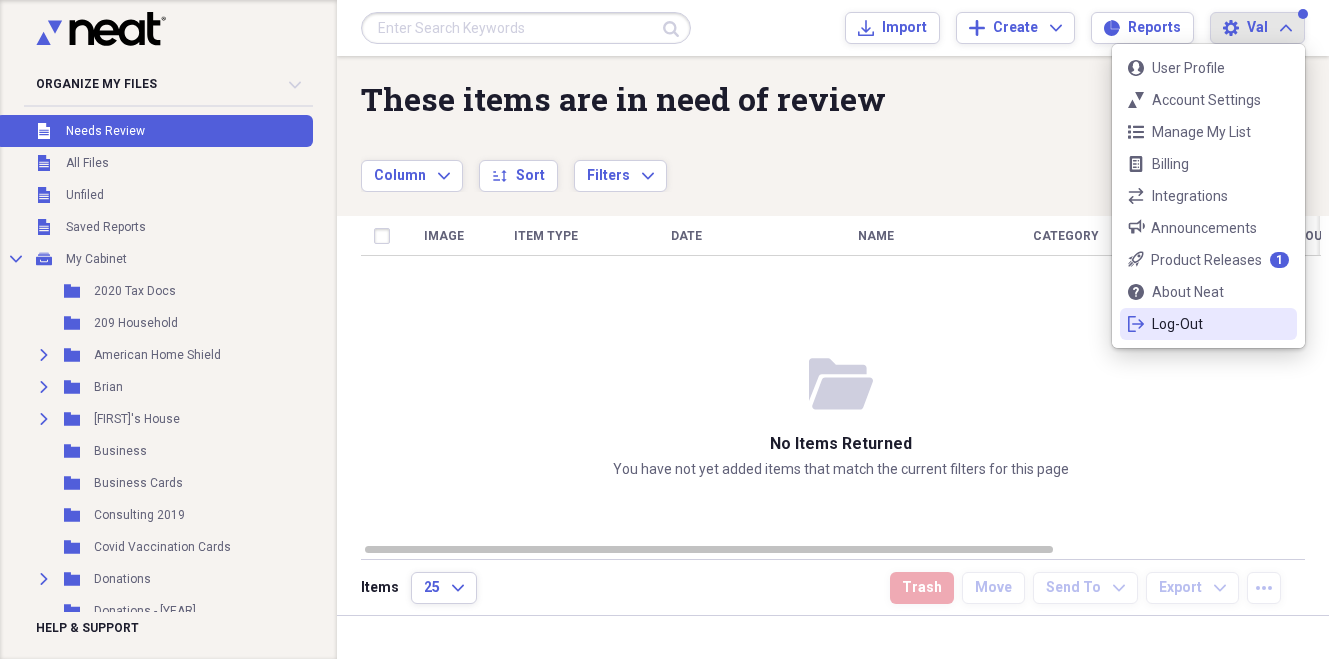 click on "Log-Out" at bounding box center [1208, 324] 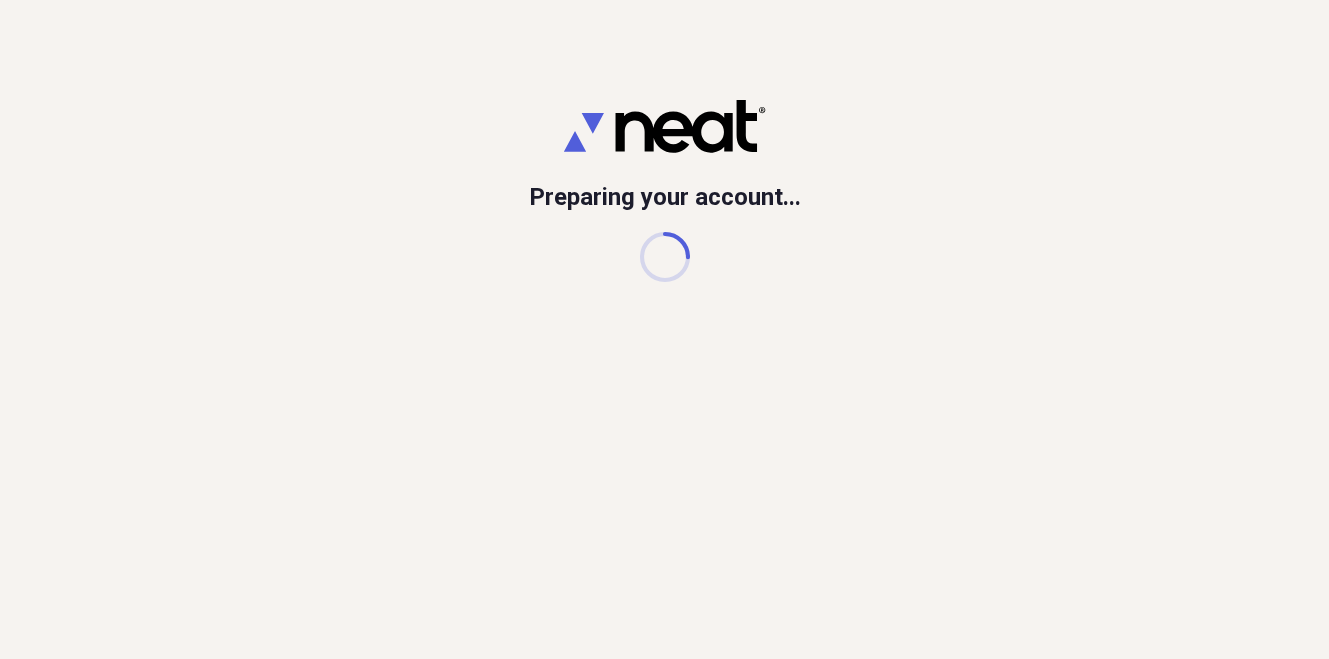 scroll, scrollTop: 0, scrollLeft: 0, axis: both 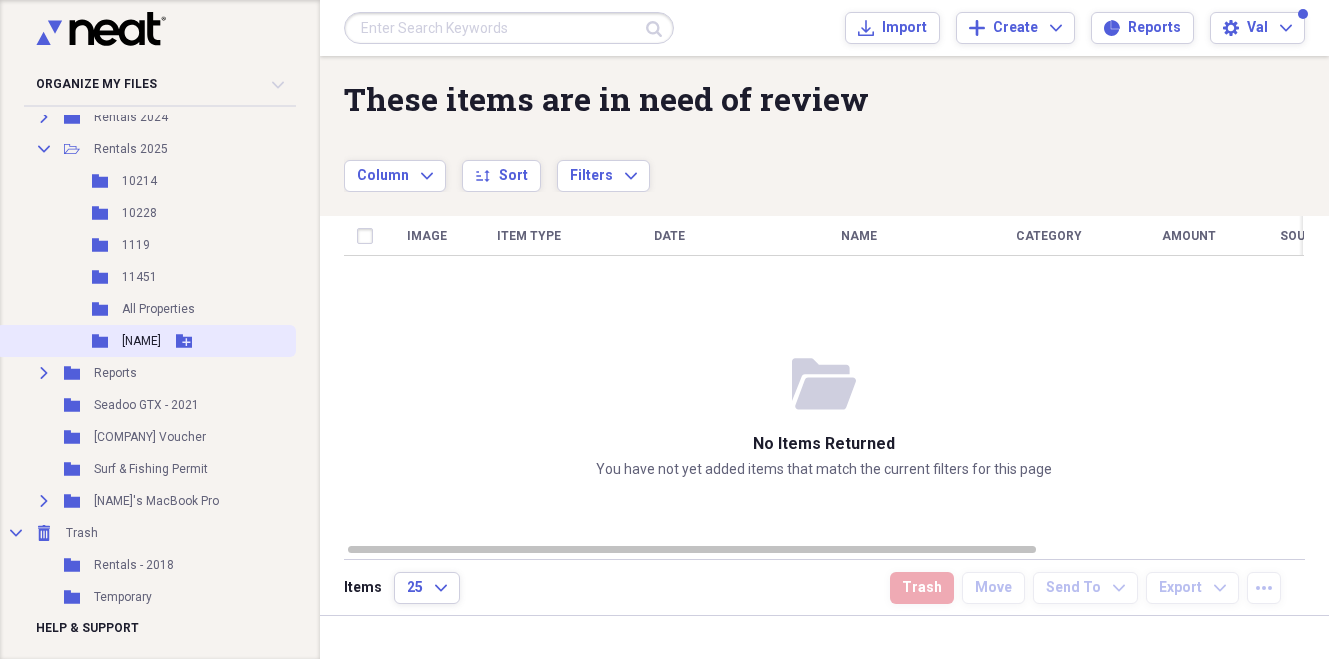 click on "Folder [NAME] Add Folder" at bounding box center [146, 341] 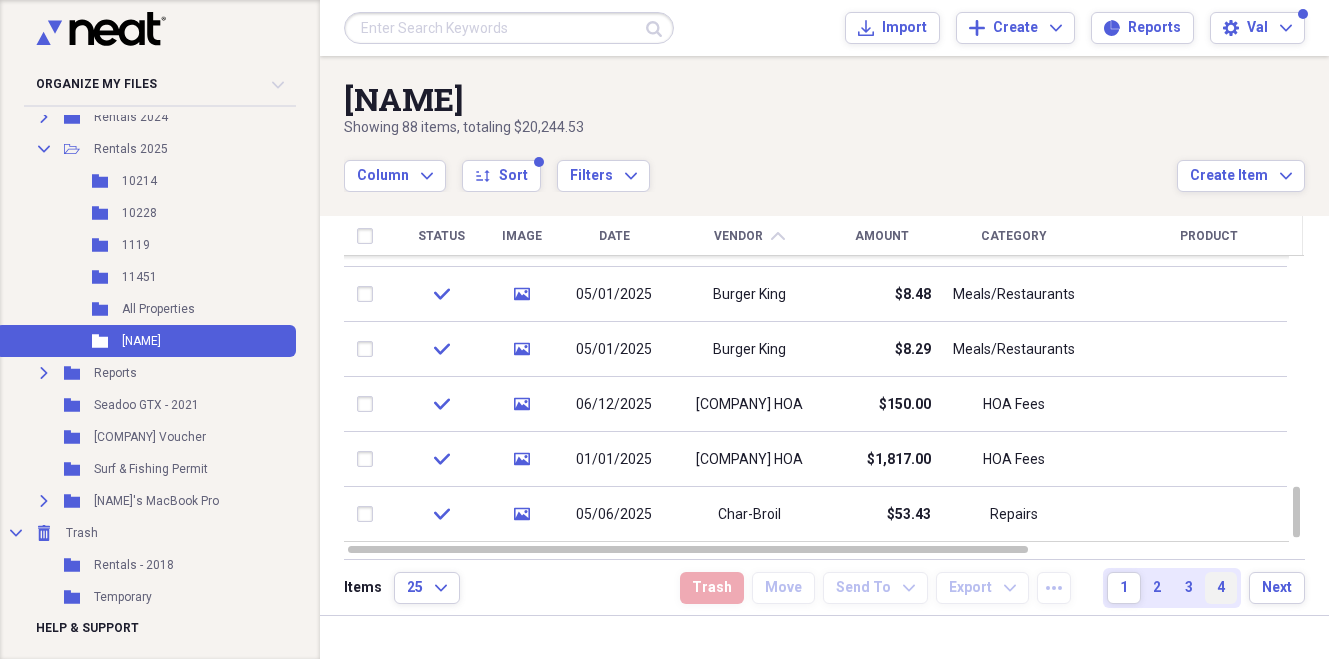 click on "4" at bounding box center [1221, 588] 